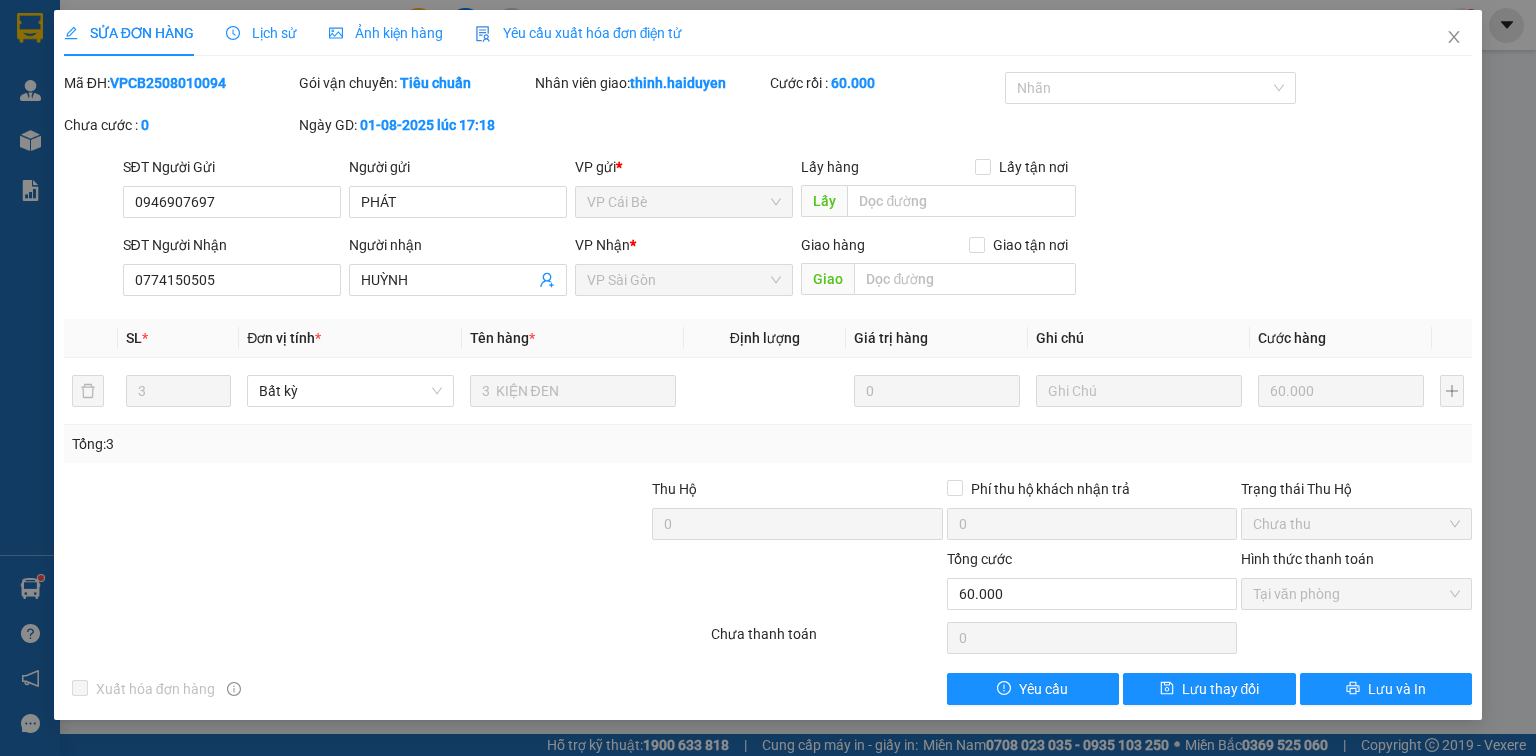scroll, scrollTop: 0, scrollLeft: 0, axis: both 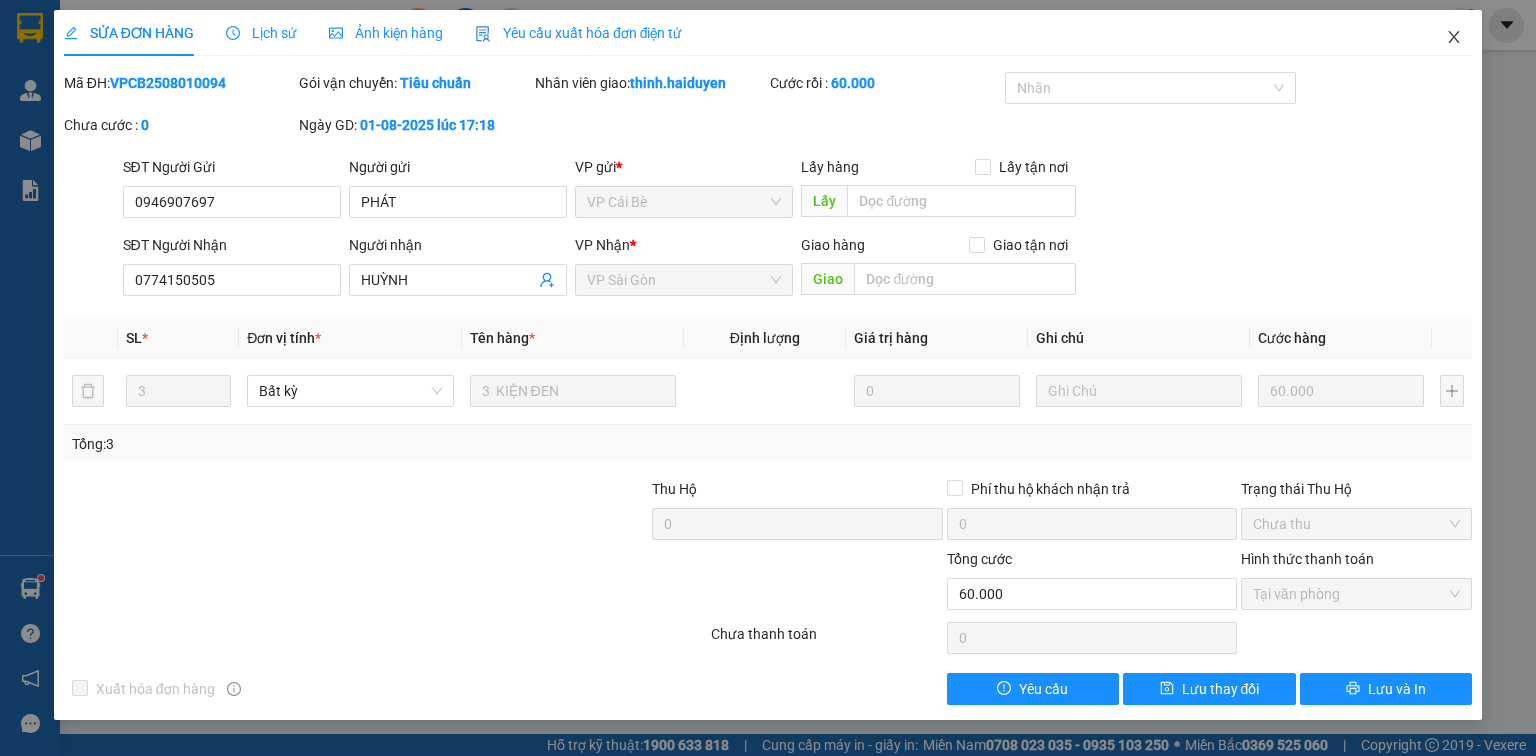 click at bounding box center (1454, 38) 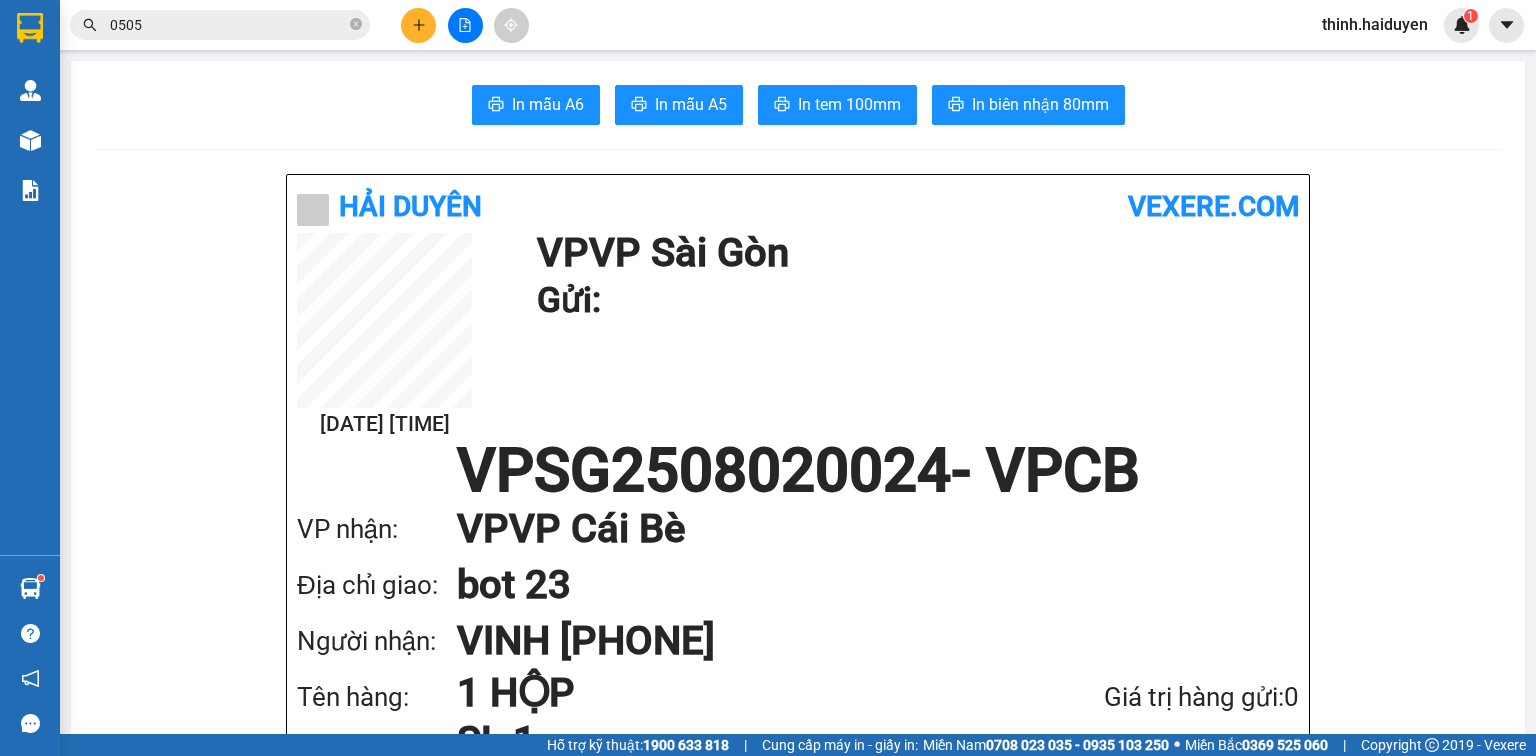 click at bounding box center [418, 25] 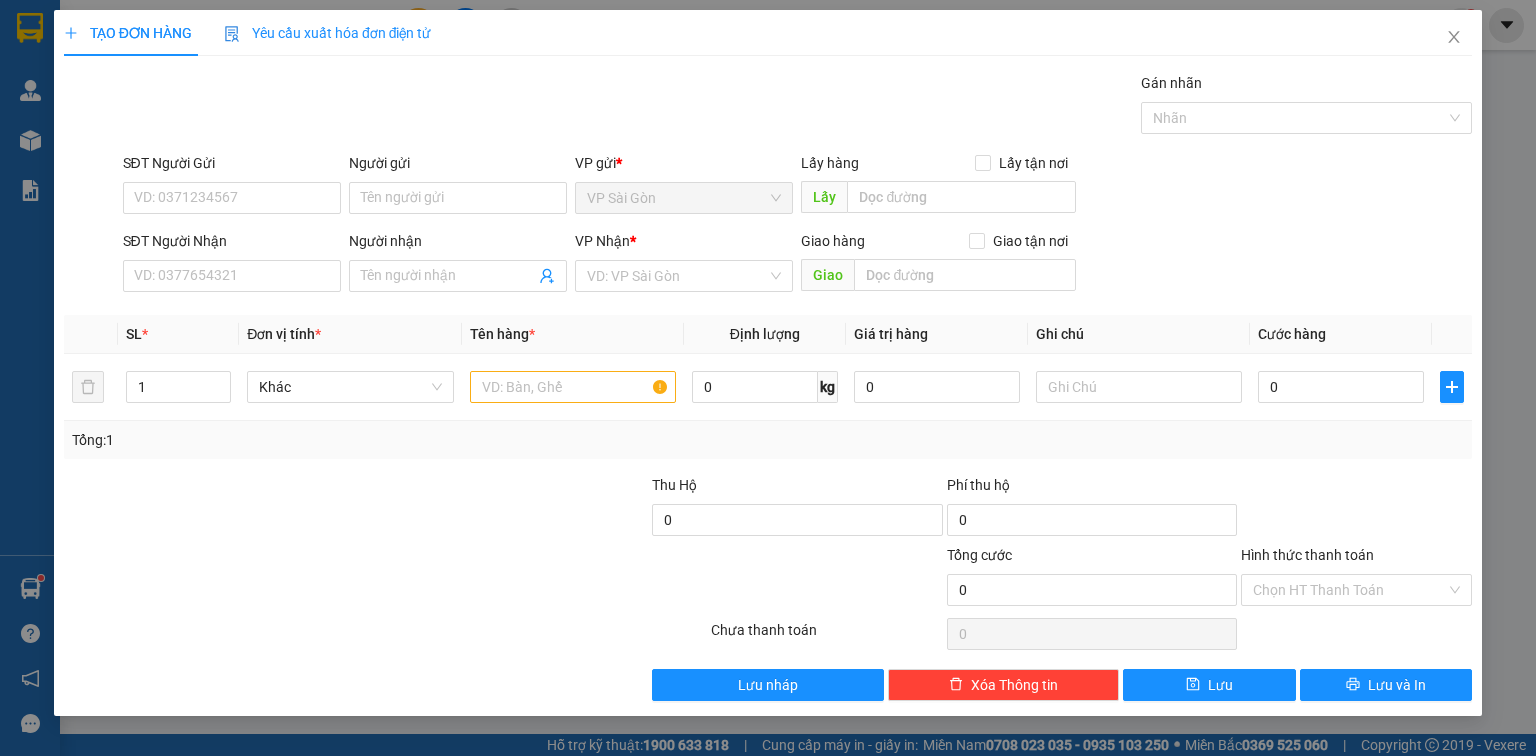 click on "Transit Pickup Surcharge Ids Transit Deliver Surcharge Ids Transit Deliver Surcharge Transit Deliver Surcharge Gói vận chuyển  * Tiêu chuẩn Gán nhãn   Nhãn SĐT Người Gửi VD: [PHONE] Người gửi Tên người gửi VP gửi  * VP Sài Gòn Lấy hàng Lấy tận nơi Lấy SĐT Người Nhận VD: [PHONE] Người nhận Tên người nhận VP Nhận  * VD: VP Sài Gòn Giao hàng Giao tận nơi Giao SL  * Đơn vị tính  * Tên hàng  * Định lượng Giá trị hàng Ghi chú Cước hàng                   1 Khác 0 kg 0 0 Tổng:  1 Thu Hộ 0 Phí thu hộ 0 Tổng cước 0 Hình thức thanh toán Chọn HT Thanh Toán Số tiền thu trước Chưa thanh toán 0 Chọn HT Thanh Toán Lưu nháp Xóa Thông tin Lưu Lưu và In" at bounding box center [768, 386] 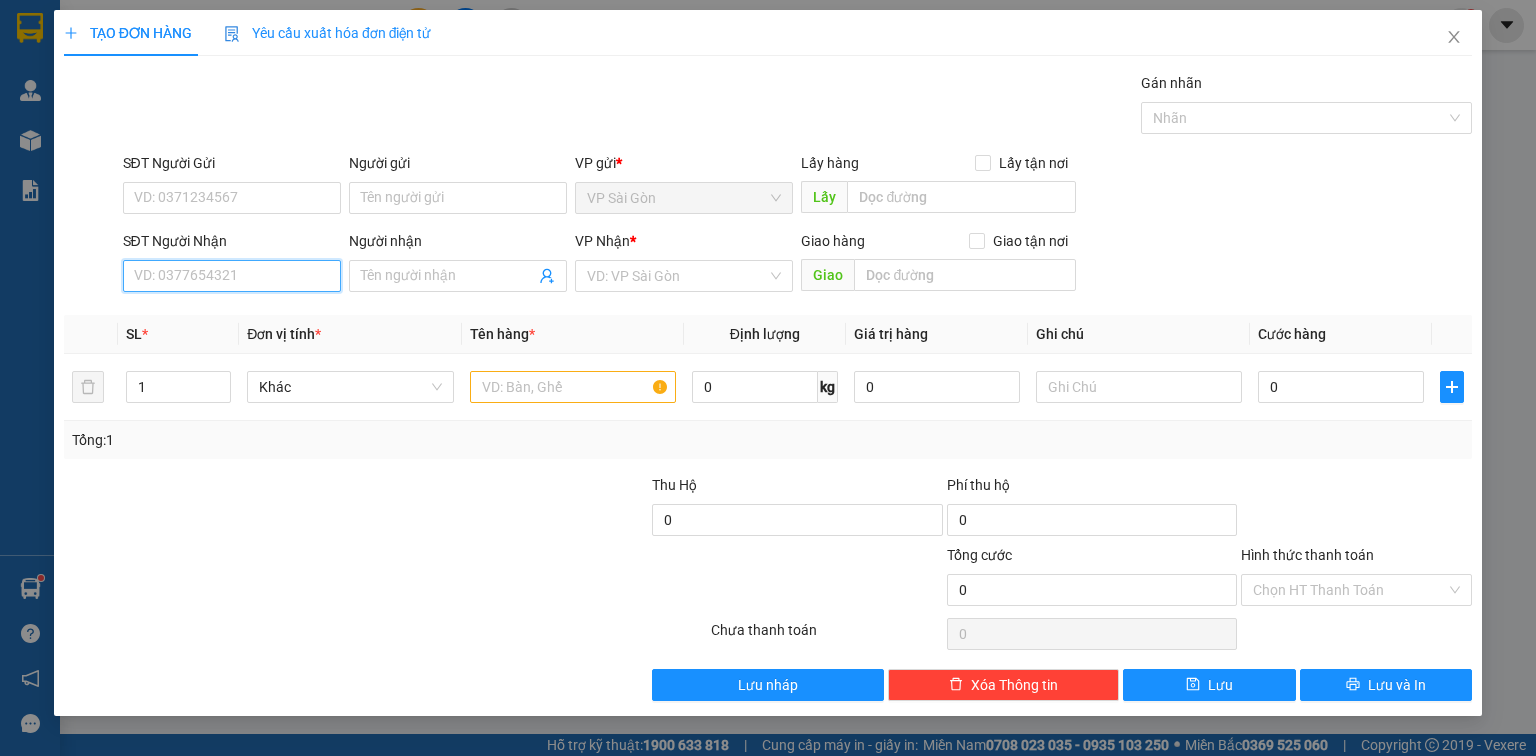 click on "SĐT Người Nhận" at bounding box center [232, 276] 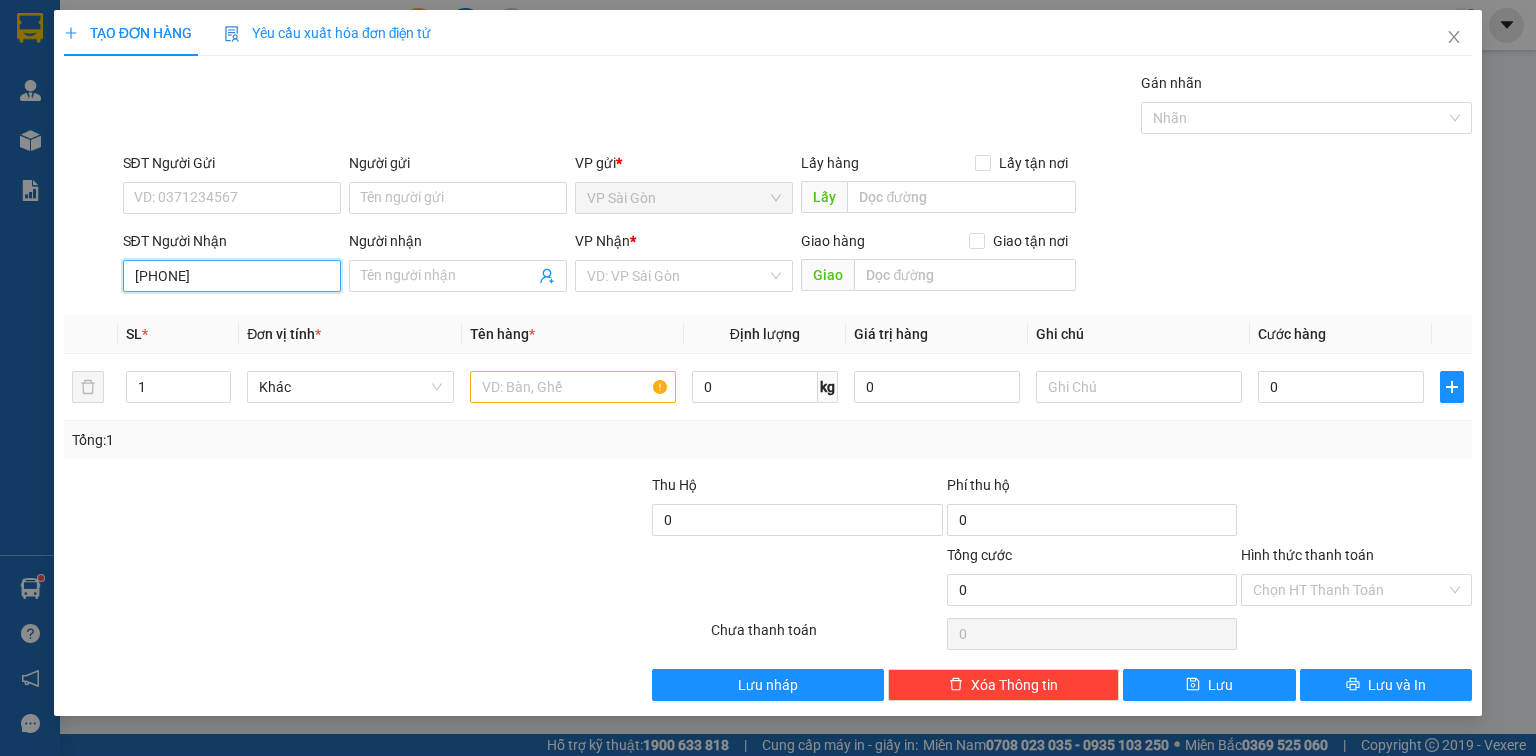 type on "[PHONE]" 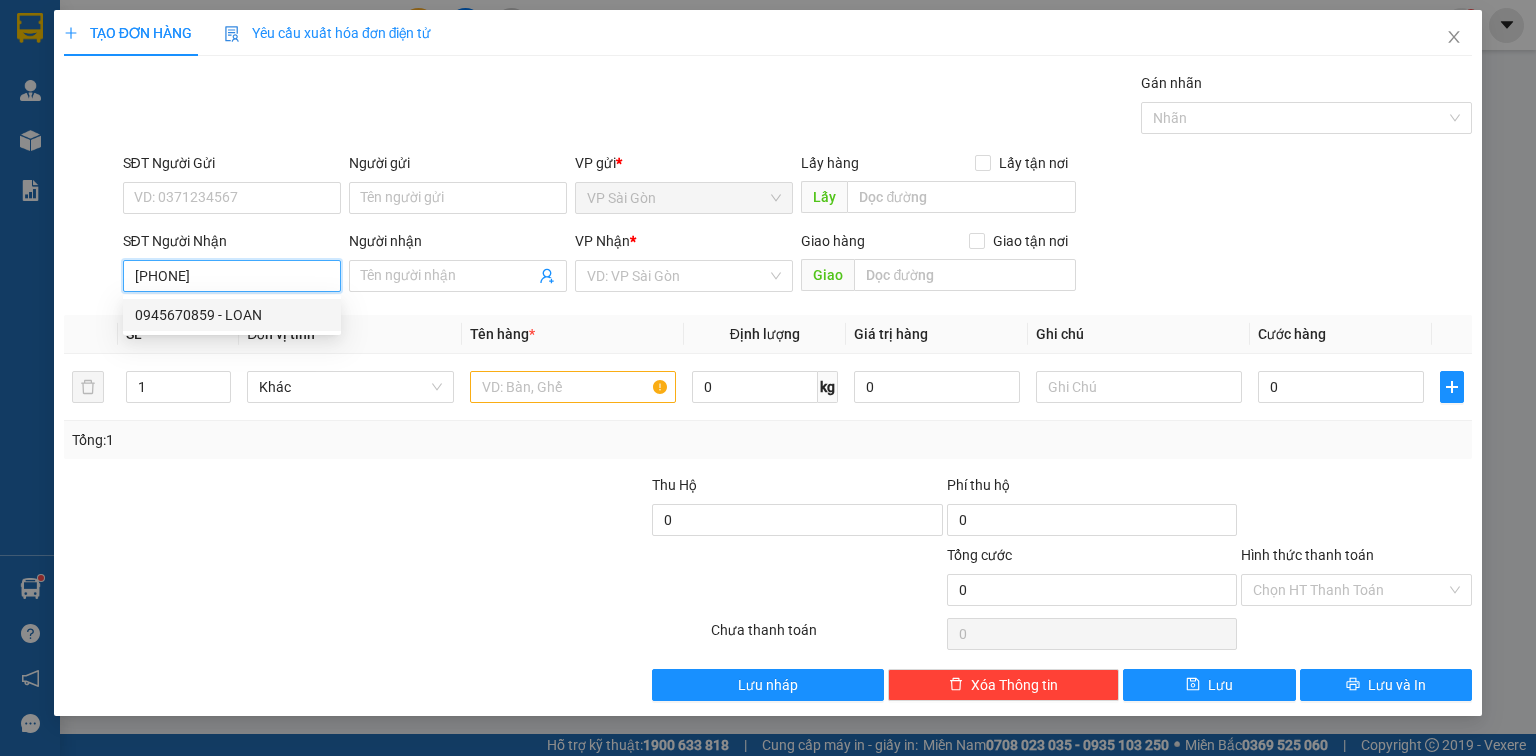 click on "0945670859 - LOAN" at bounding box center (232, 315) 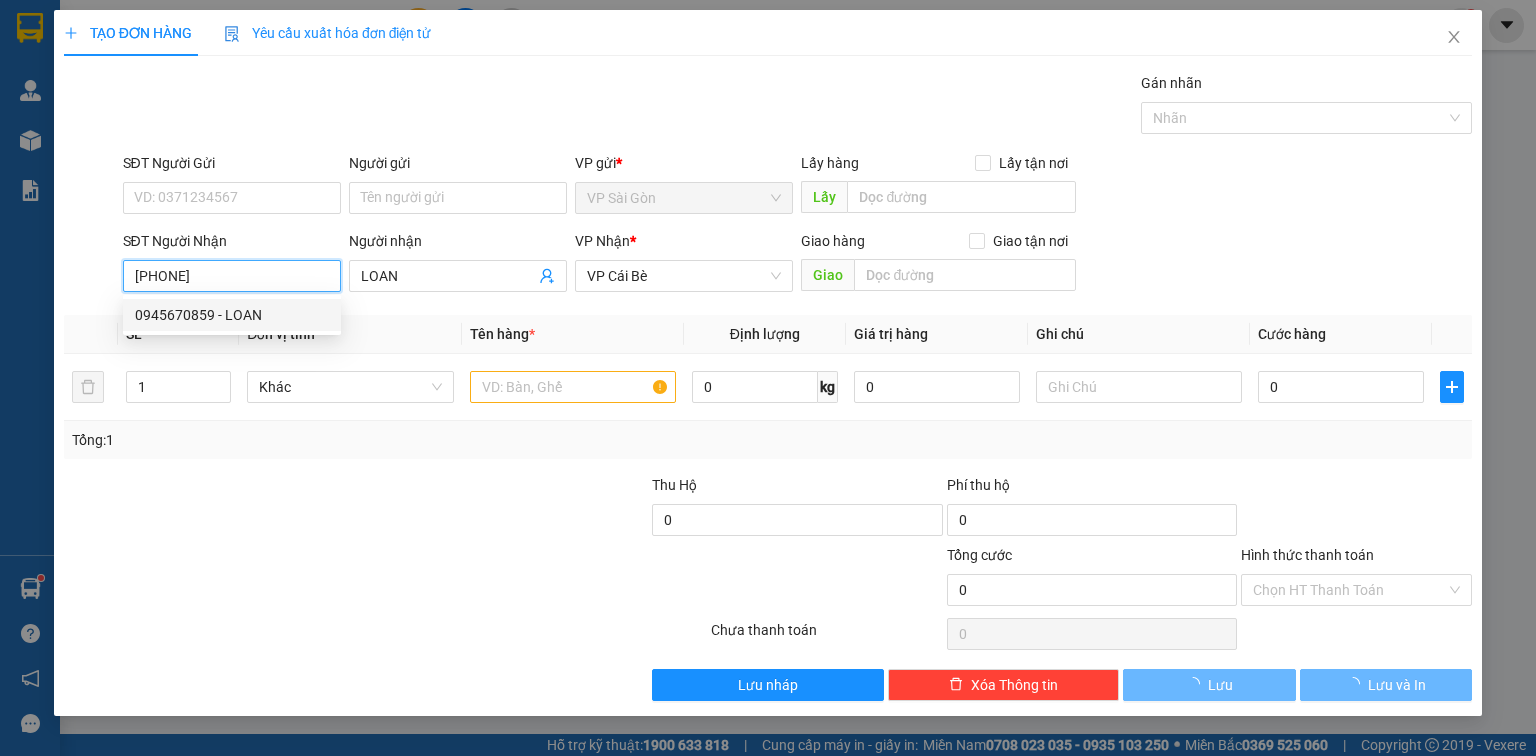 type on "20.000" 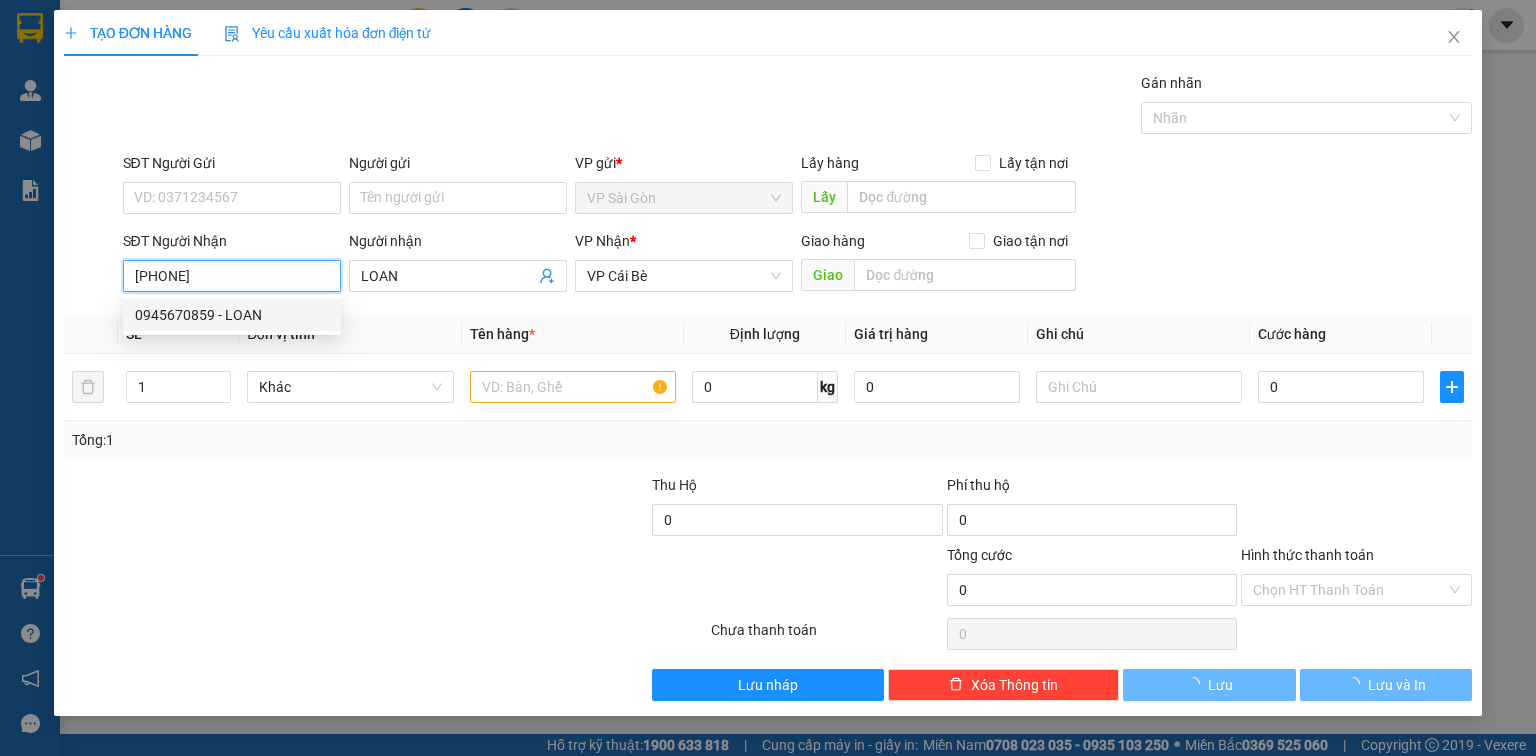 type on "20.000" 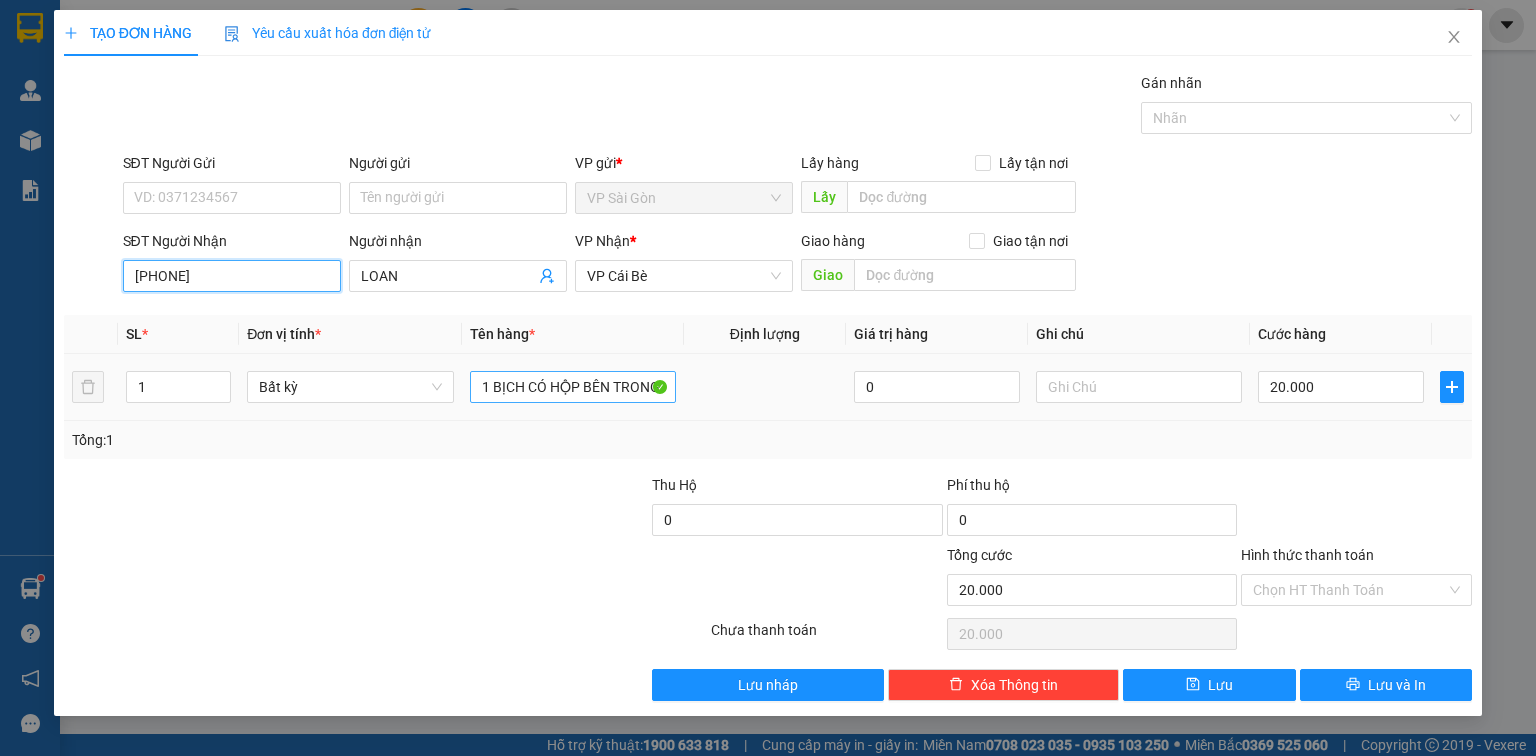type on "[PHONE]" 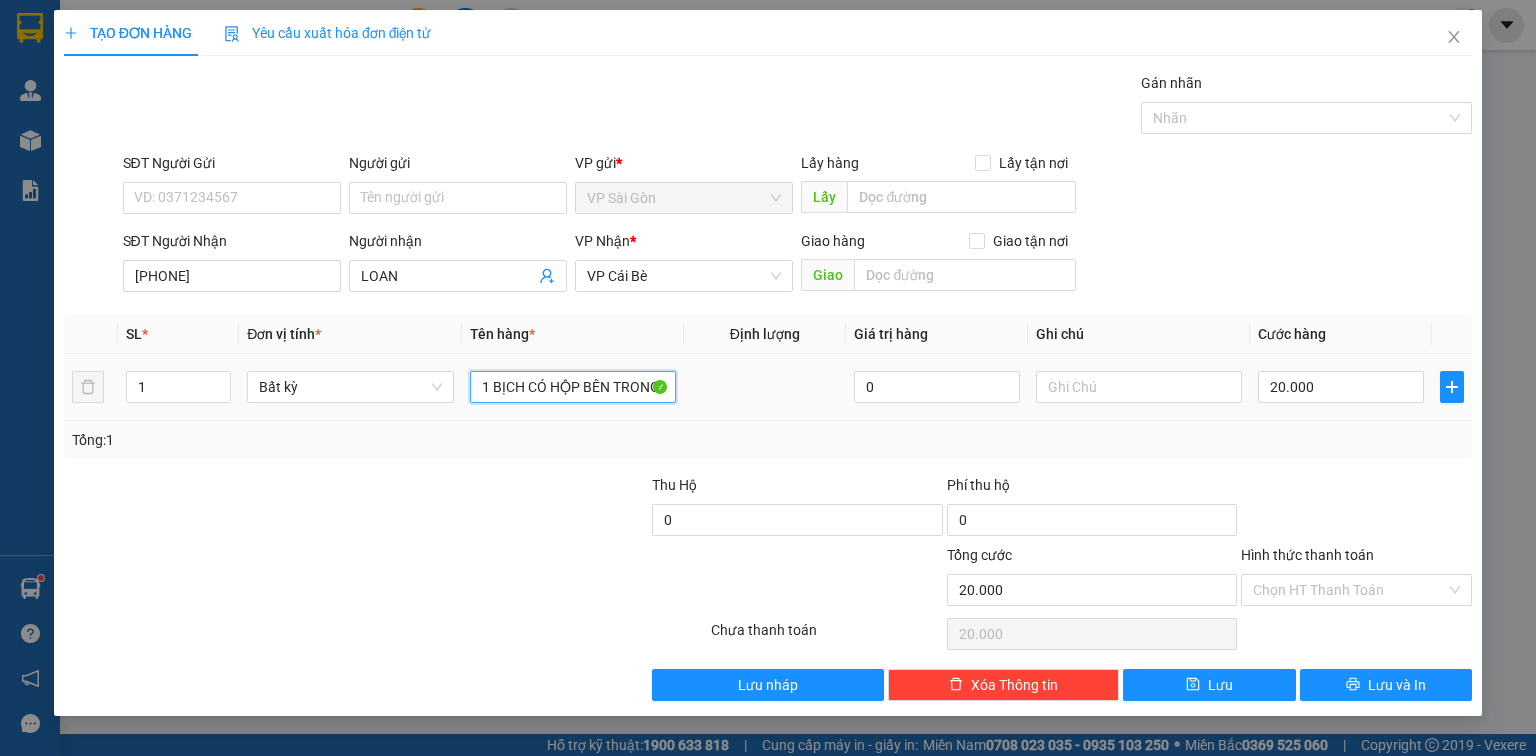 click on "1 BỊCH CÓ HỘP BÊN TRONG" at bounding box center [573, 387] 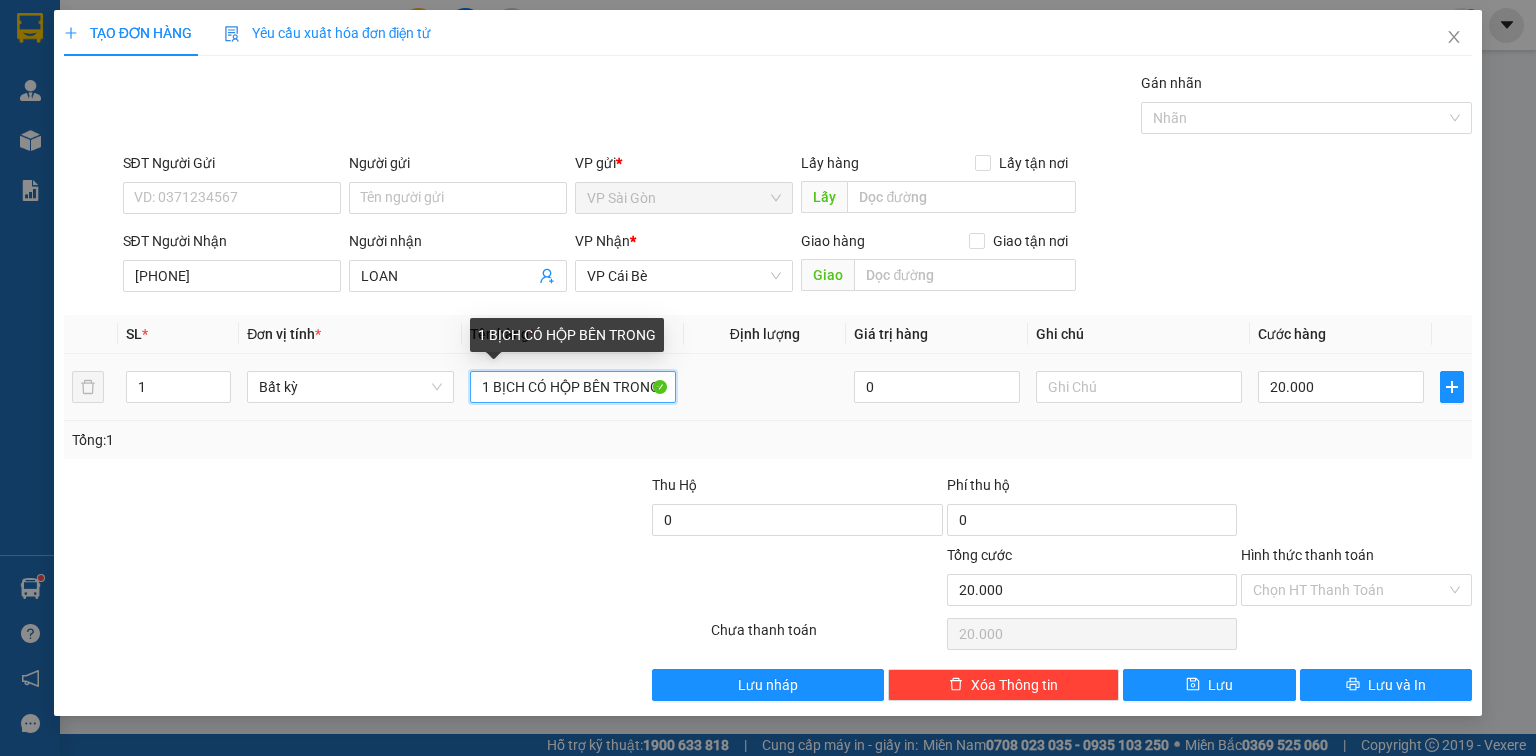 click on "1 BỊCH CÓ HỘP BÊN TRONG" at bounding box center [573, 387] 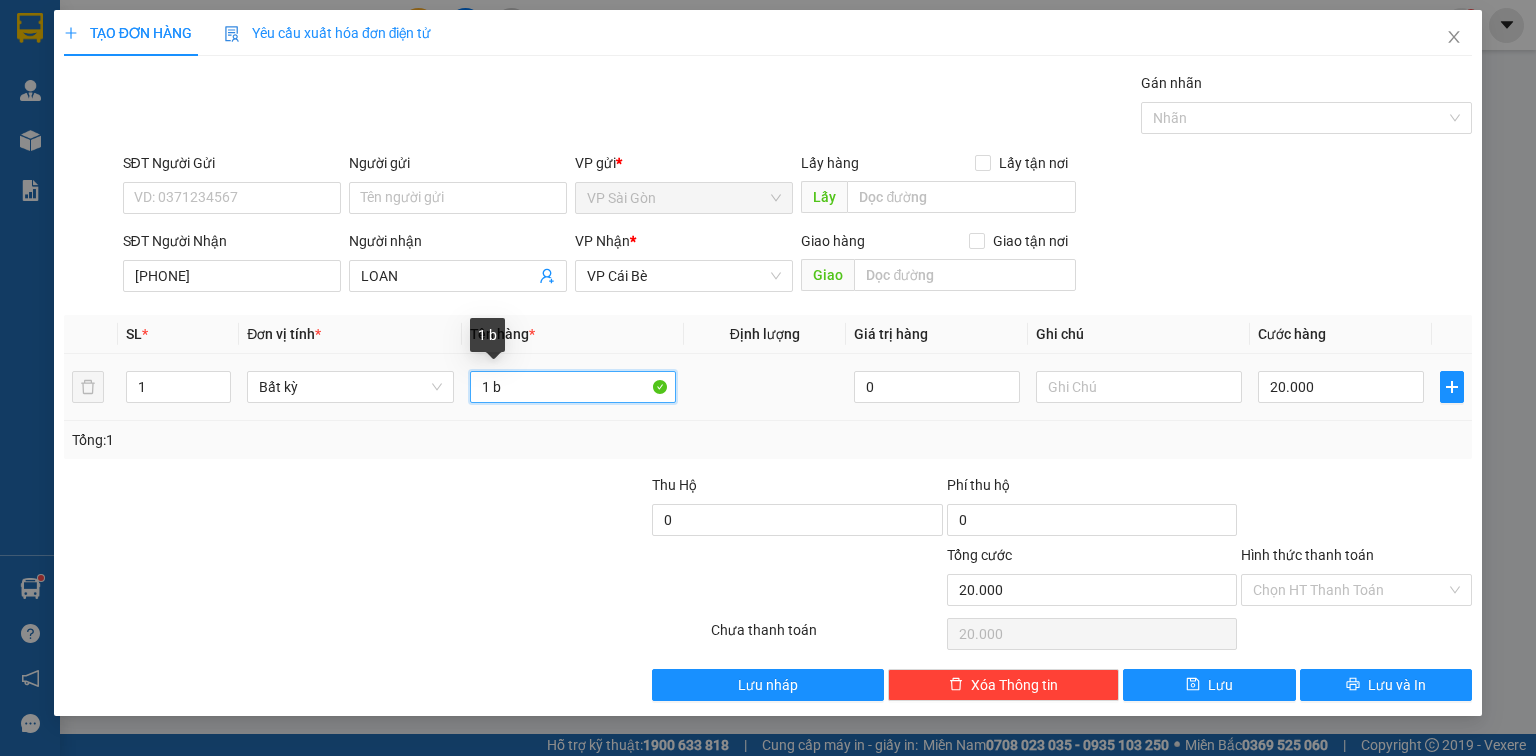 paste on "ĩ" 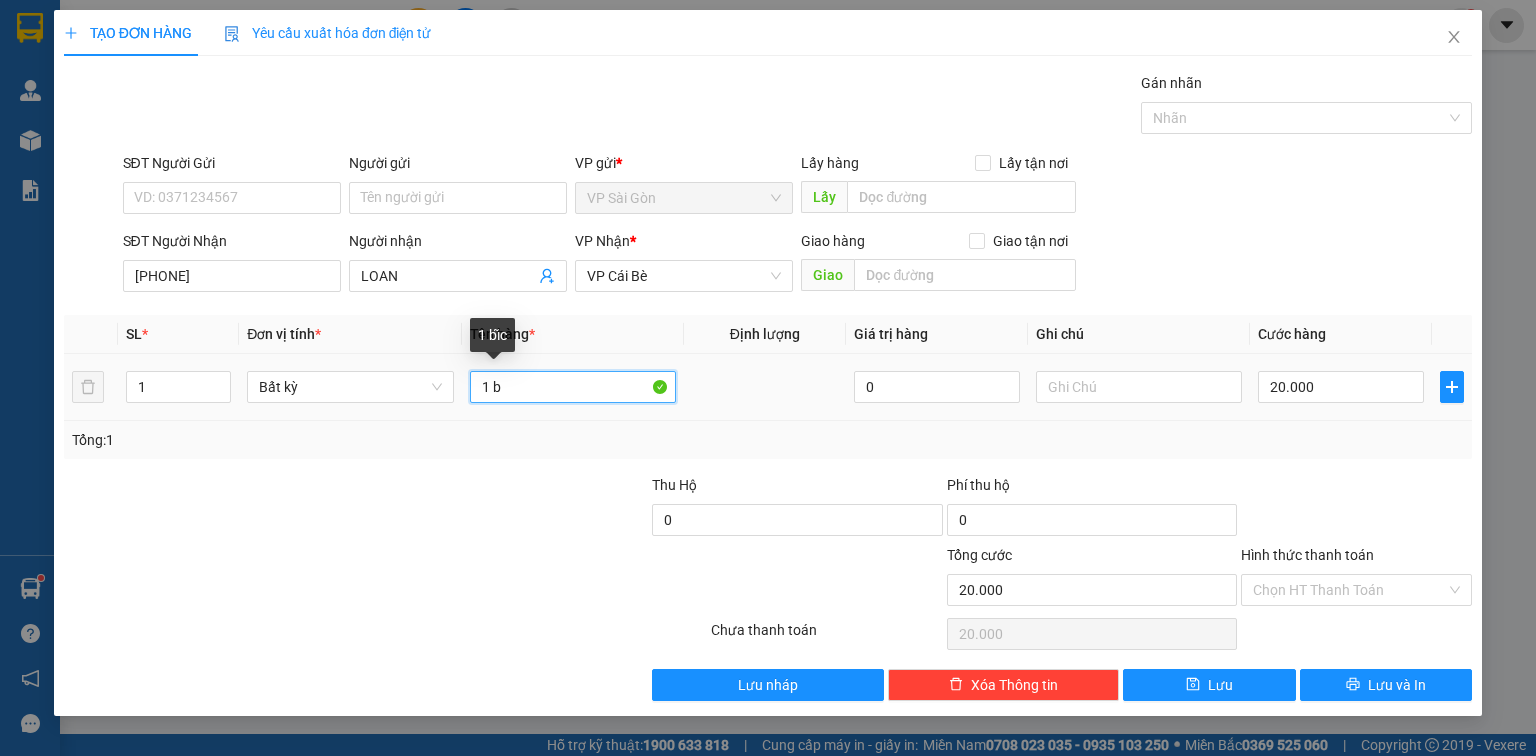 paste on "ịc" 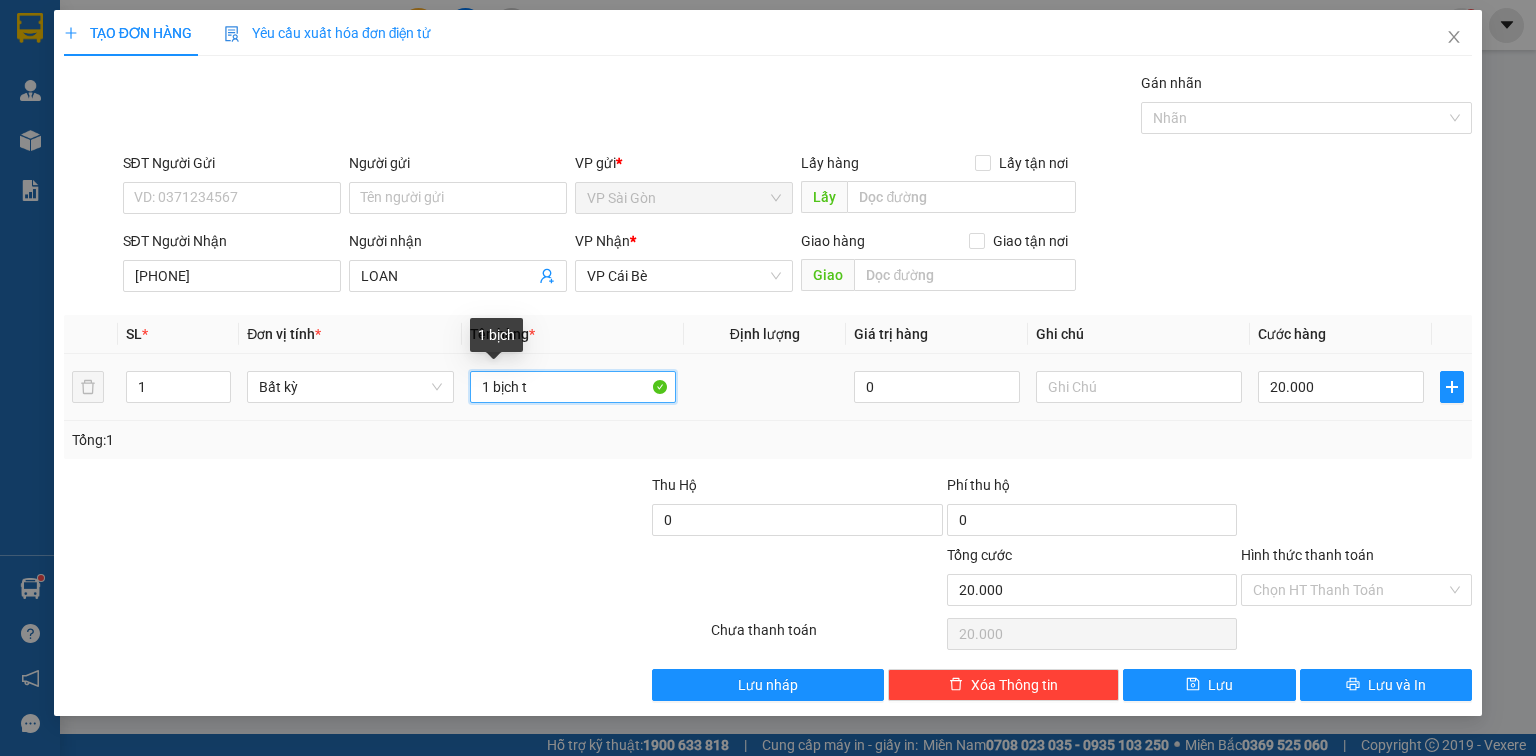 paste on "ẻ" 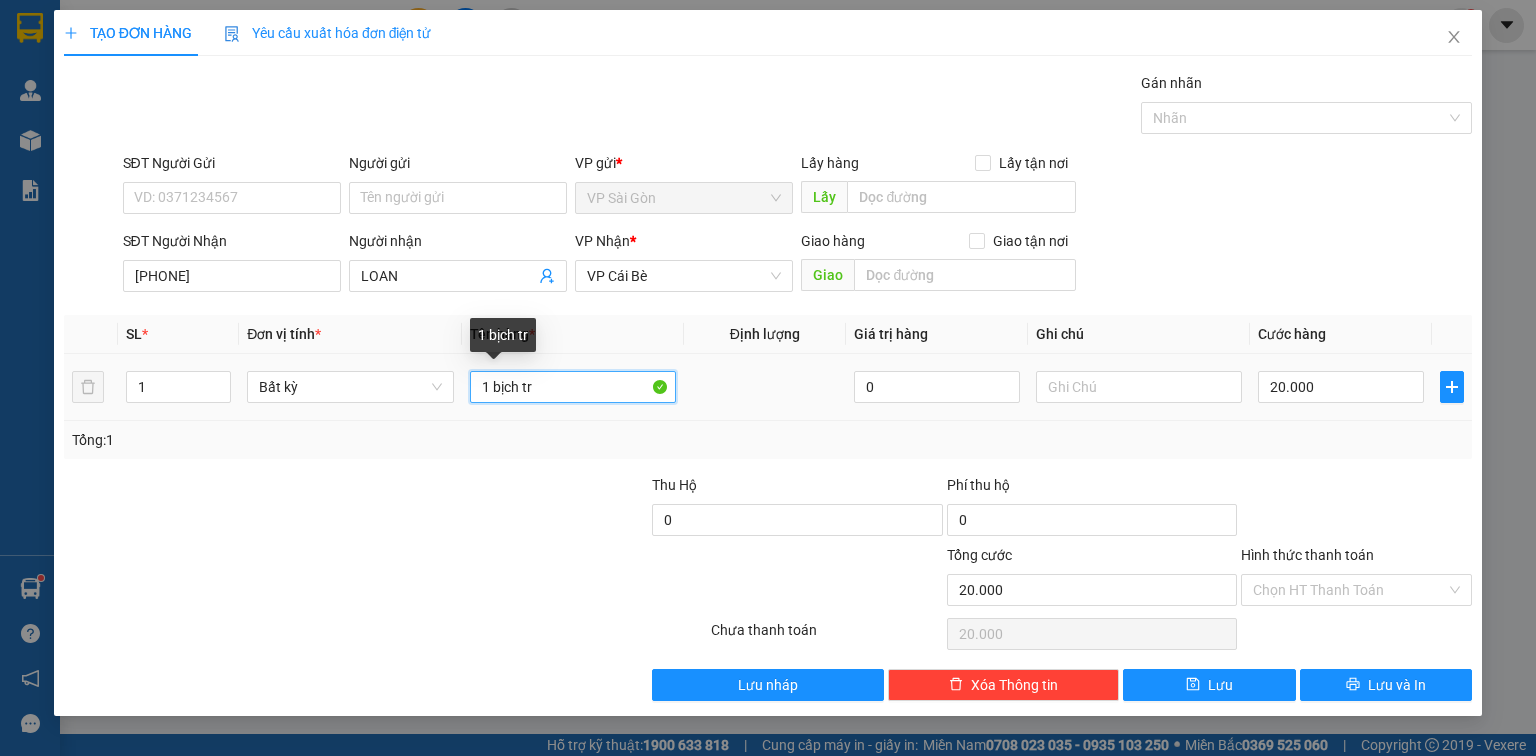 paste on "ă" 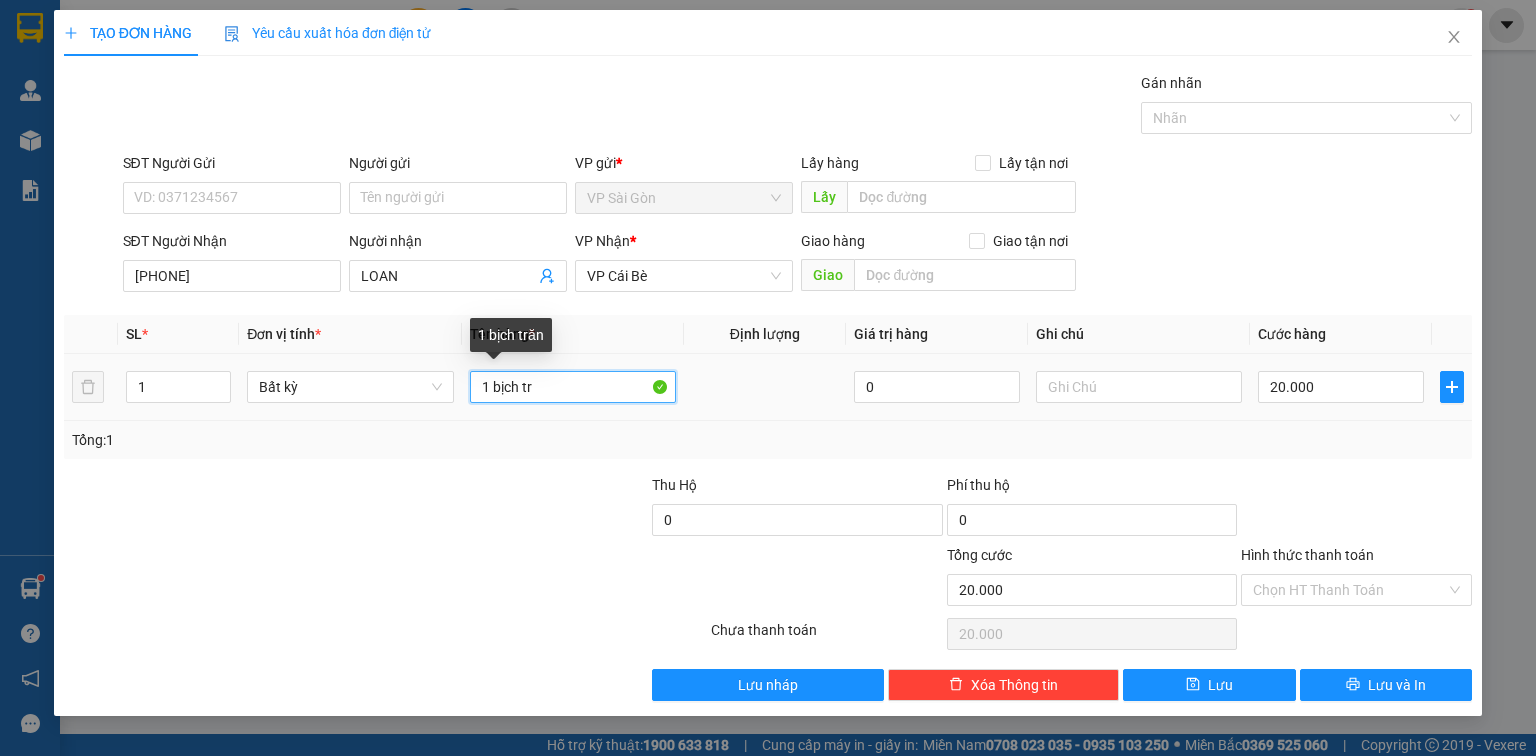 paste on "ắn" 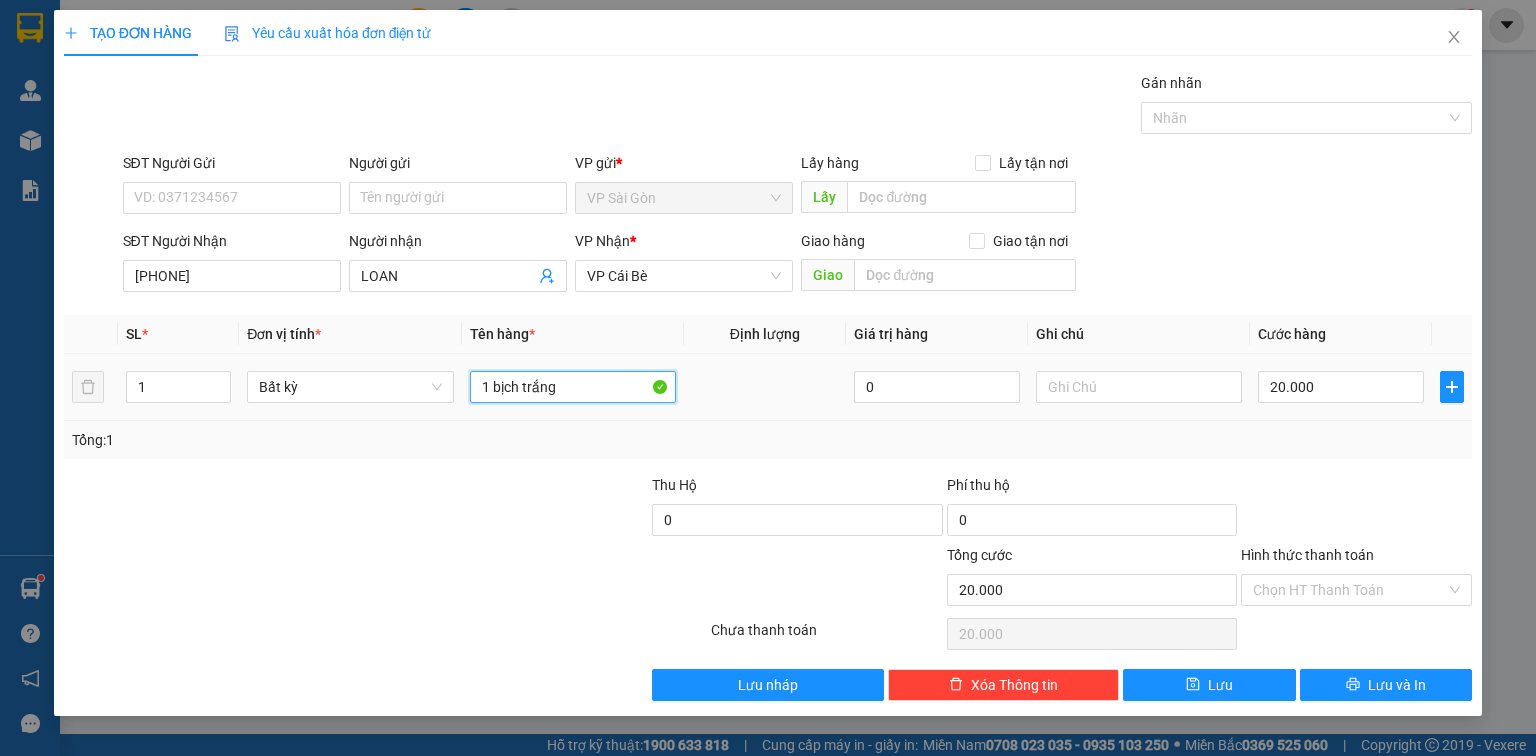 type on "1 bịch trắng" 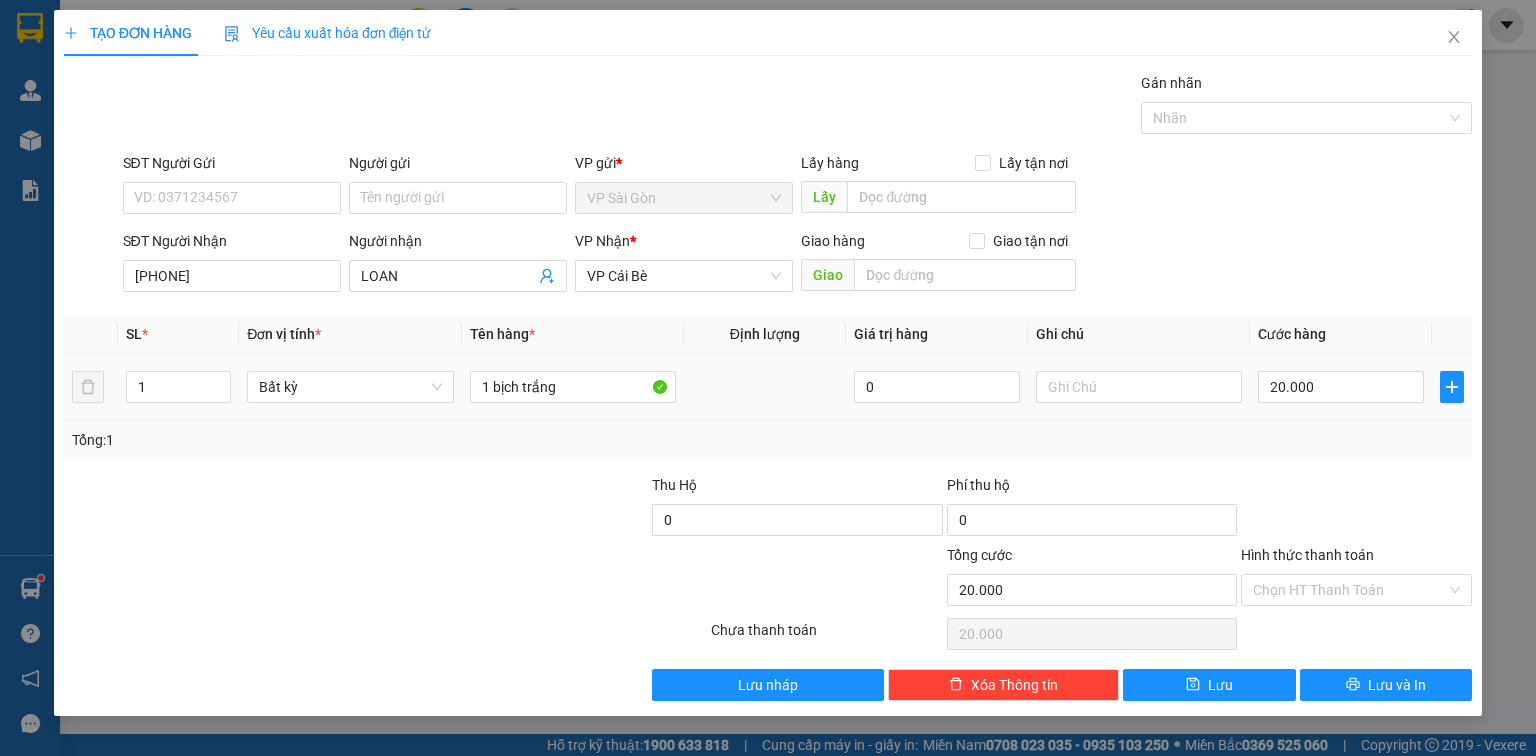 click on "20.000" at bounding box center (1341, 387) 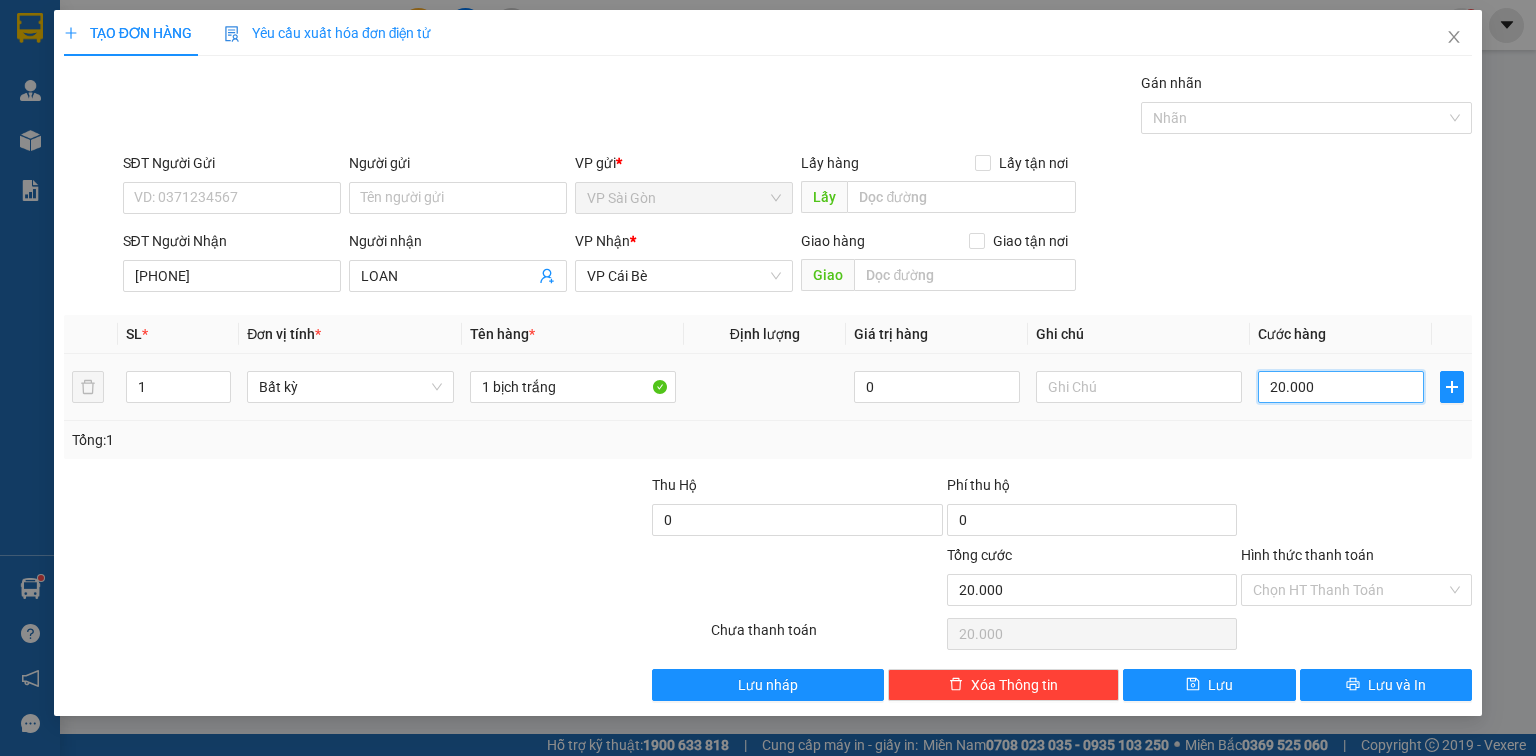 click on "20.000" at bounding box center [1341, 387] 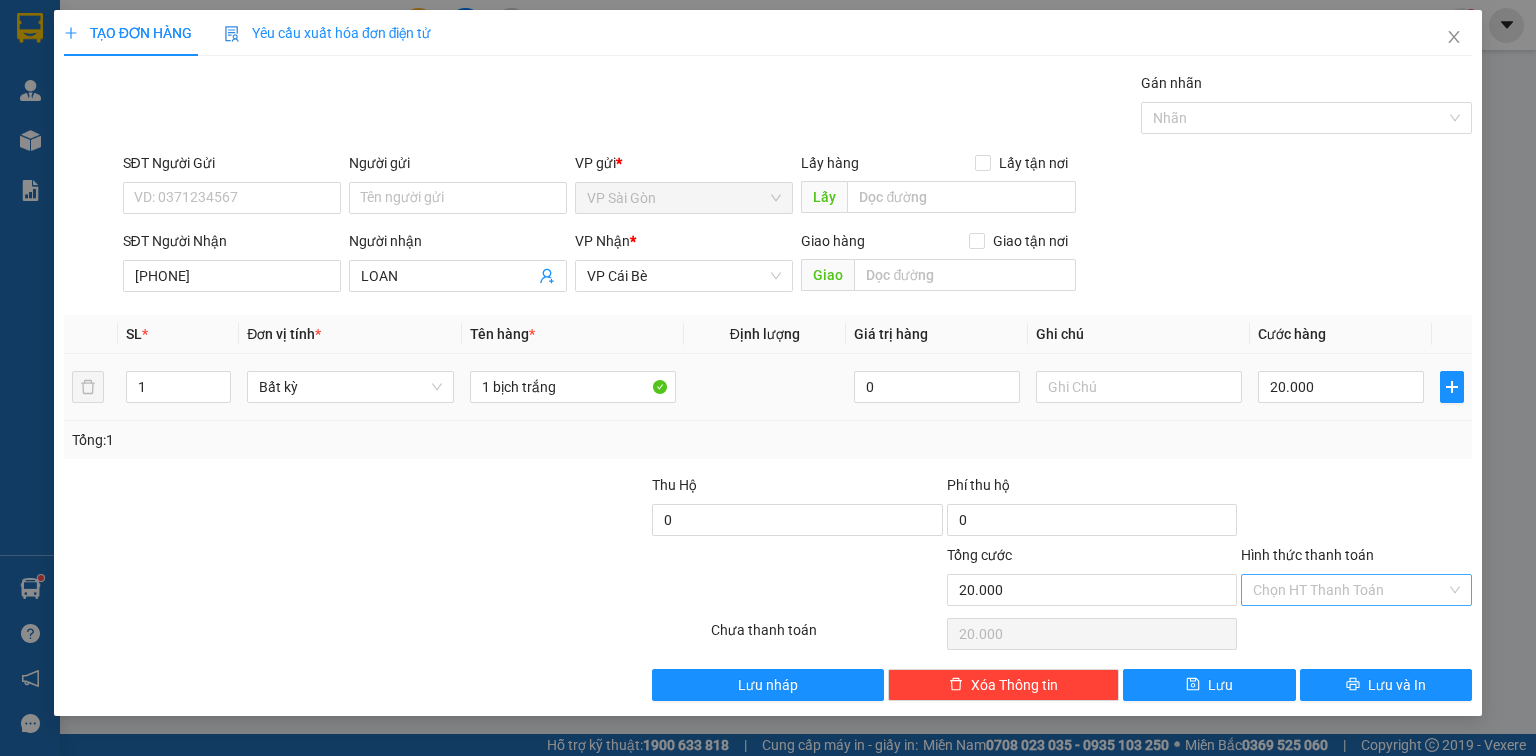 click on "Hình thức thanh toán" at bounding box center (1349, 590) 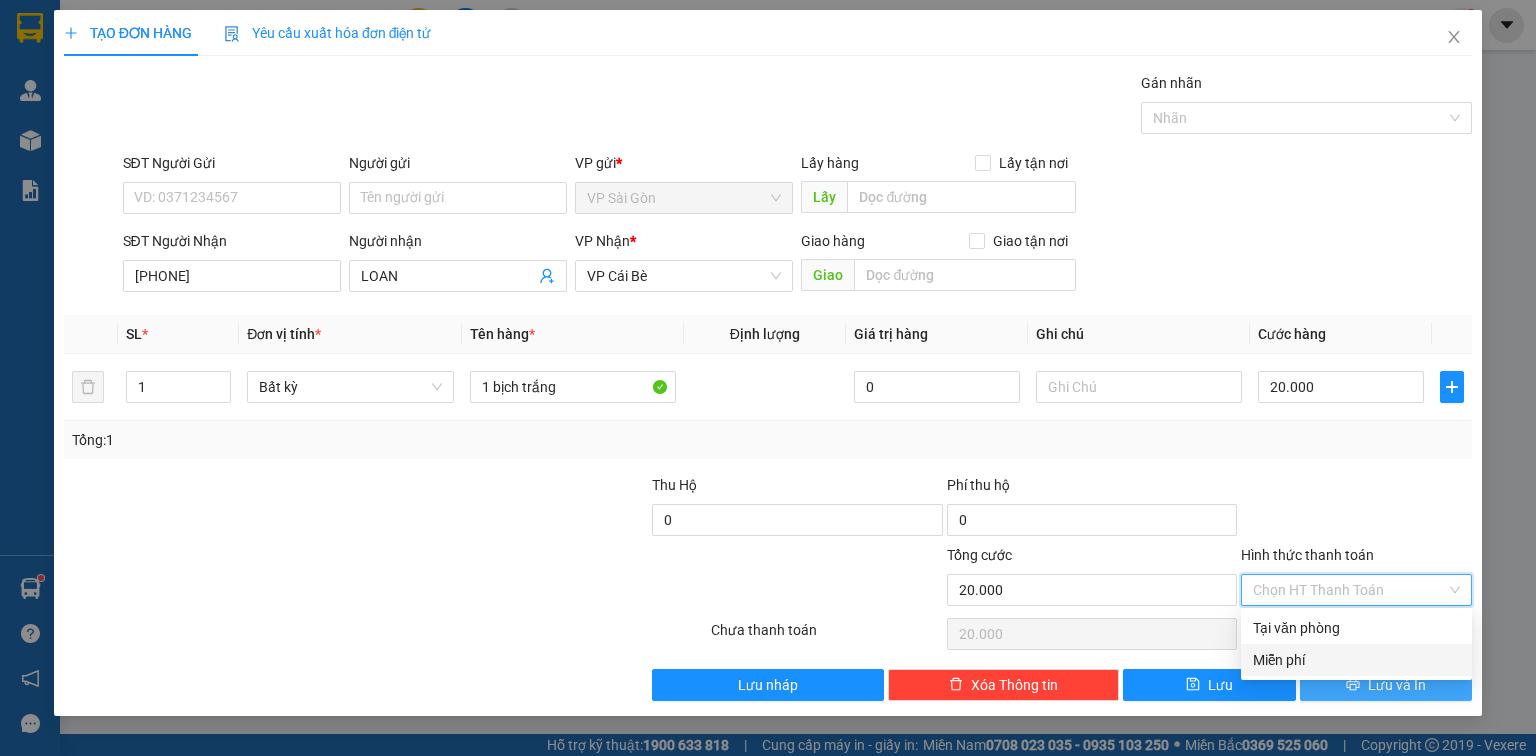 click on "Lưu và In" at bounding box center (1397, 685) 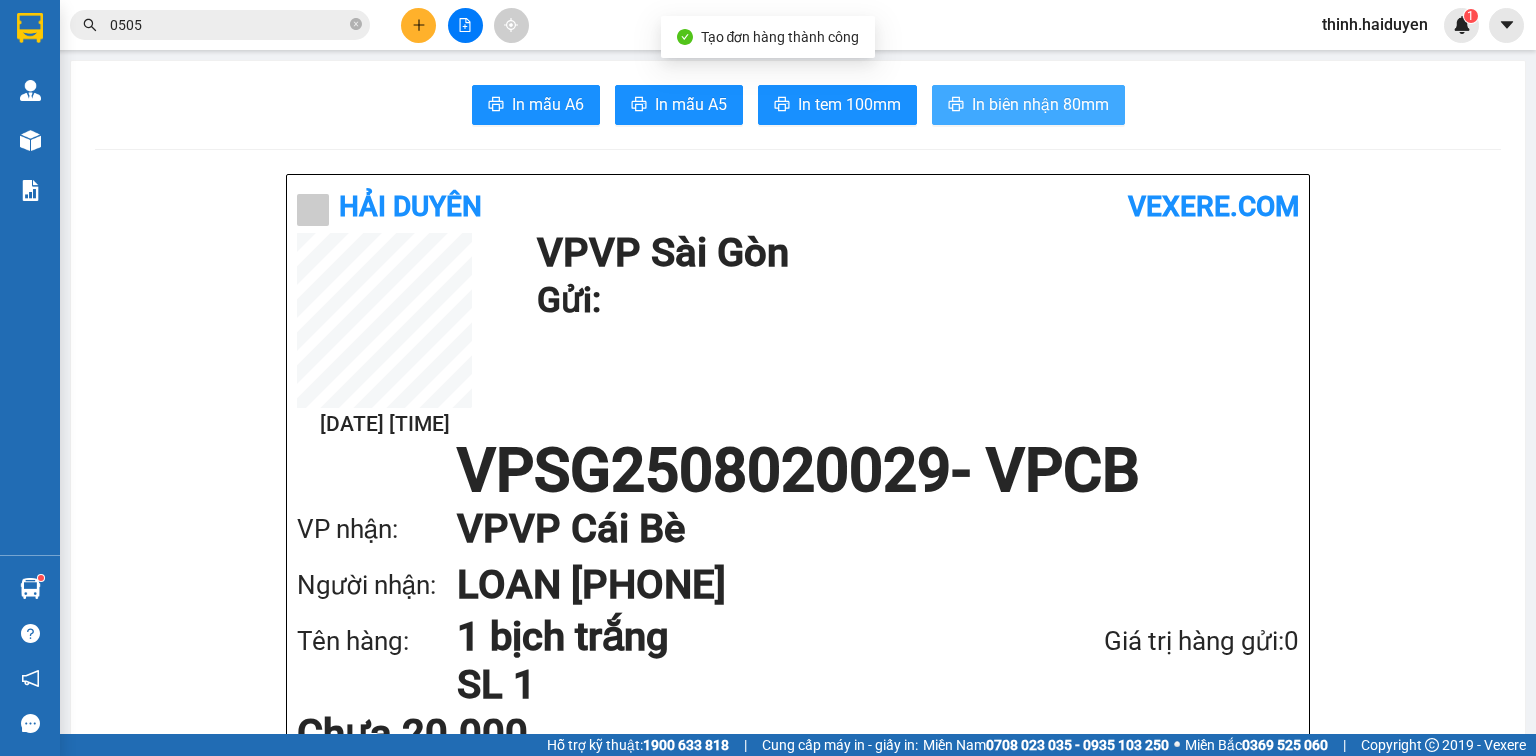 click on "In biên nhận 80mm" at bounding box center (1040, 104) 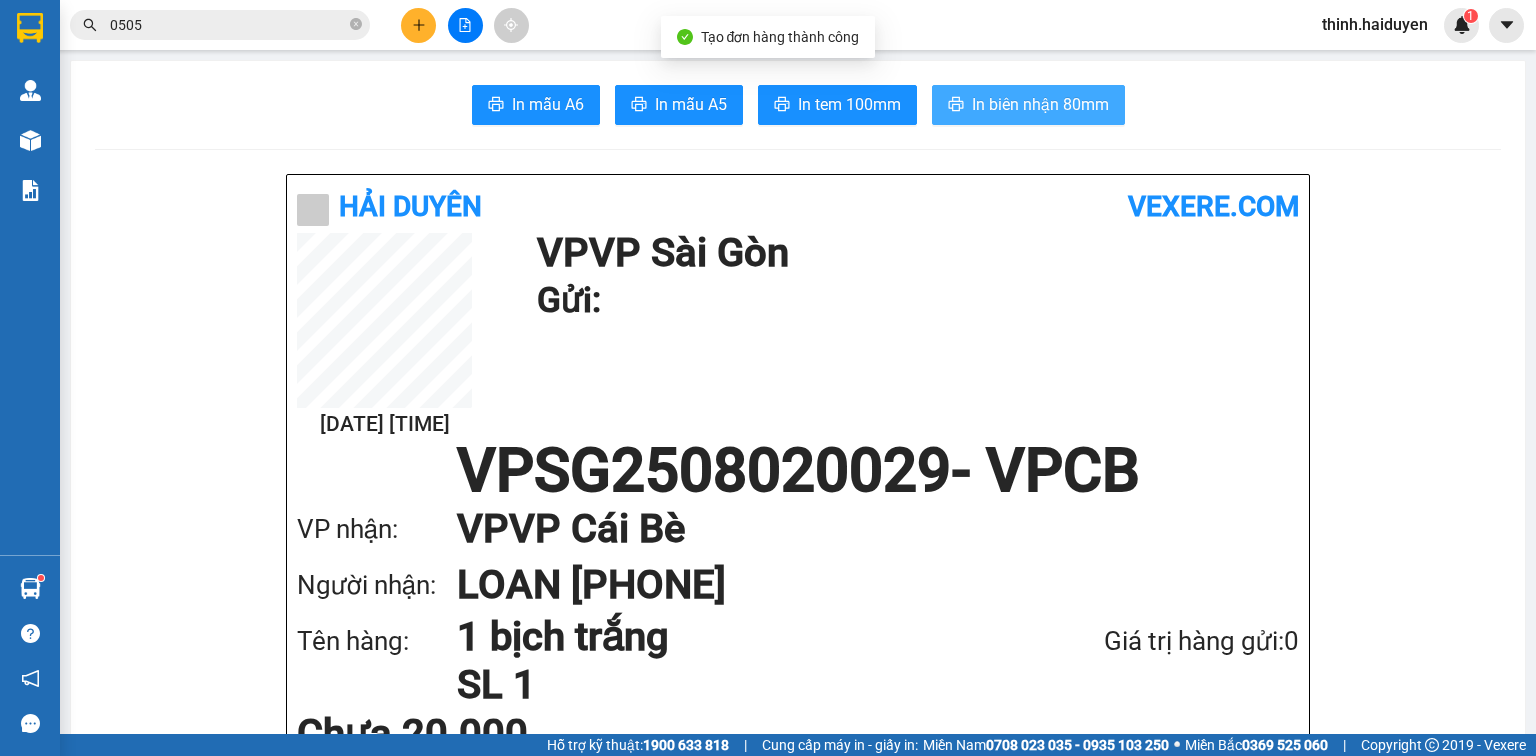 scroll, scrollTop: 0, scrollLeft: 0, axis: both 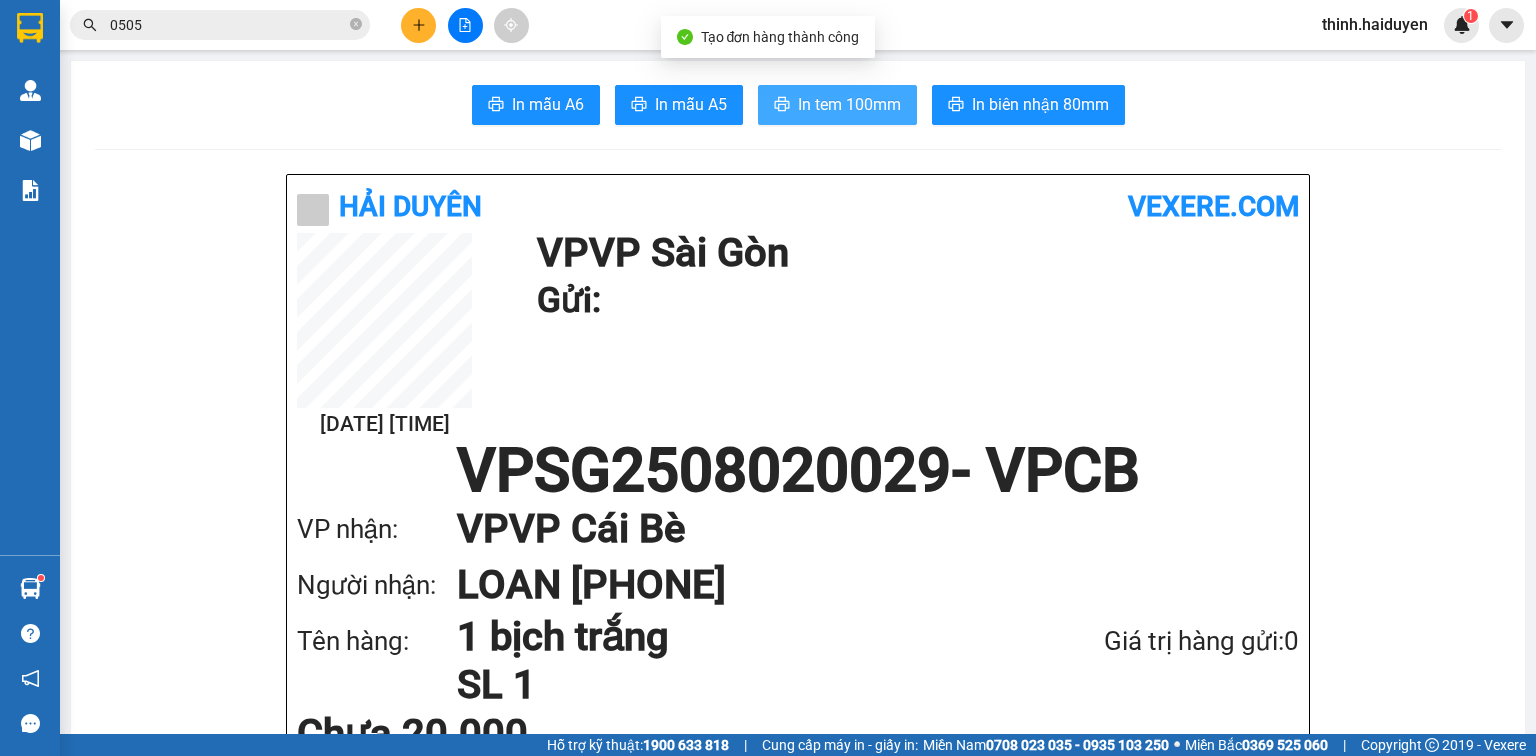 click on "In tem 100mm" at bounding box center (849, 104) 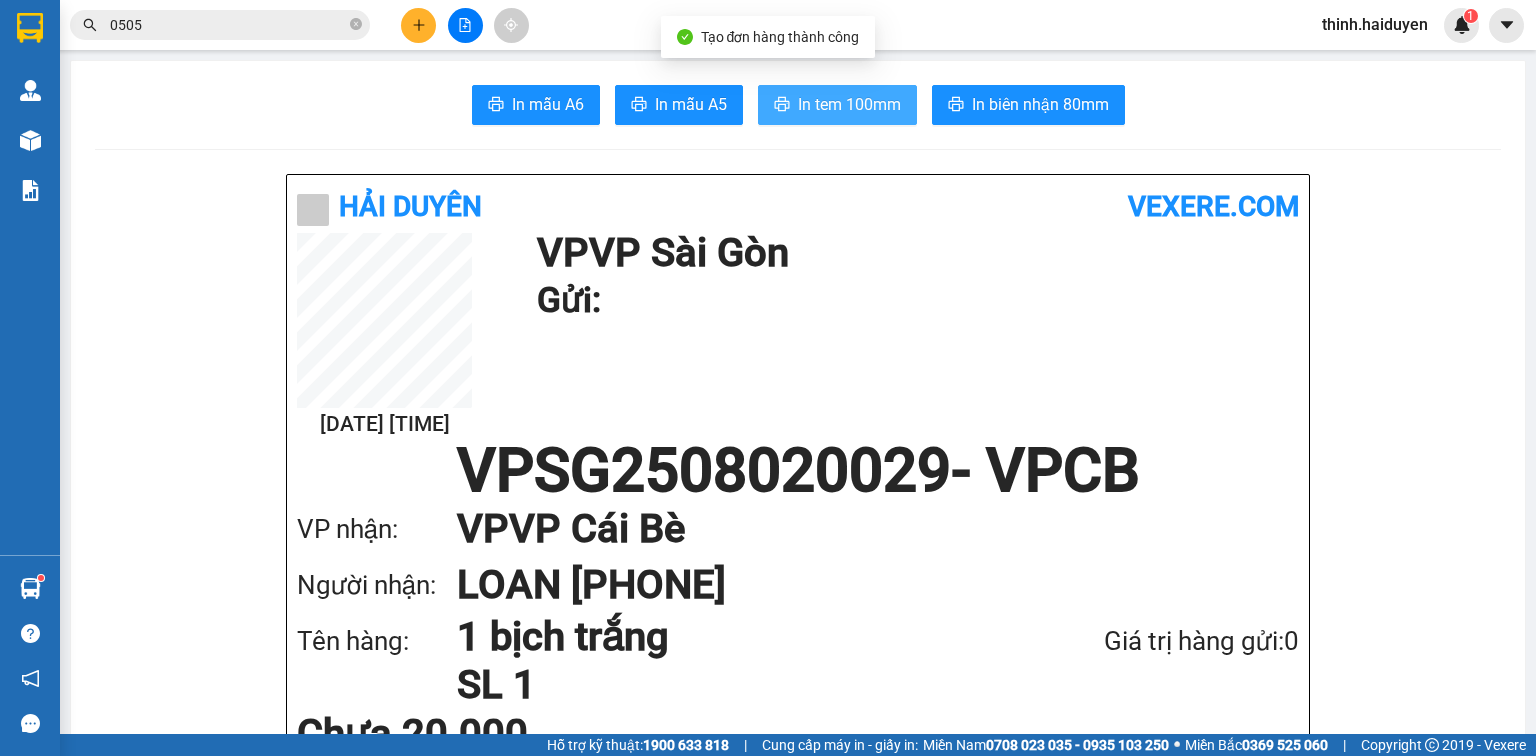 scroll, scrollTop: 0, scrollLeft: 0, axis: both 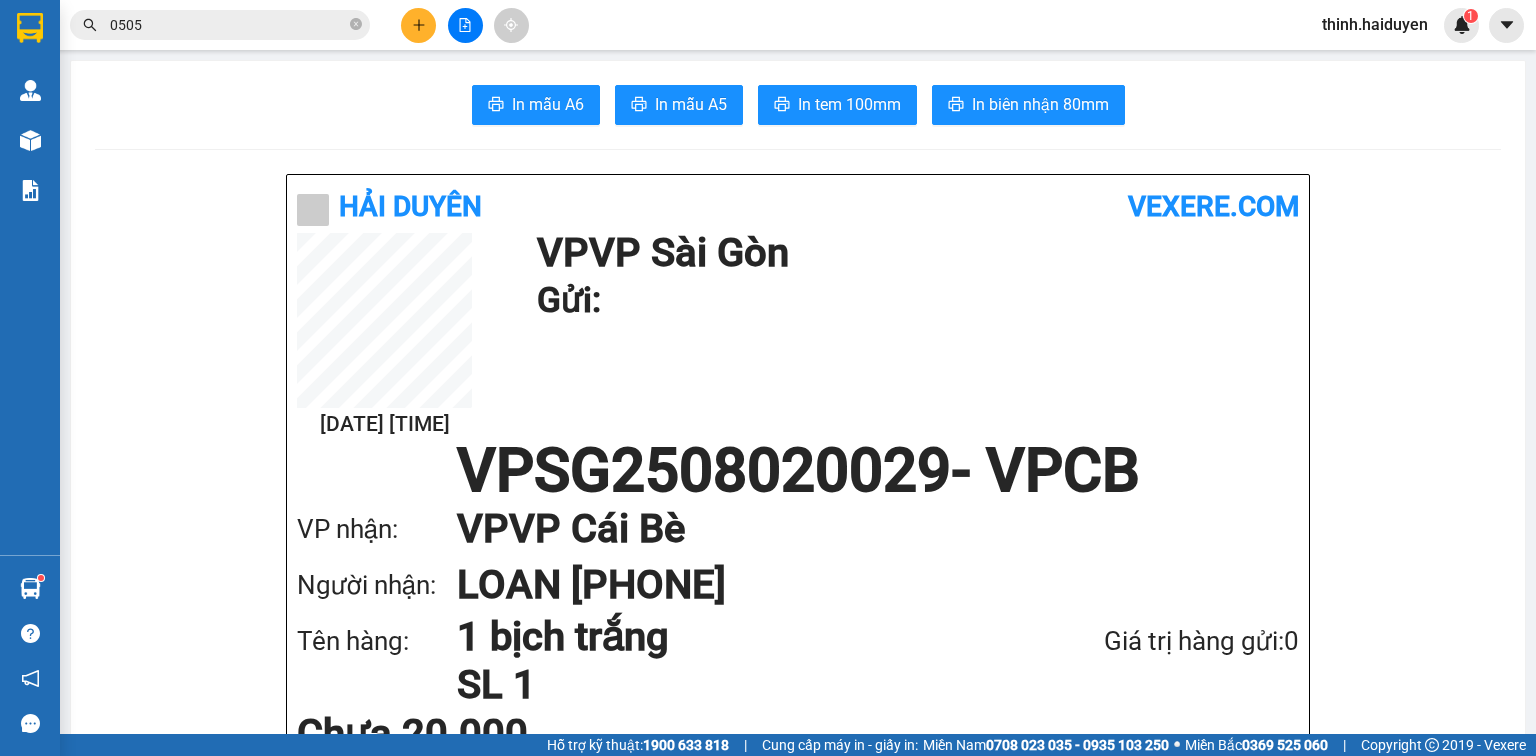 click on "Kết quả tìm kiếm ( 4 )  Bộ lọc  Gửi 3 ngày gần nhất Mã ĐH Trạng thái Món hàng Thu hộ Tổng cước Chưa cước Nhãn Người gửi VP Gửi Người nhận VP Nhận [ID] [TIME] - [DATE] VP Nhận   [ID] [TIME] - [DATE] 3  KIỆN ĐEN SL:  3 60.000 60.000 [PHONE] PHÁT VP Cái Bè [PHONE_PART] HUỲNH VP Sài Gòn [ID] [TIME] - [DATE] Đã giao   [TIME] - [DATE] 4  KIỆN ĐEN SL:  4 [PHONE] PHÁT VP Cái Bè [PHONE_PART] HUỲNH VP Sài Gòn [ID] [TIME] - [DATE] Đã giao   [TIME] - [DATE] 2 CÂY SL:  2 [PHONE] VP Sài Gòn [PHONE_PART] HUỲNH VP Cái Bè [ID] [TIME] - [DATE] Đã giao   [TIME] - [DATE] 2 KIỆN ĐEN KV (1 lớn 1 nhỏ he) SL:  2 30.000 VP Sài Gòn [PHONE_PART] HUỲNH VP Cái Bè 1 [PHONE_PART]" at bounding box center (195, 25) 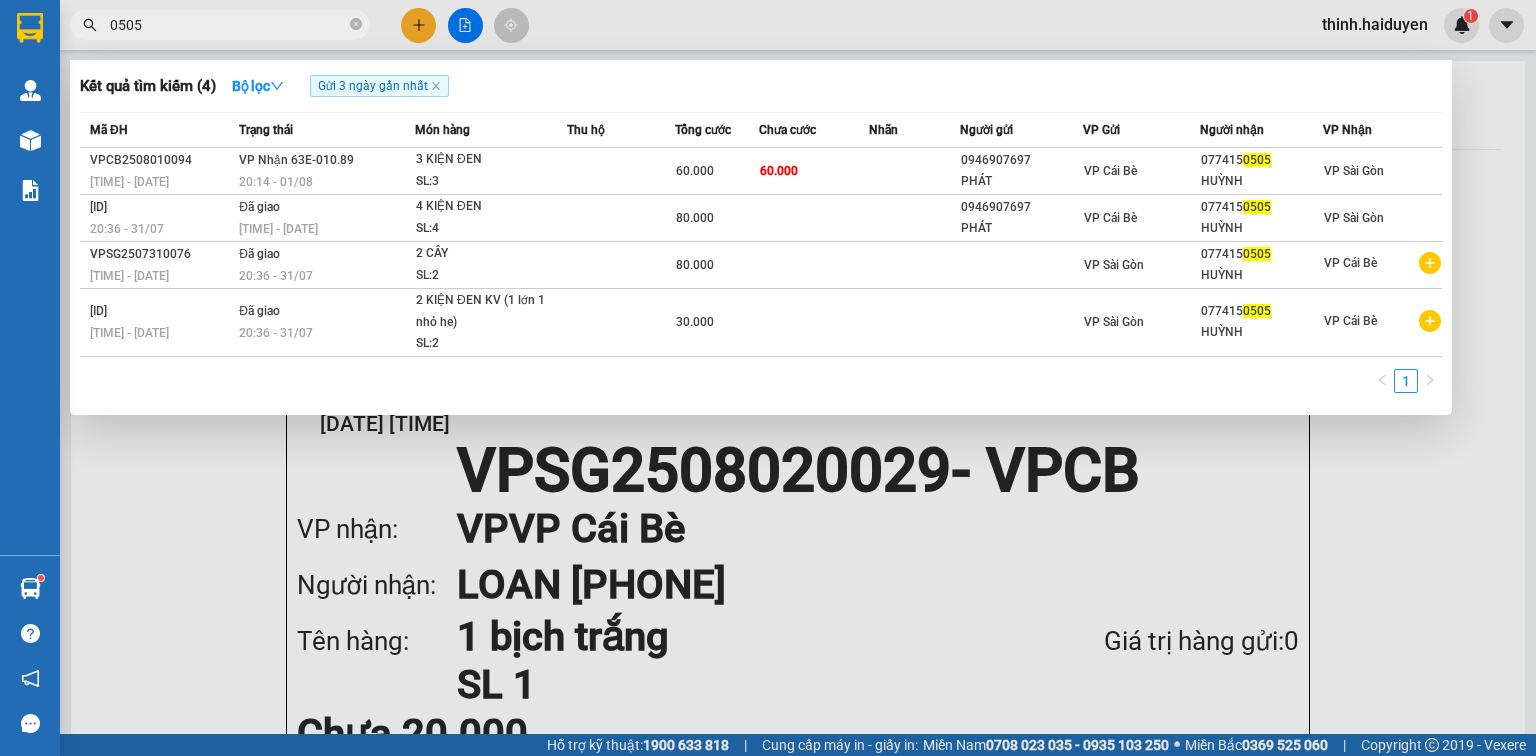 click on "0505" at bounding box center (228, 25) 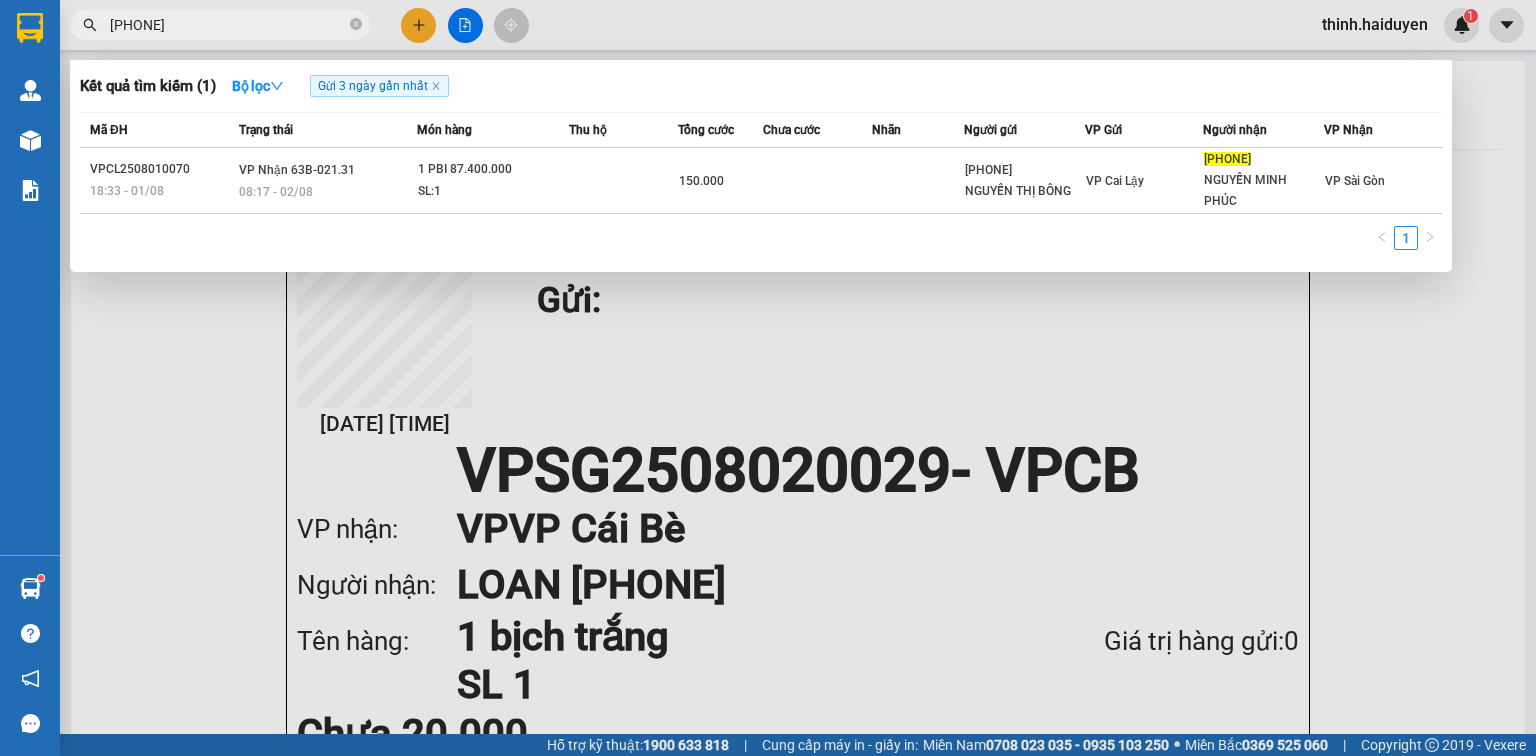 type on "[PHONE]" 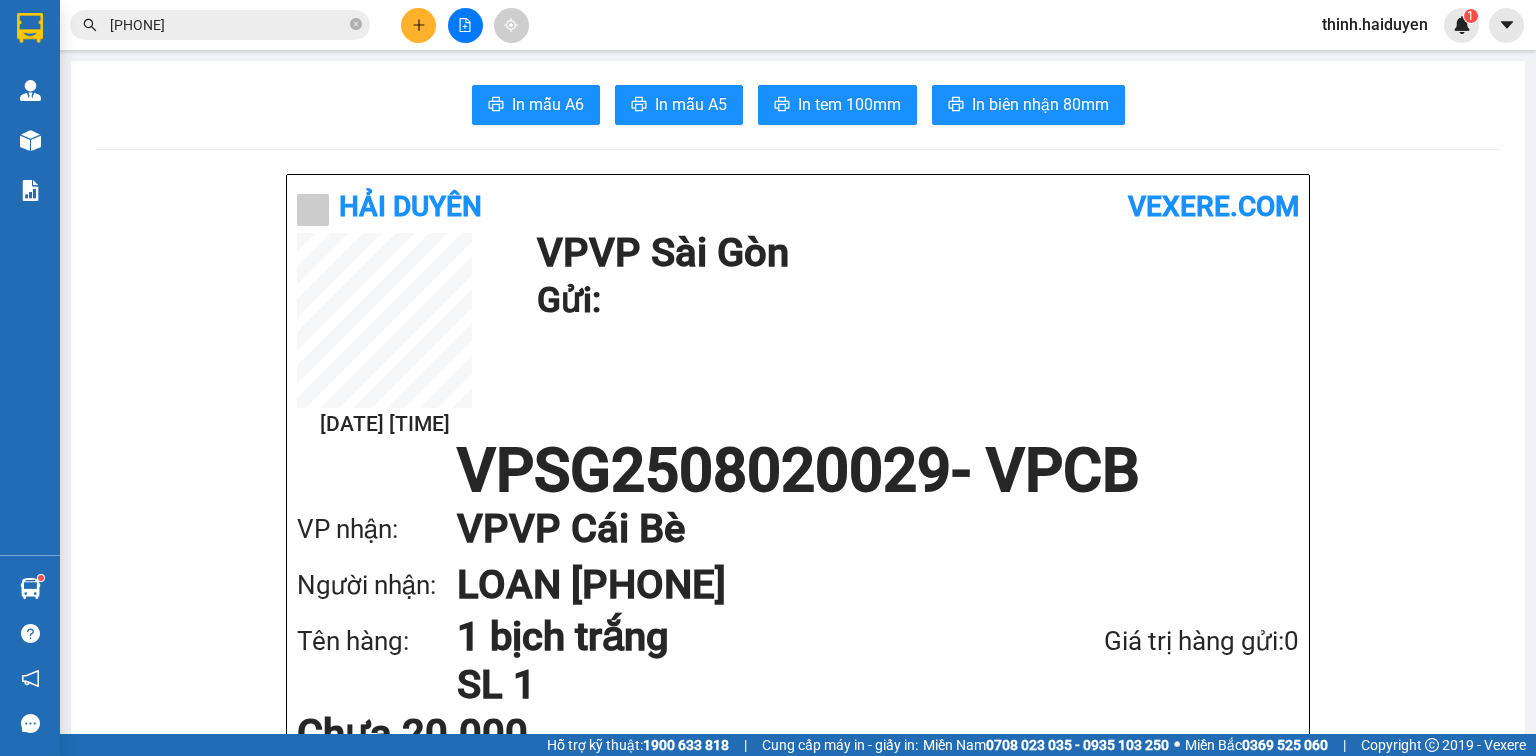 click 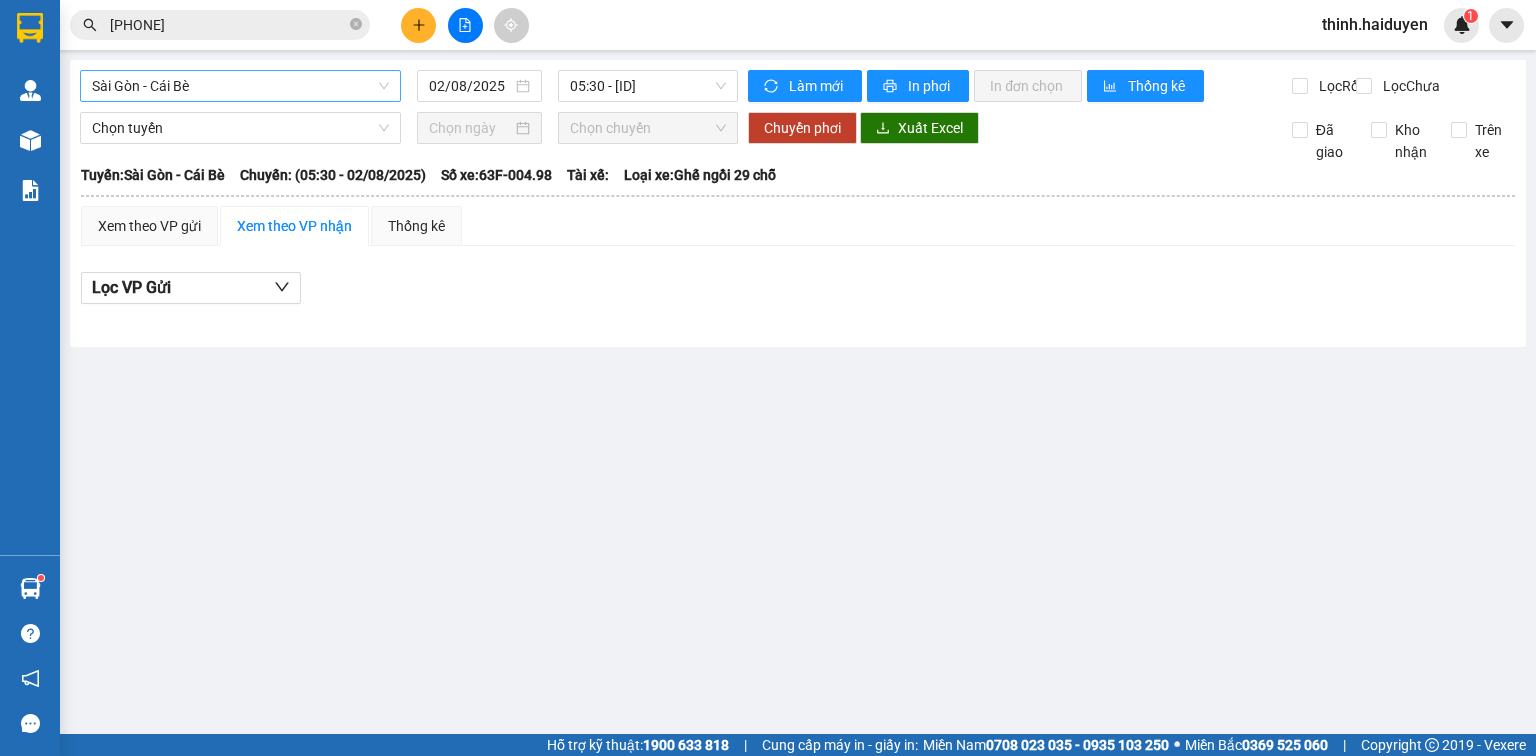 drag, startPoint x: 201, startPoint y: 83, endPoint x: 204, endPoint y: 102, distance: 19.235384 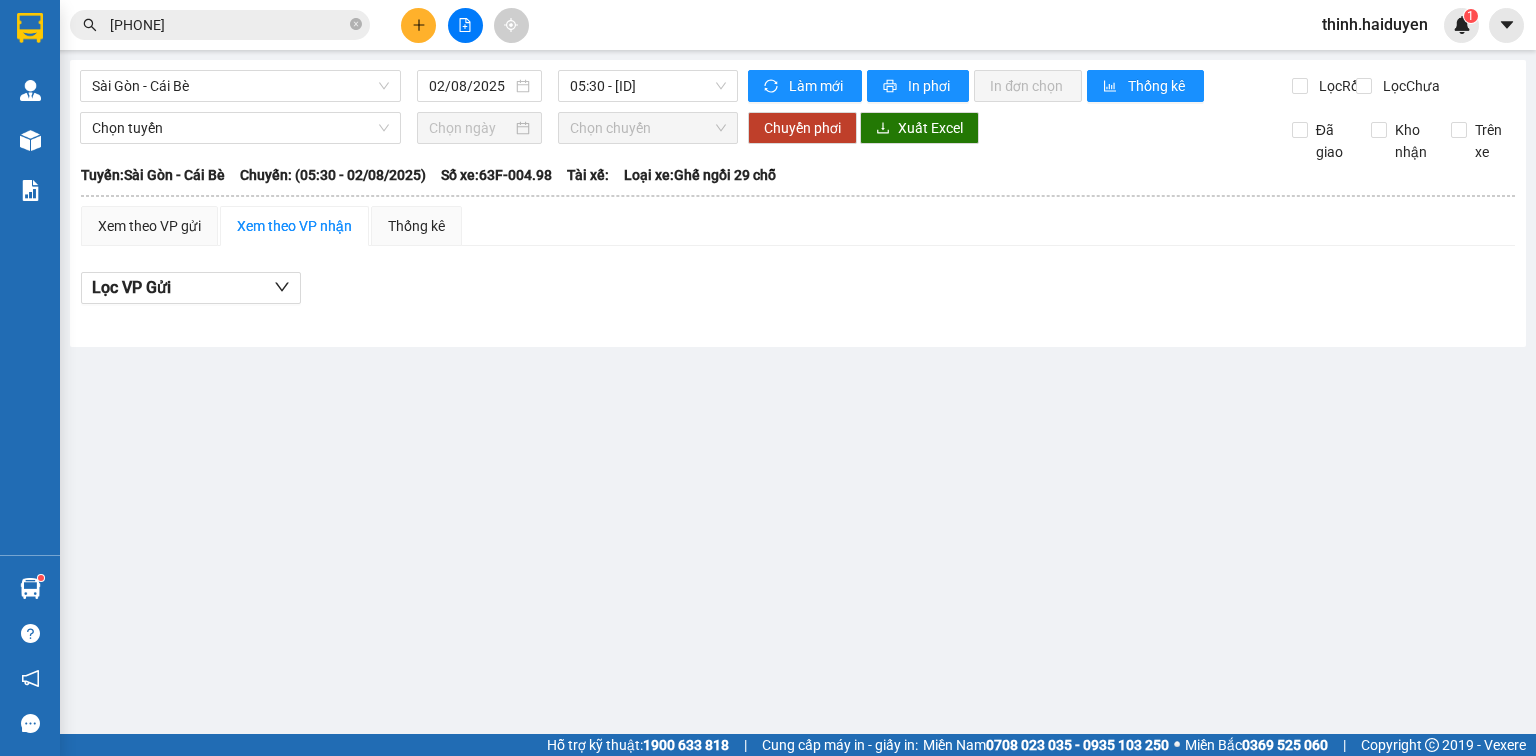 click on "Sài Gòn - Cái Bè" at bounding box center [240, 86] 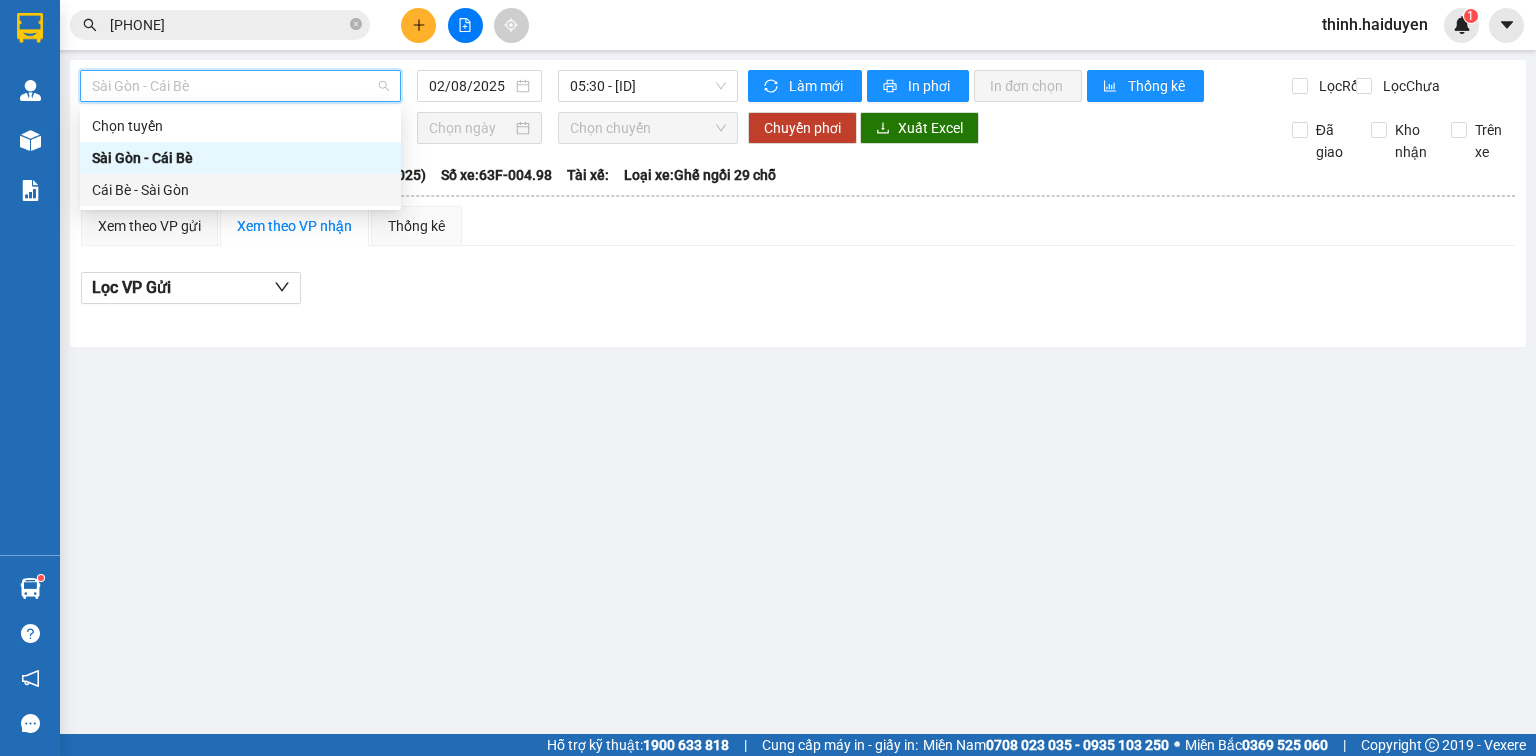 click on "Cái Bè - Sài Gòn" at bounding box center [240, 190] 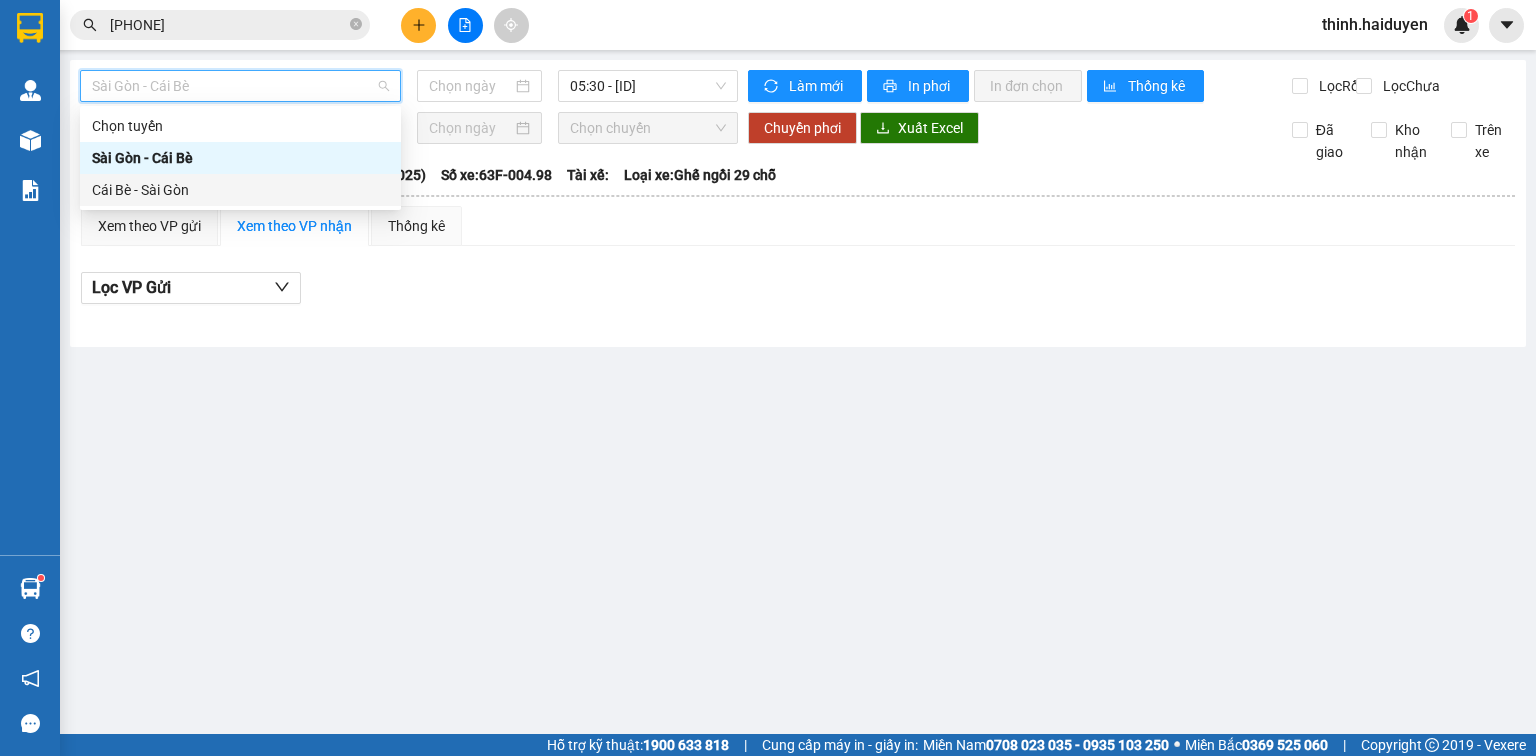 type on "02/08/2025" 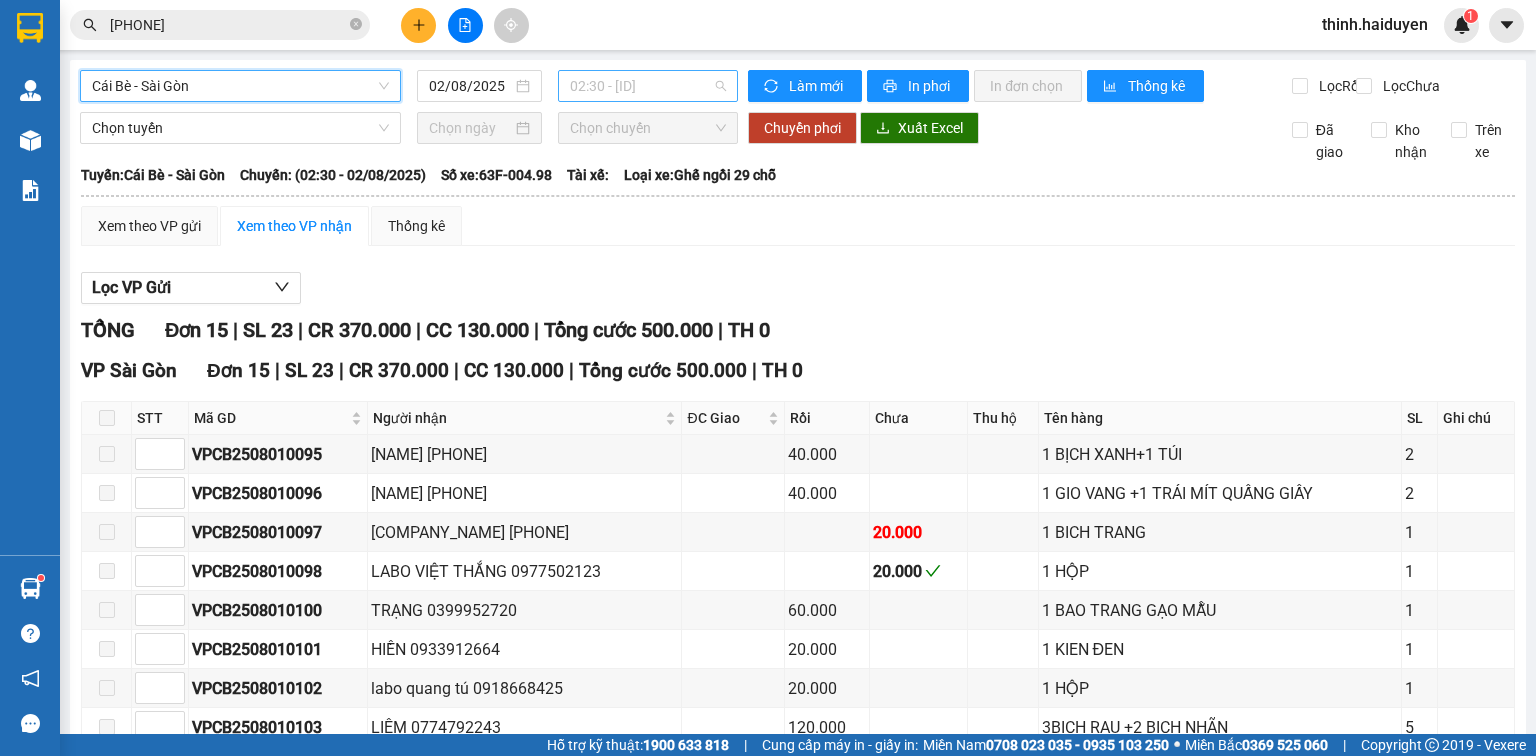 click on "02:30     - 63F-004.98" at bounding box center [648, 86] 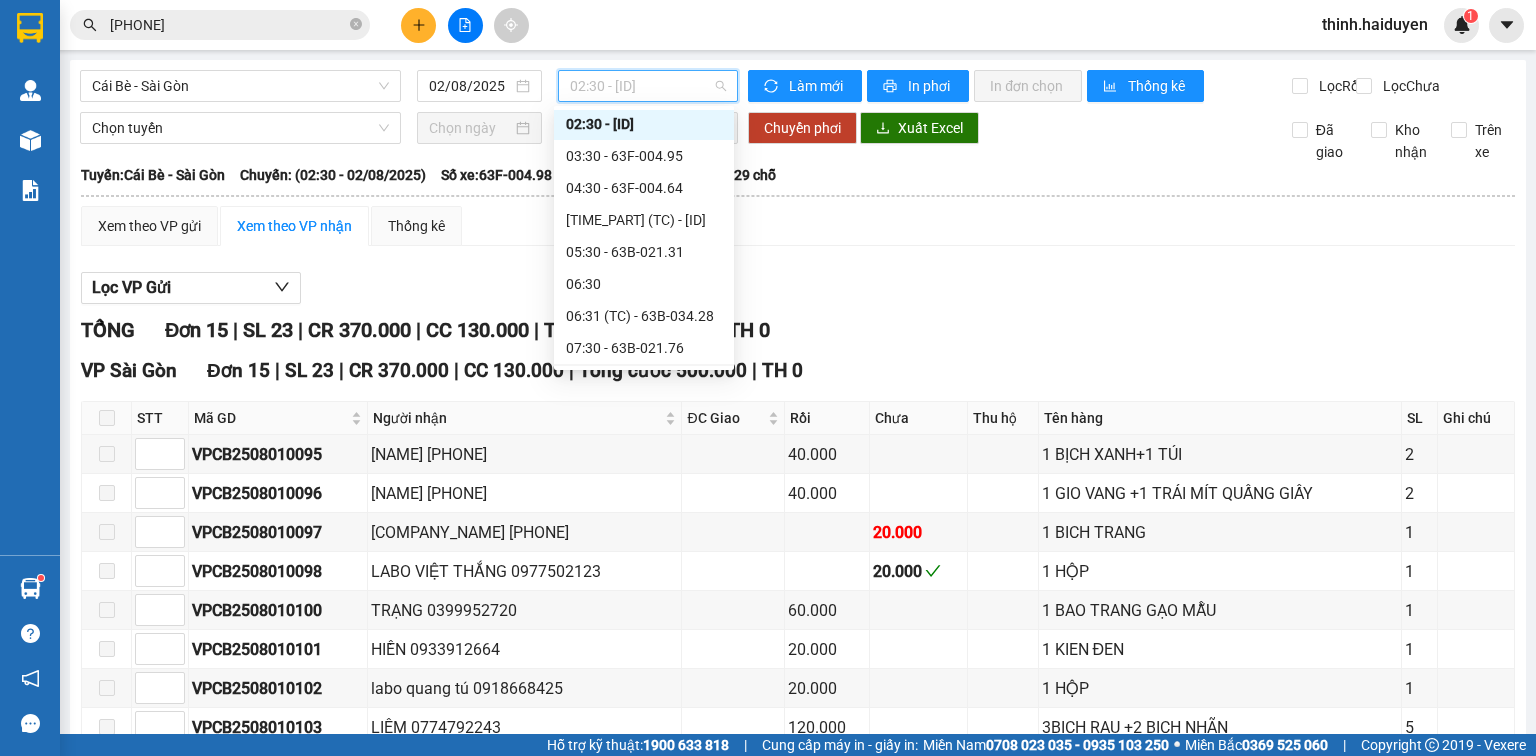 scroll, scrollTop: 0, scrollLeft: 0, axis: both 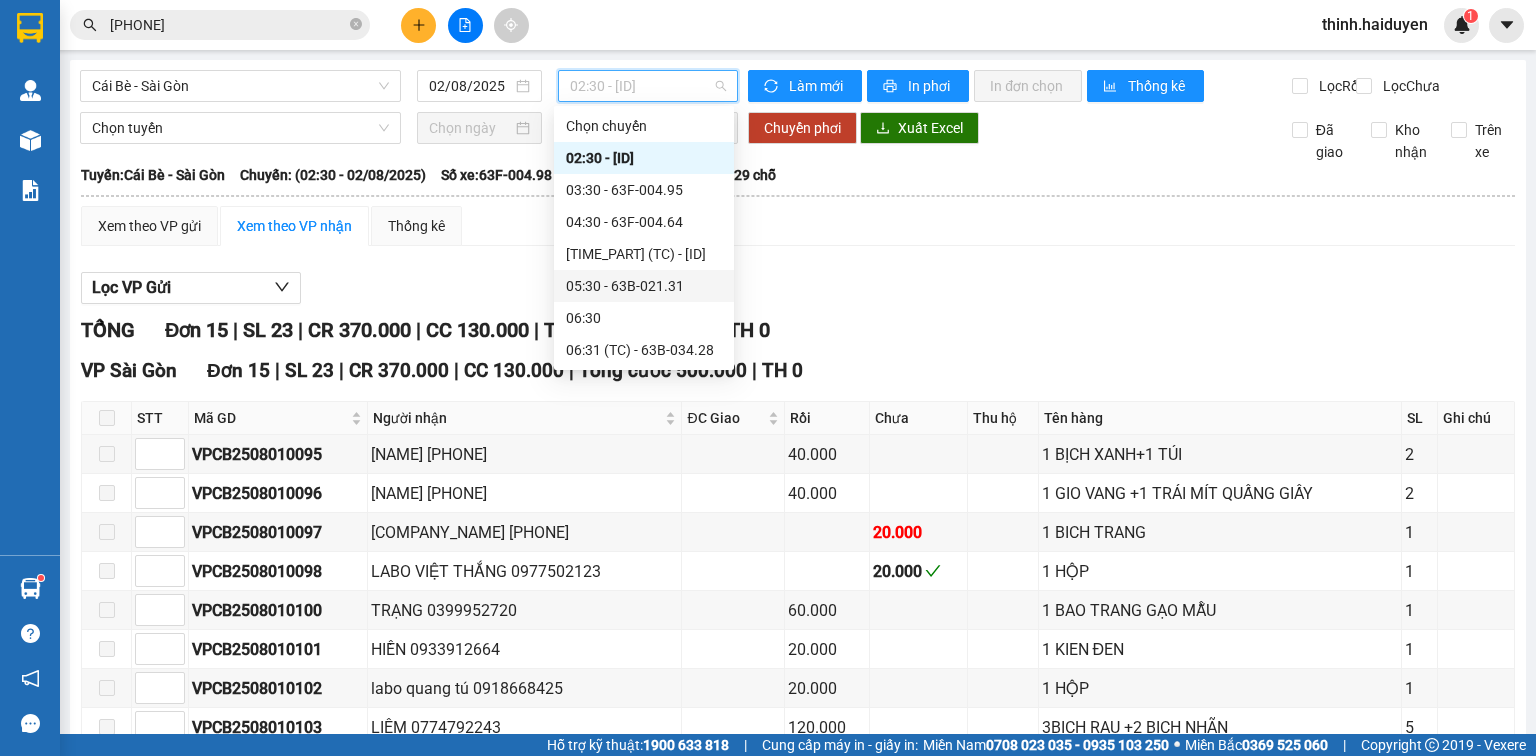 click on "05:30     - 63B-021.31" at bounding box center (644, 286) 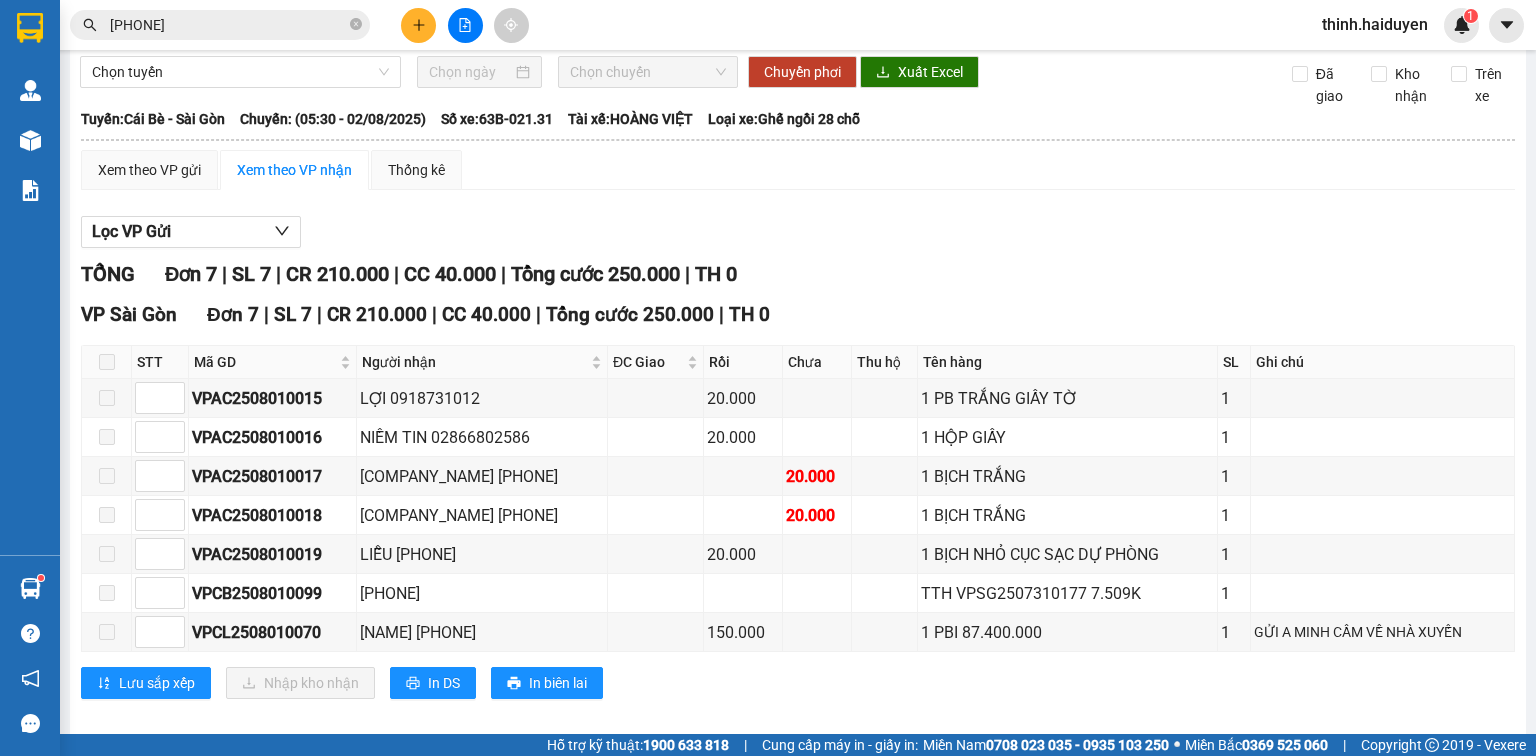 scroll, scrollTop: 88, scrollLeft: 0, axis: vertical 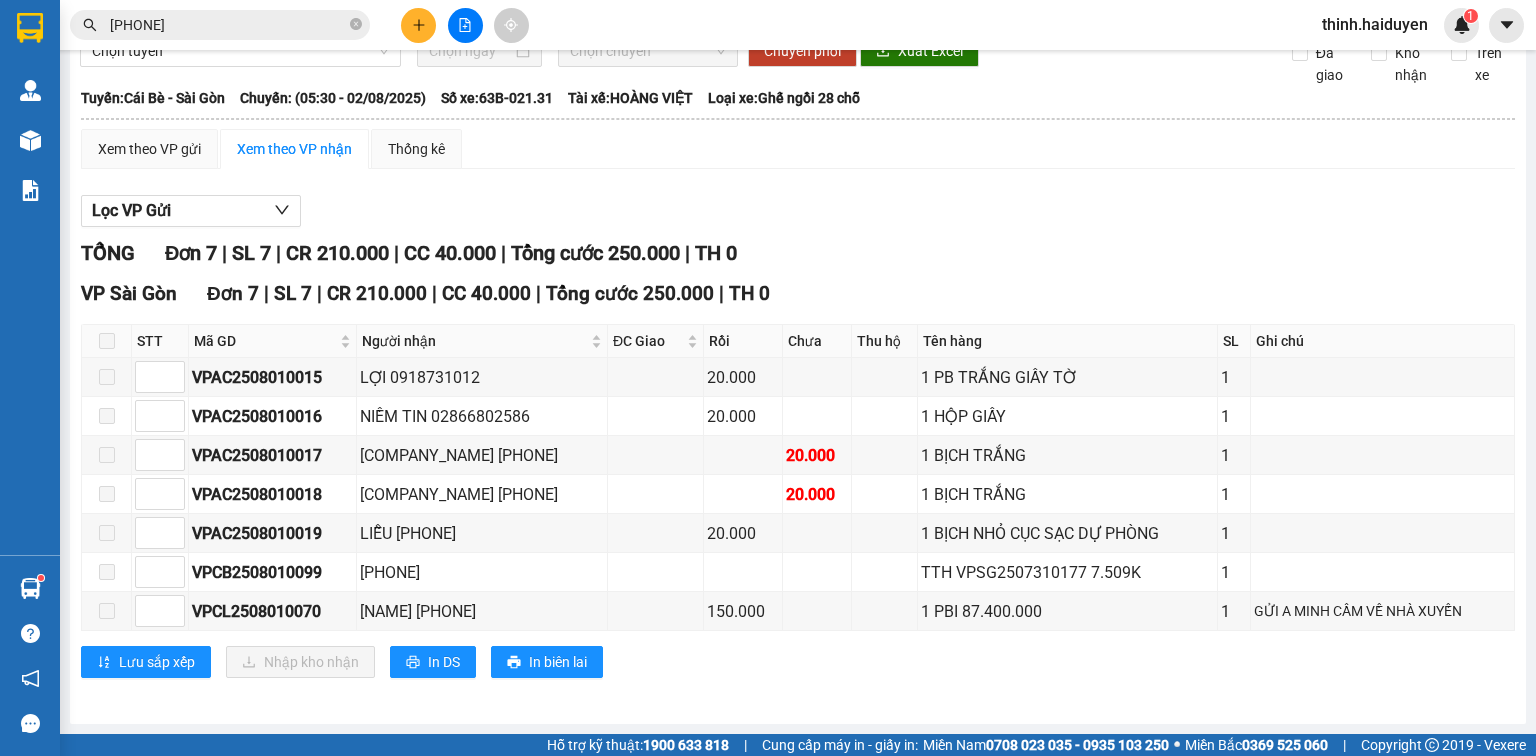 click 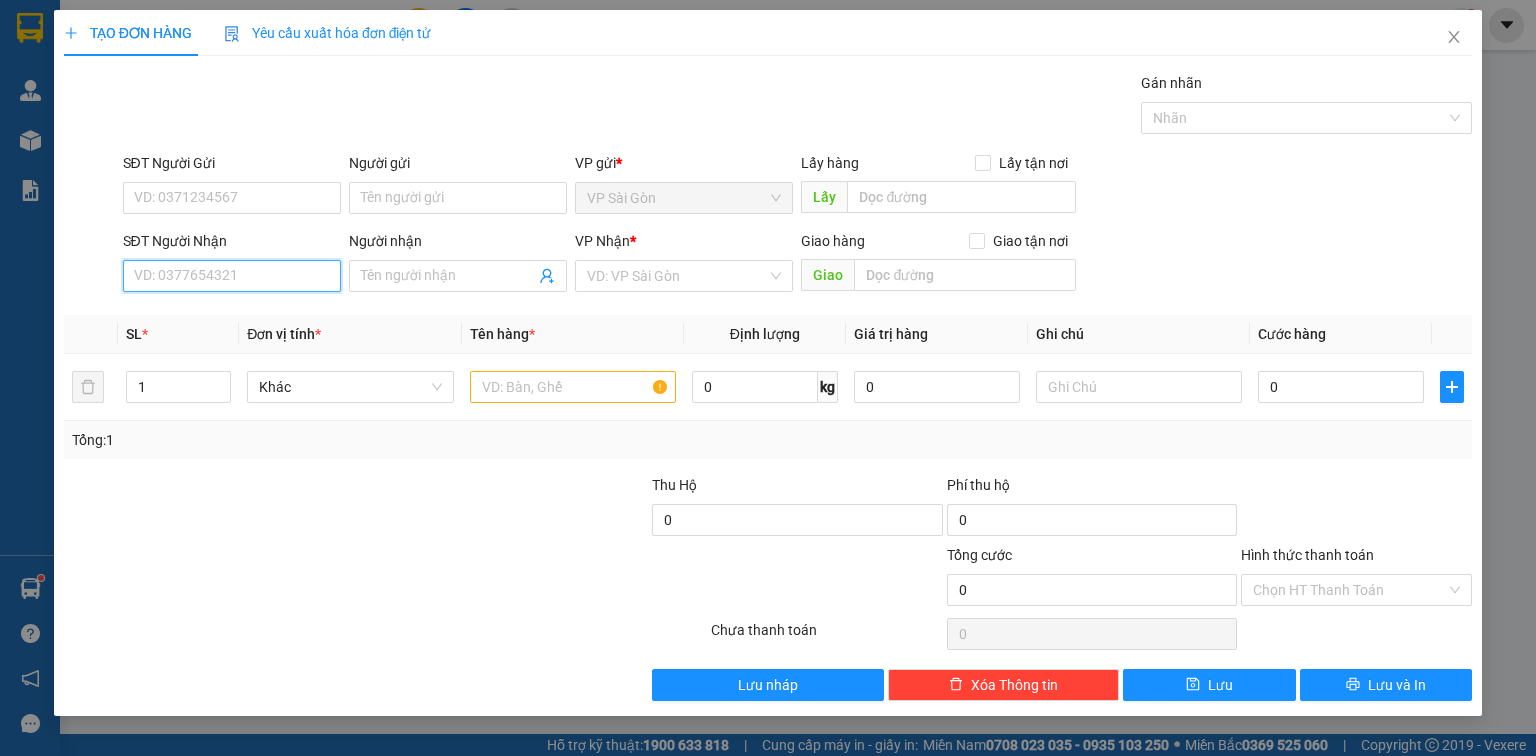 click on "SĐT Người Nhận" at bounding box center (232, 276) 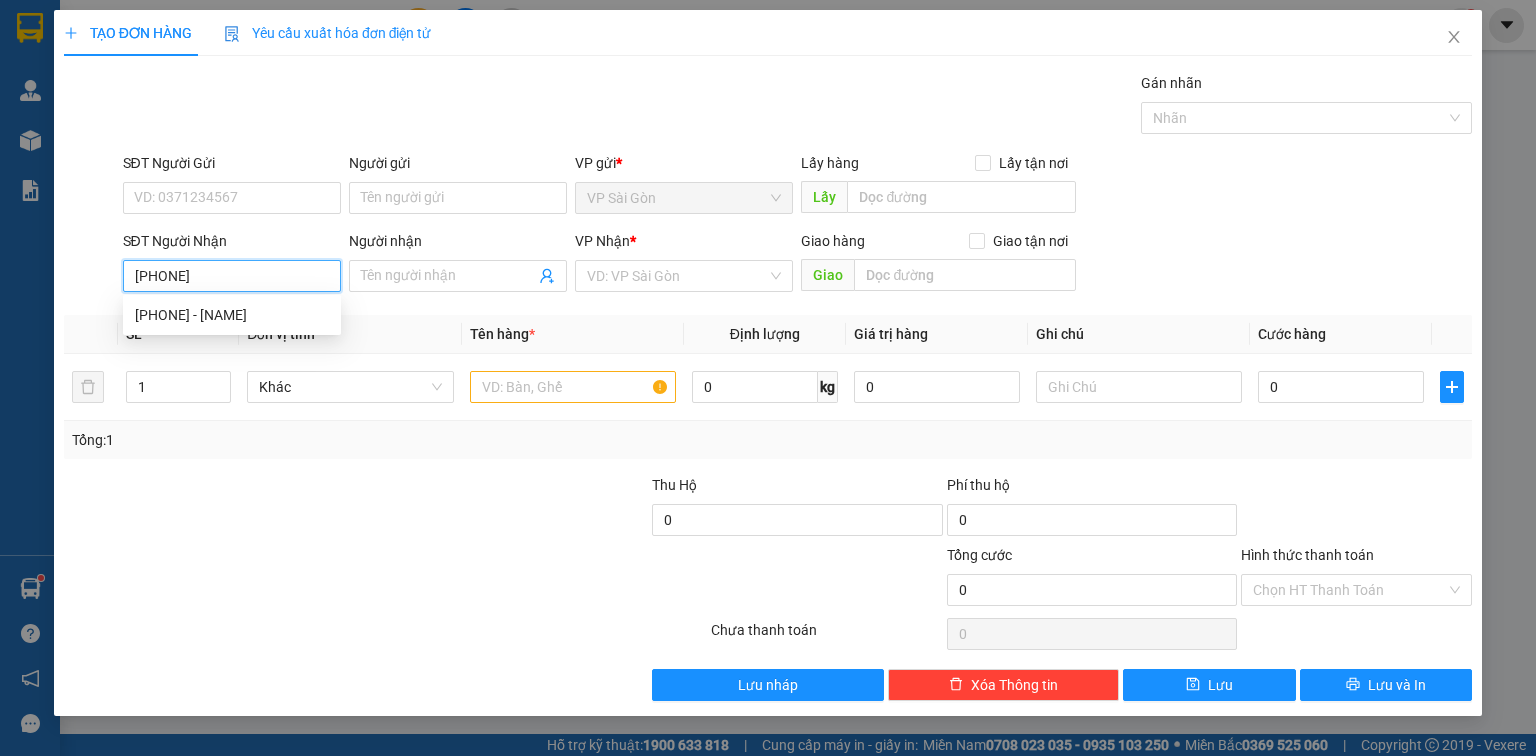 type on "[PHONE]" 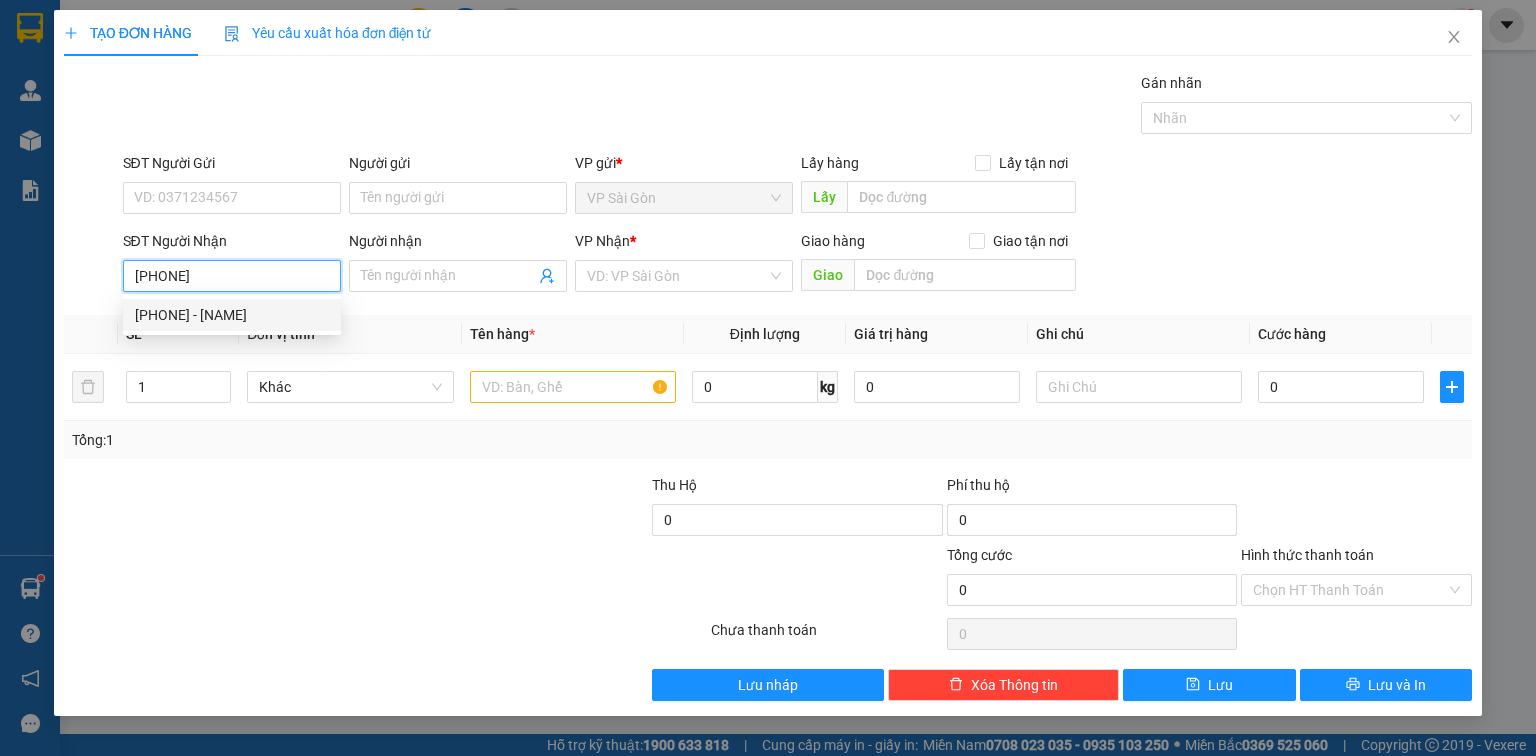 click on "[PHONE] - [NAME]" at bounding box center (232, 315) 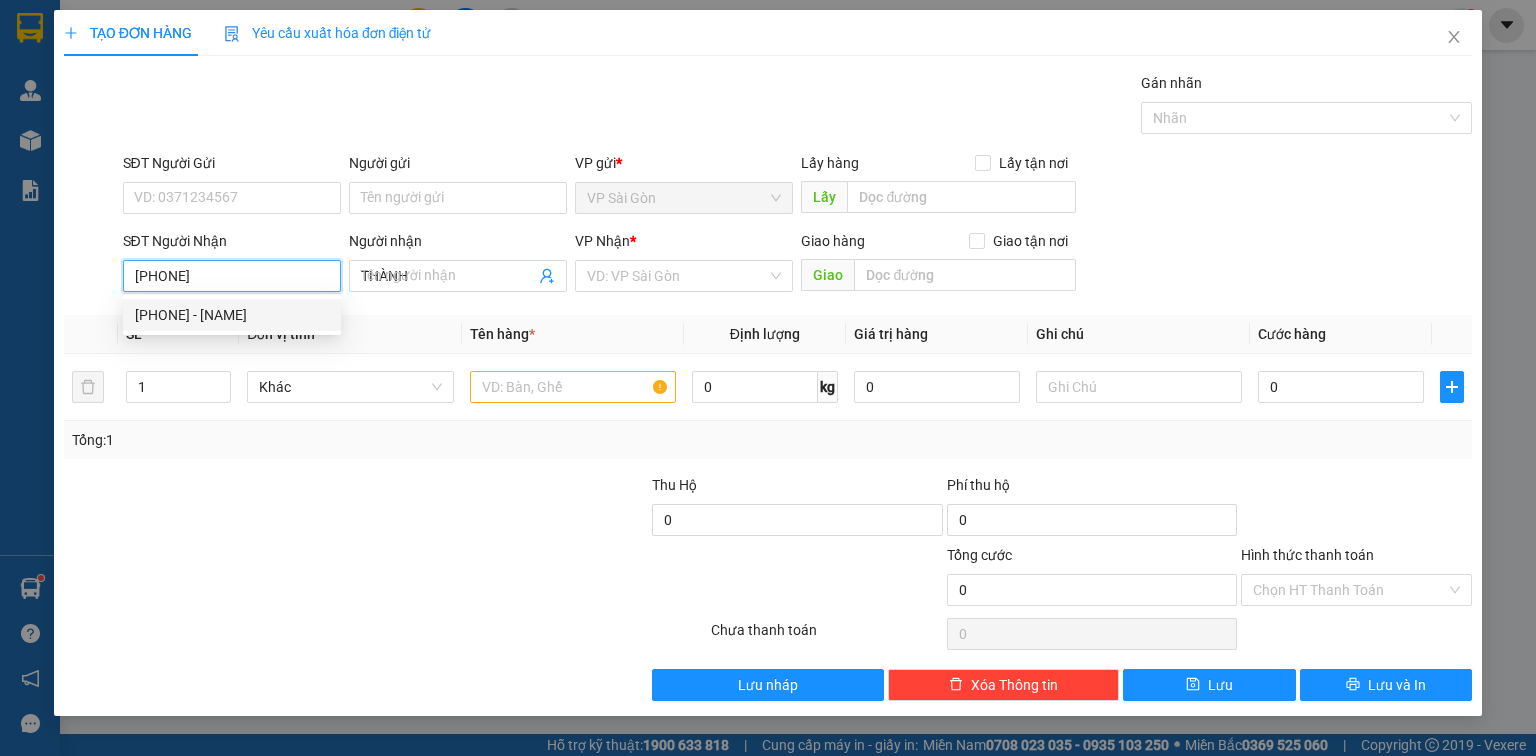 type on "20.000" 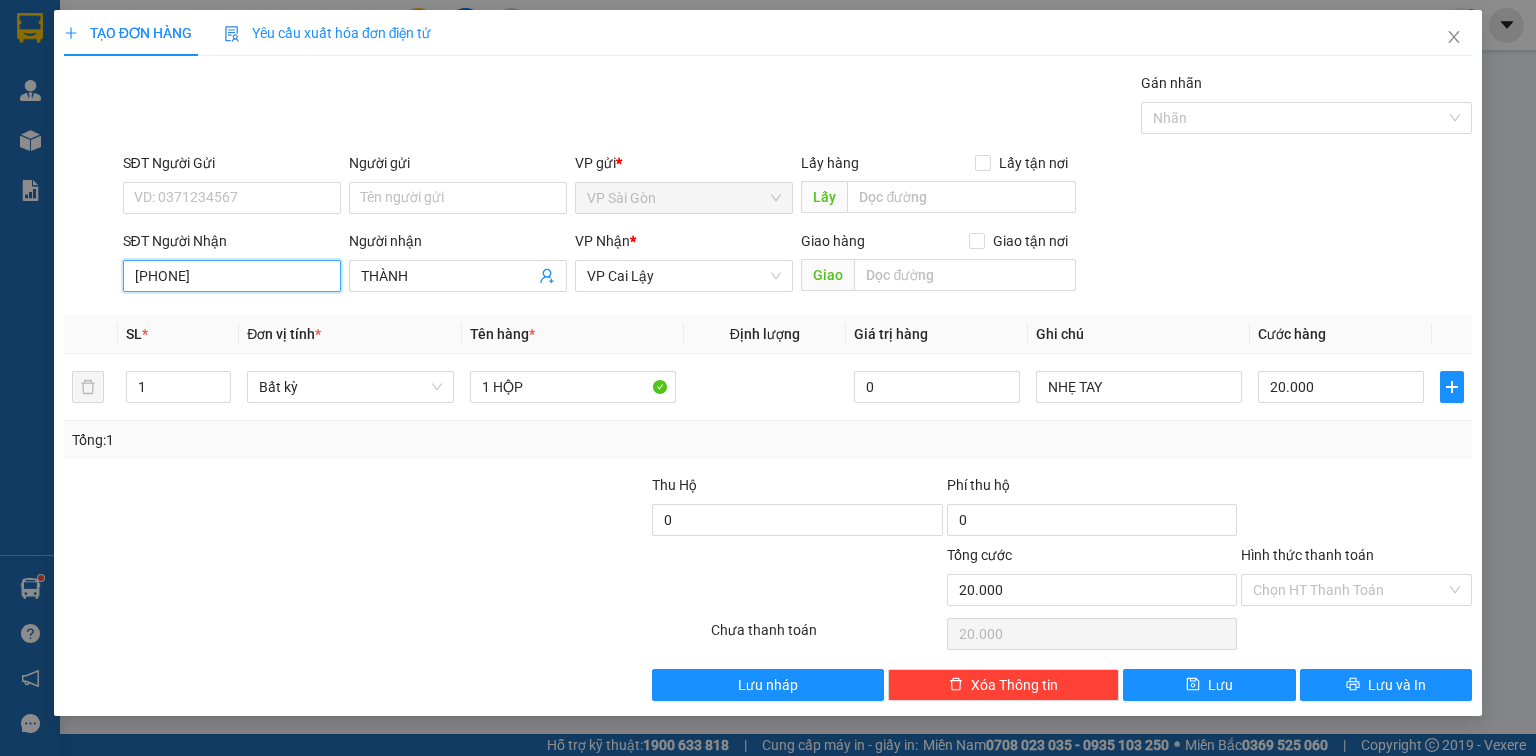 type on "[PHONE]" 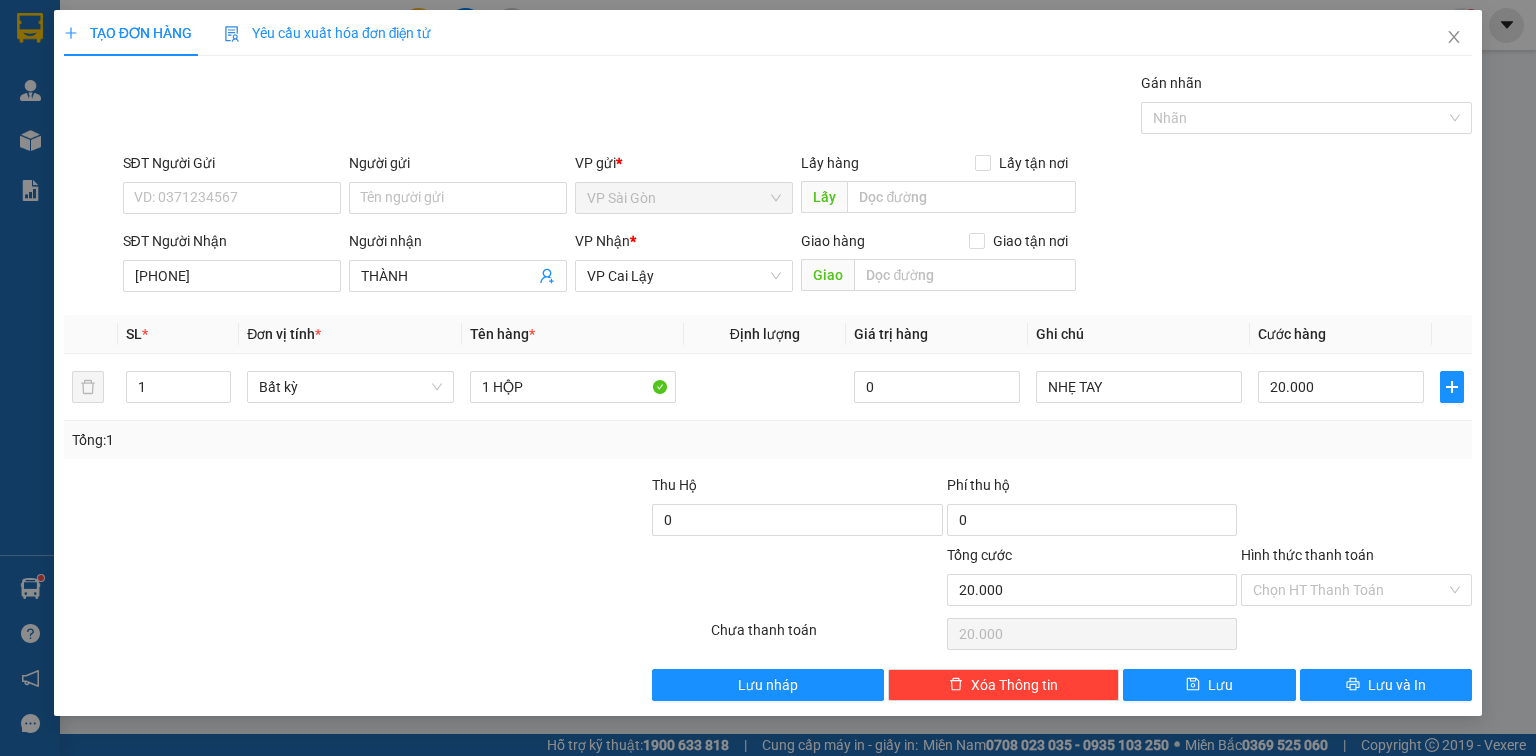 click at bounding box center [1356, 509] 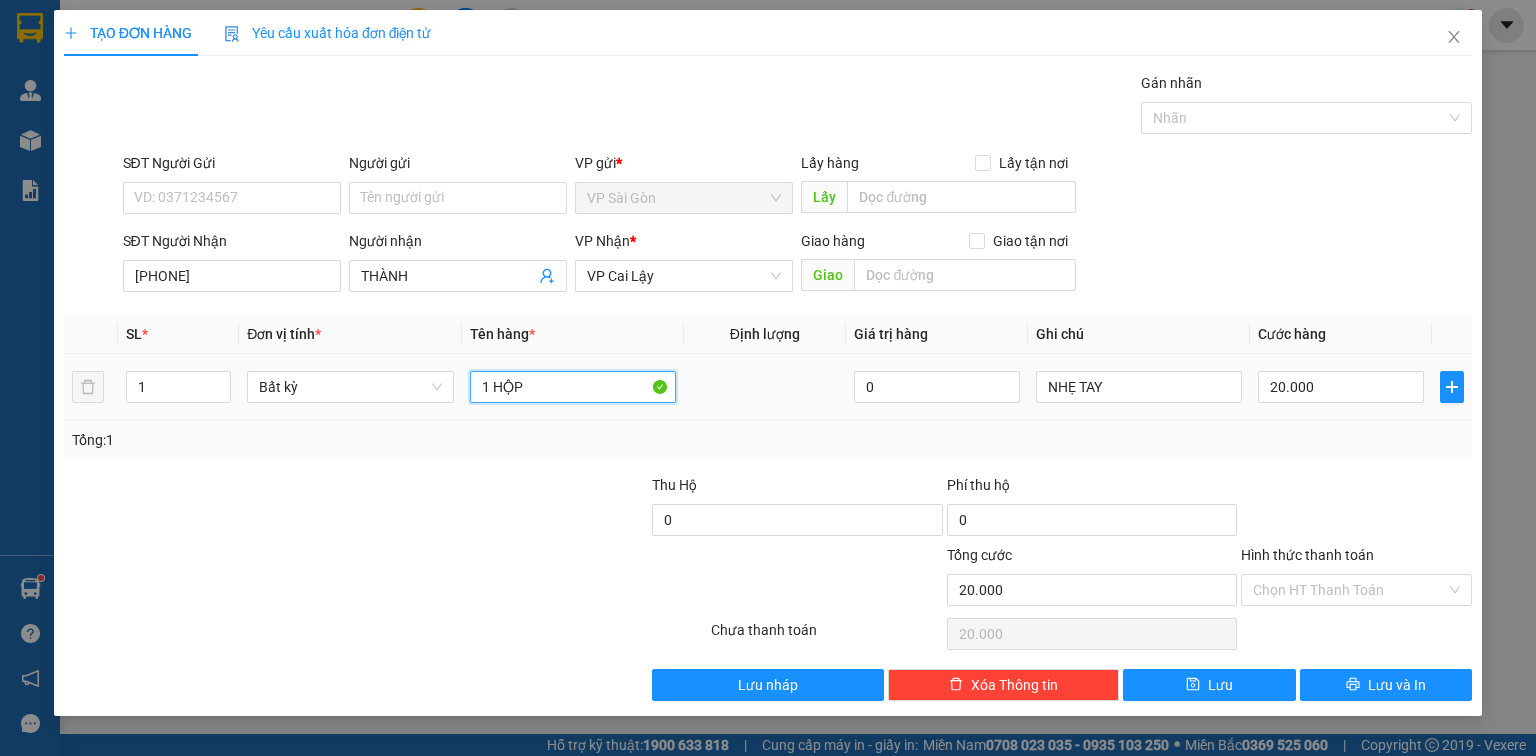 click on "1 HỘP" at bounding box center (573, 387) 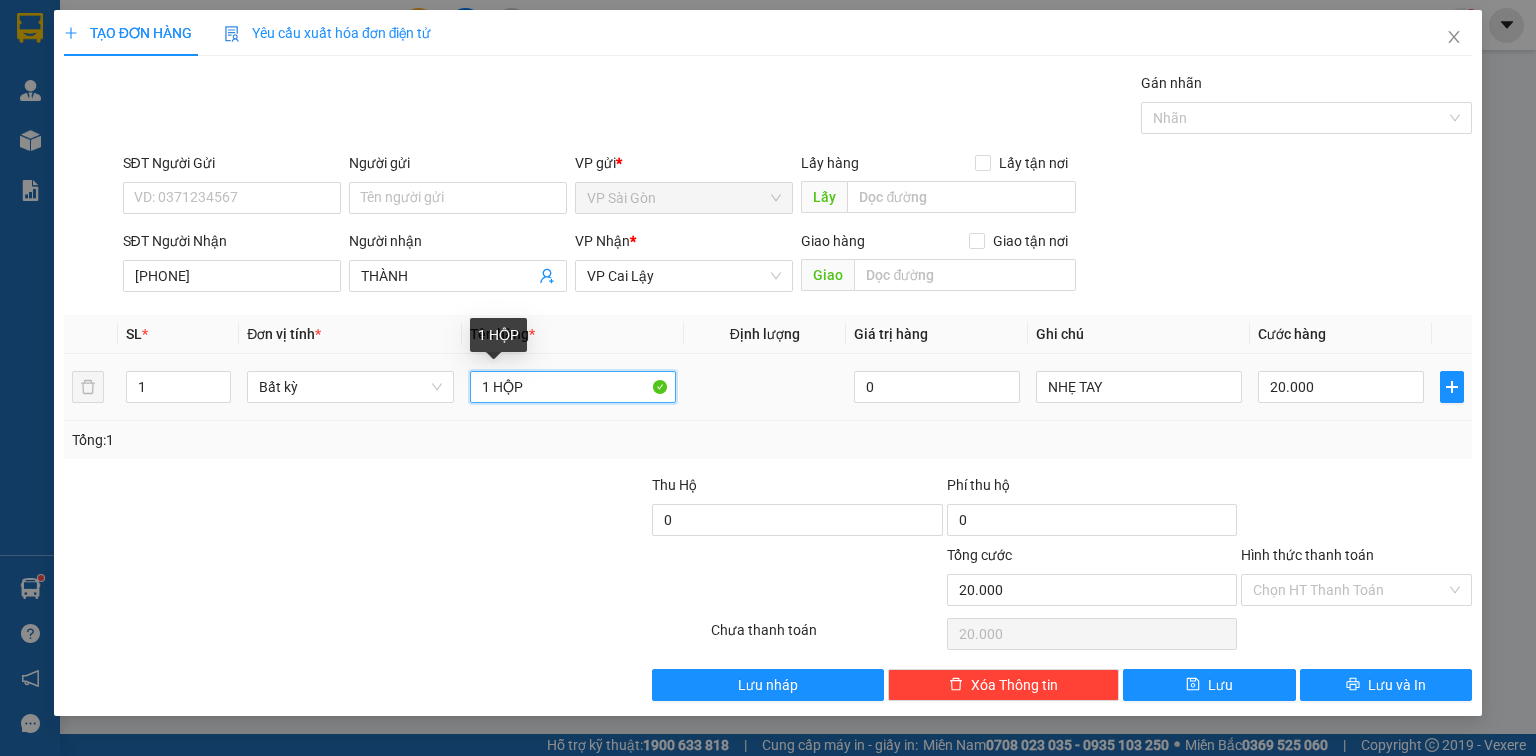 click on "1 HỘP" at bounding box center (573, 387) 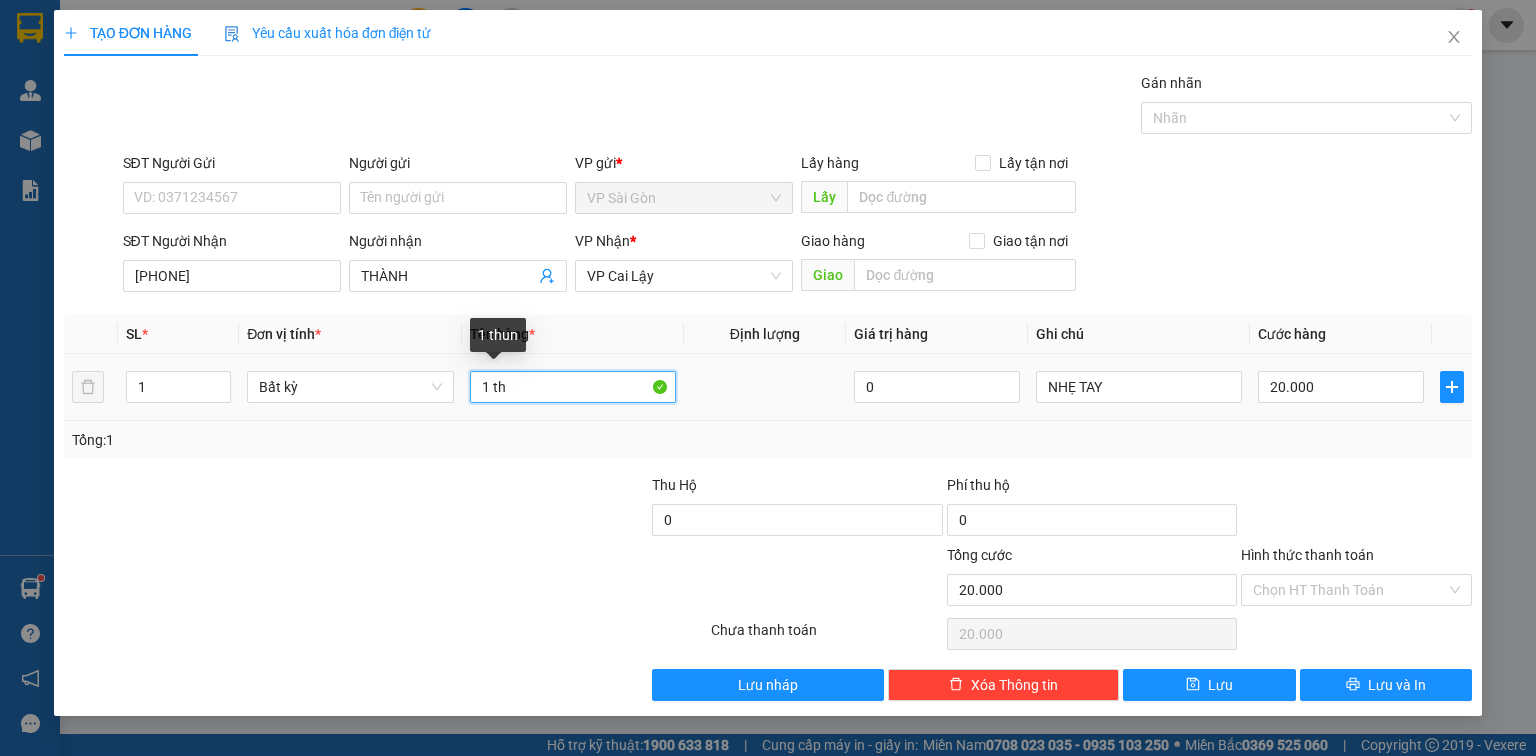 paste on "ùn" 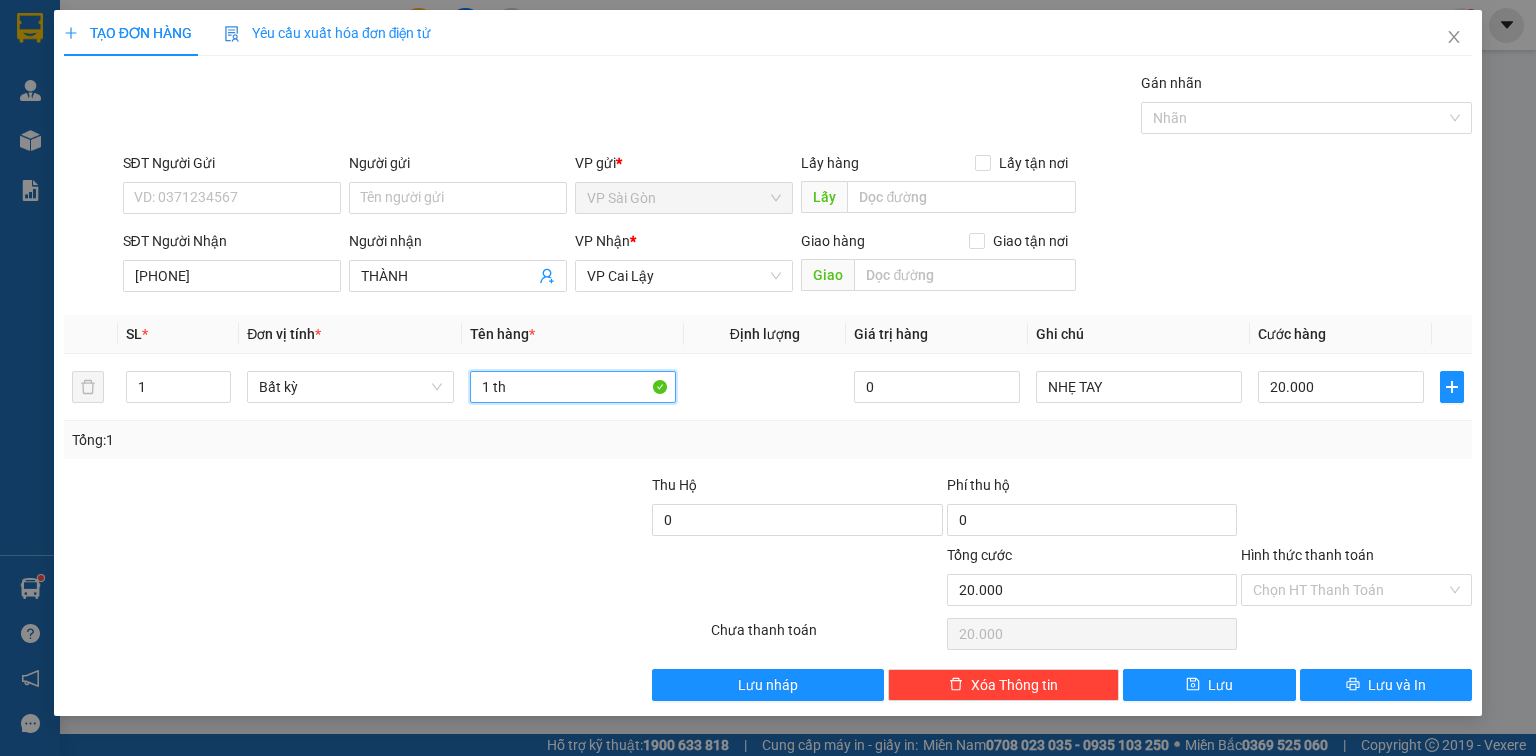 paste on "ù" 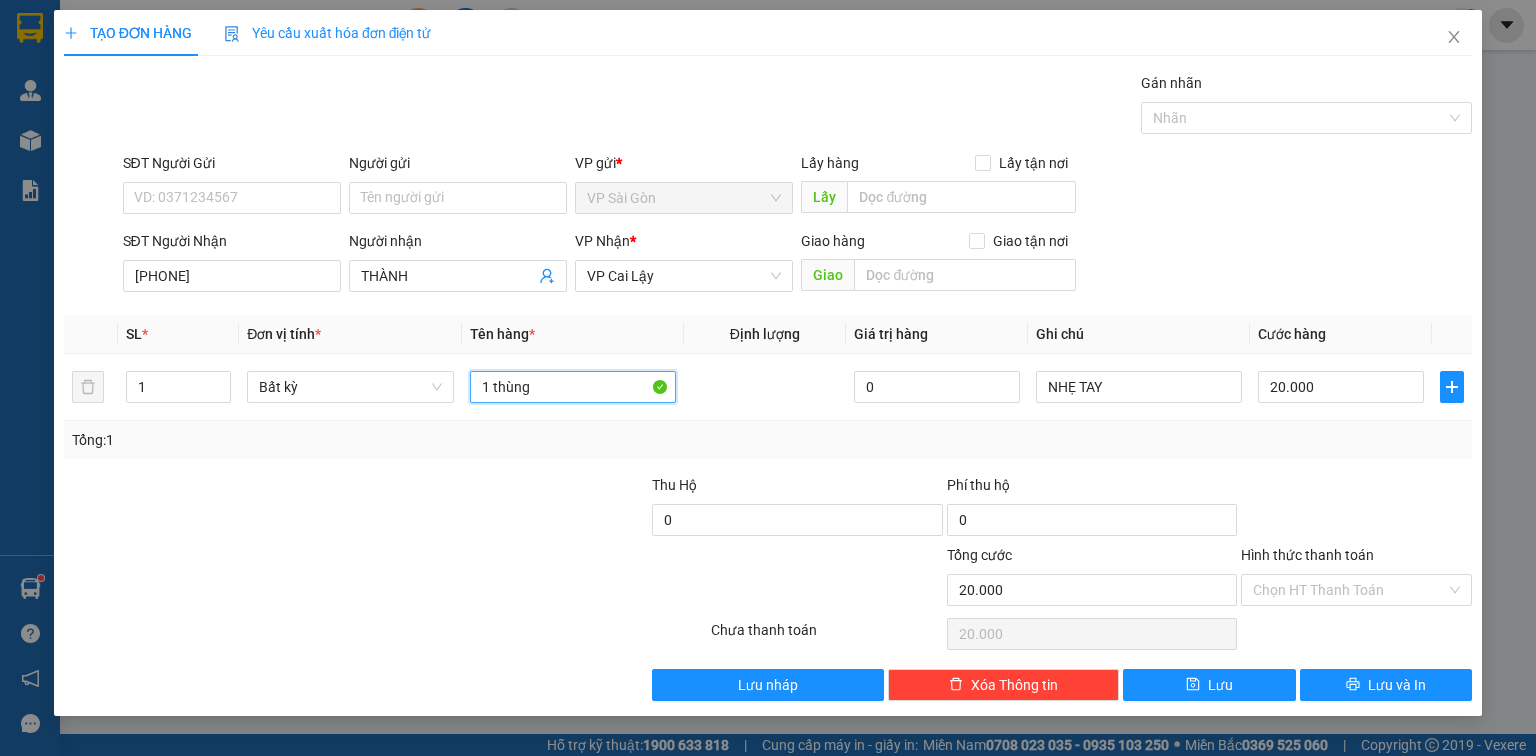 type on "1 thùng" 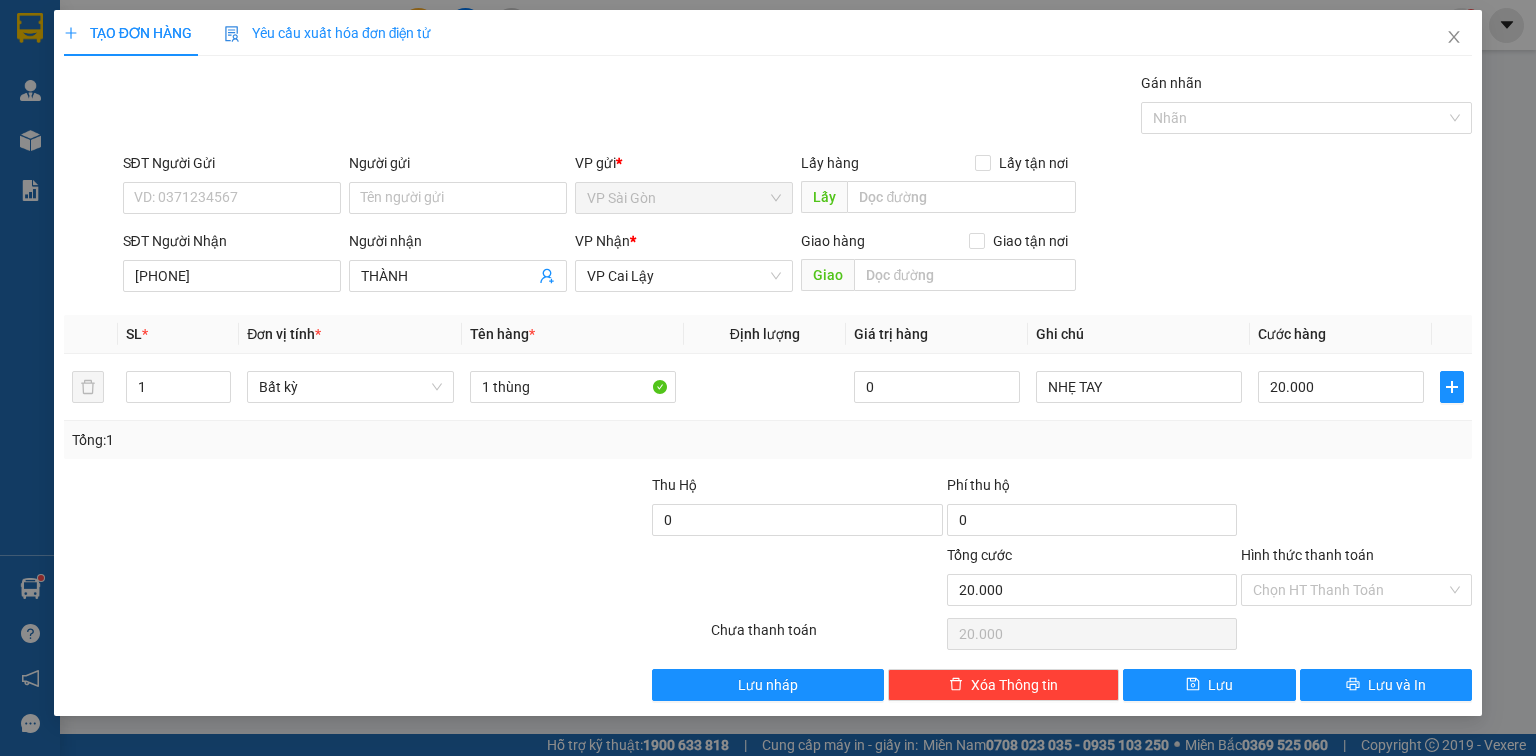 click on "SĐT Người Gửi VD: [PHONE] Người gửi Tên người gửi VP gửi  * VP Sài Gòn Lấy hàng Lấy tận nơi Lấy SĐT Người Nhận [PHONE] Người nhận THÀNH VP Nhận  * VP Cai Lậy Giao hàng Giao tận nơi Giao SL  * Đơn vị tính  * Tên hàng  * Định lượng Giá trị hàng Ghi chú Cước hàng                   1 Bất kỳ 1 thùng 0 NHẸ TAY 20.000 Tổng:  1 Thu Hộ 0 Phí thu hộ 0 Tổng cước 20.000 Hình thức thanh toán Chọn HT Thanh Toán Số tiền thu trước 0 Chưa thanh toán 20.000 Chọn HT Thanh Toán Lưu nháp Xóa Thông tin Lưu Lưu và In 1 thùng" at bounding box center (768, 386) 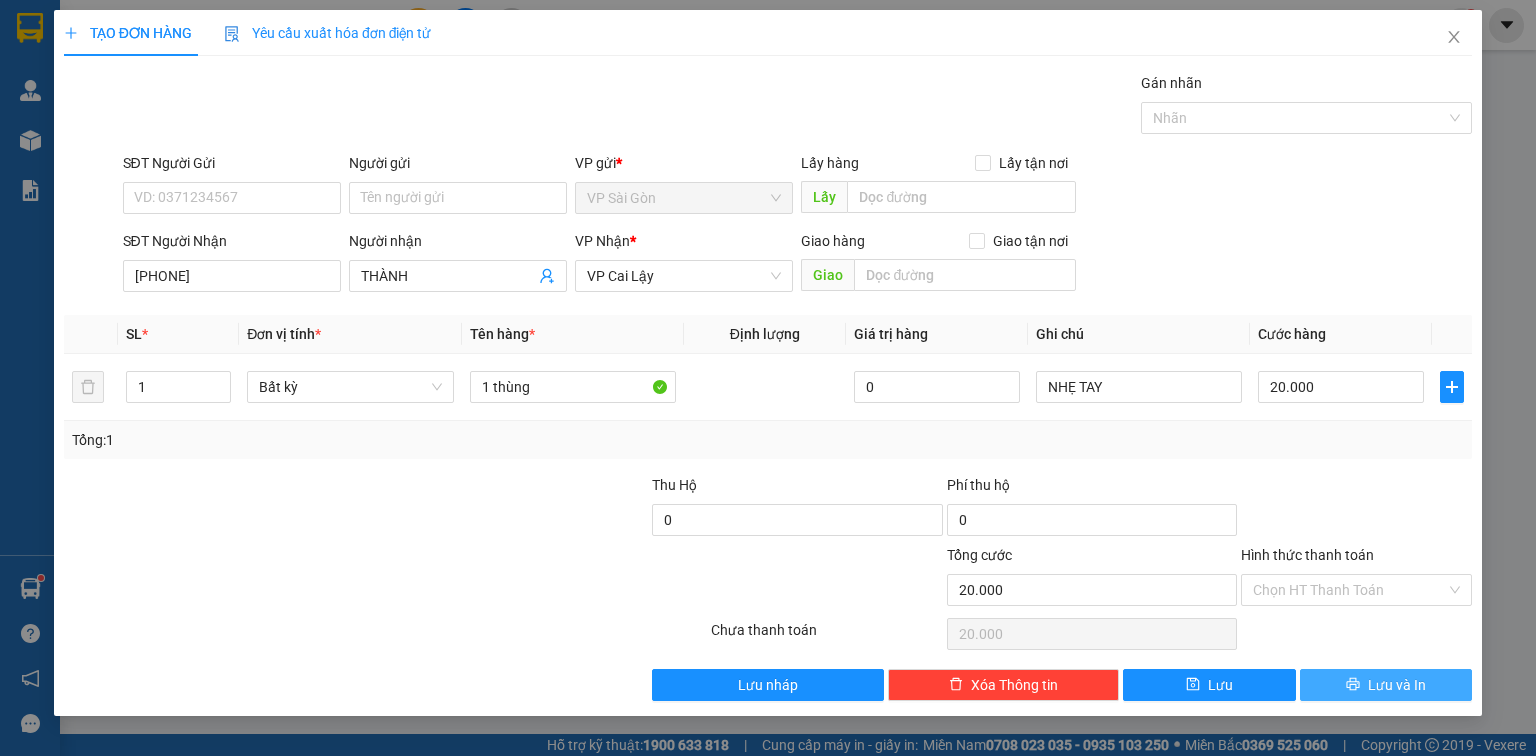 click on "Lưu và In" at bounding box center (1386, 685) 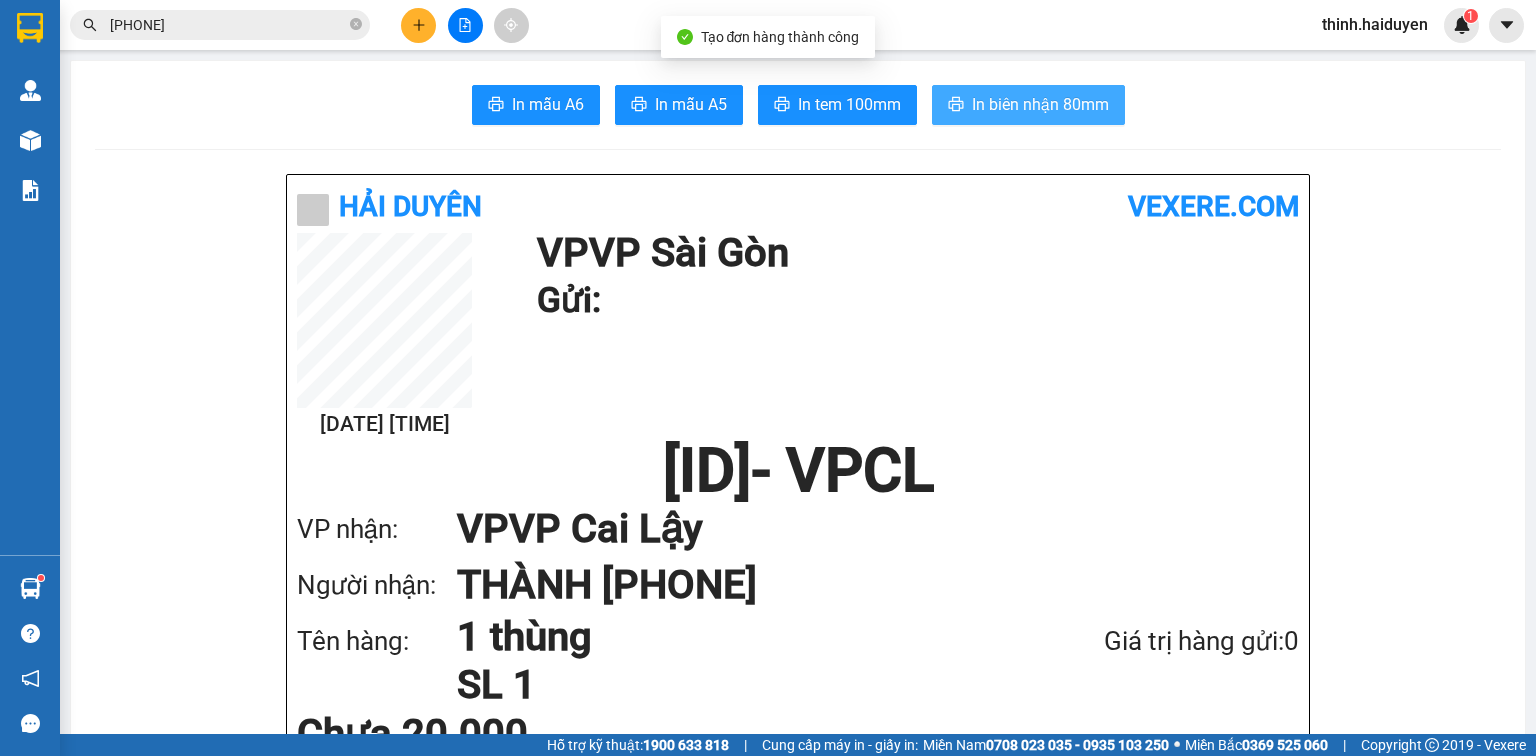 click on "In biên nhận 80mm" at bounding box center [1040, 104] 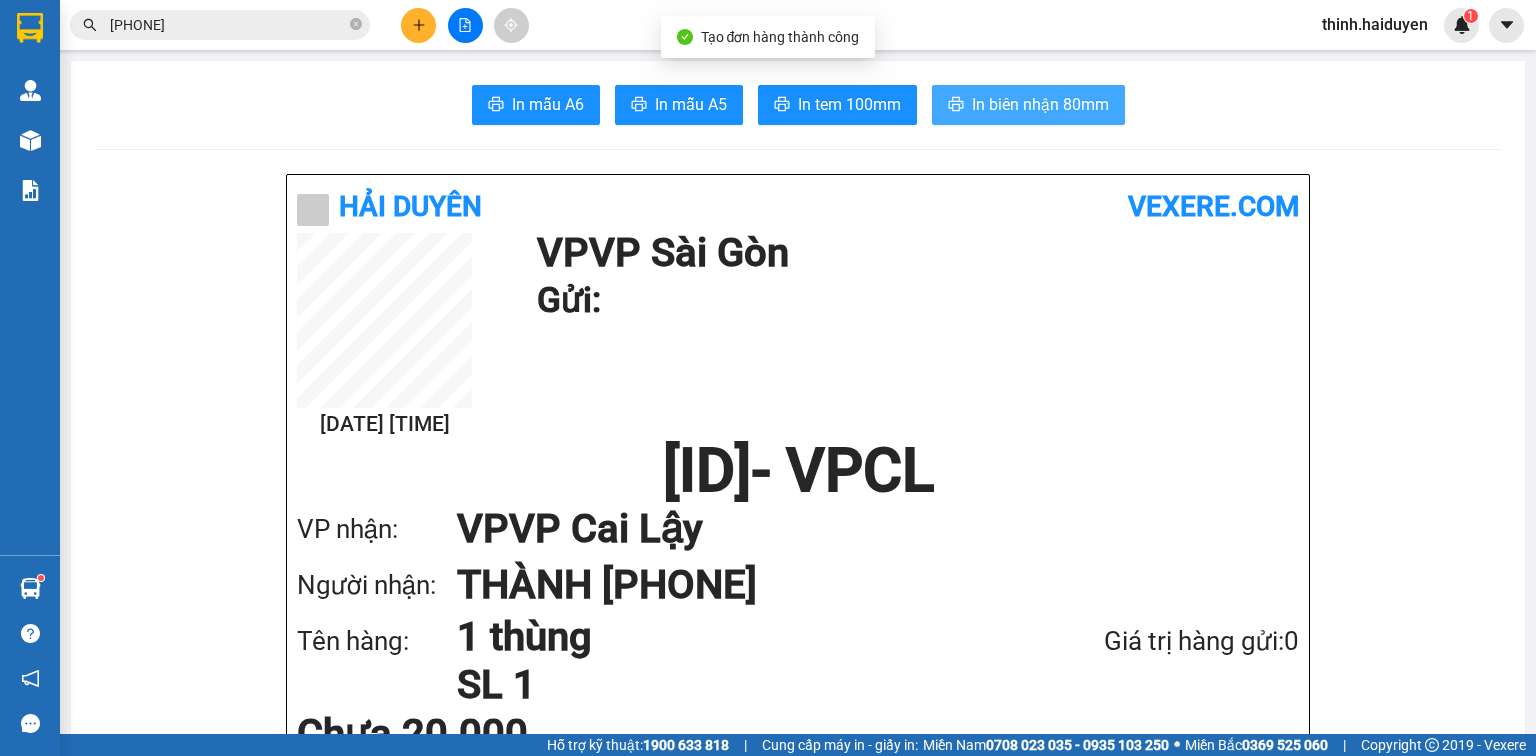 scroll, scrollTop: 0, scrollLeft: 0, axis: both 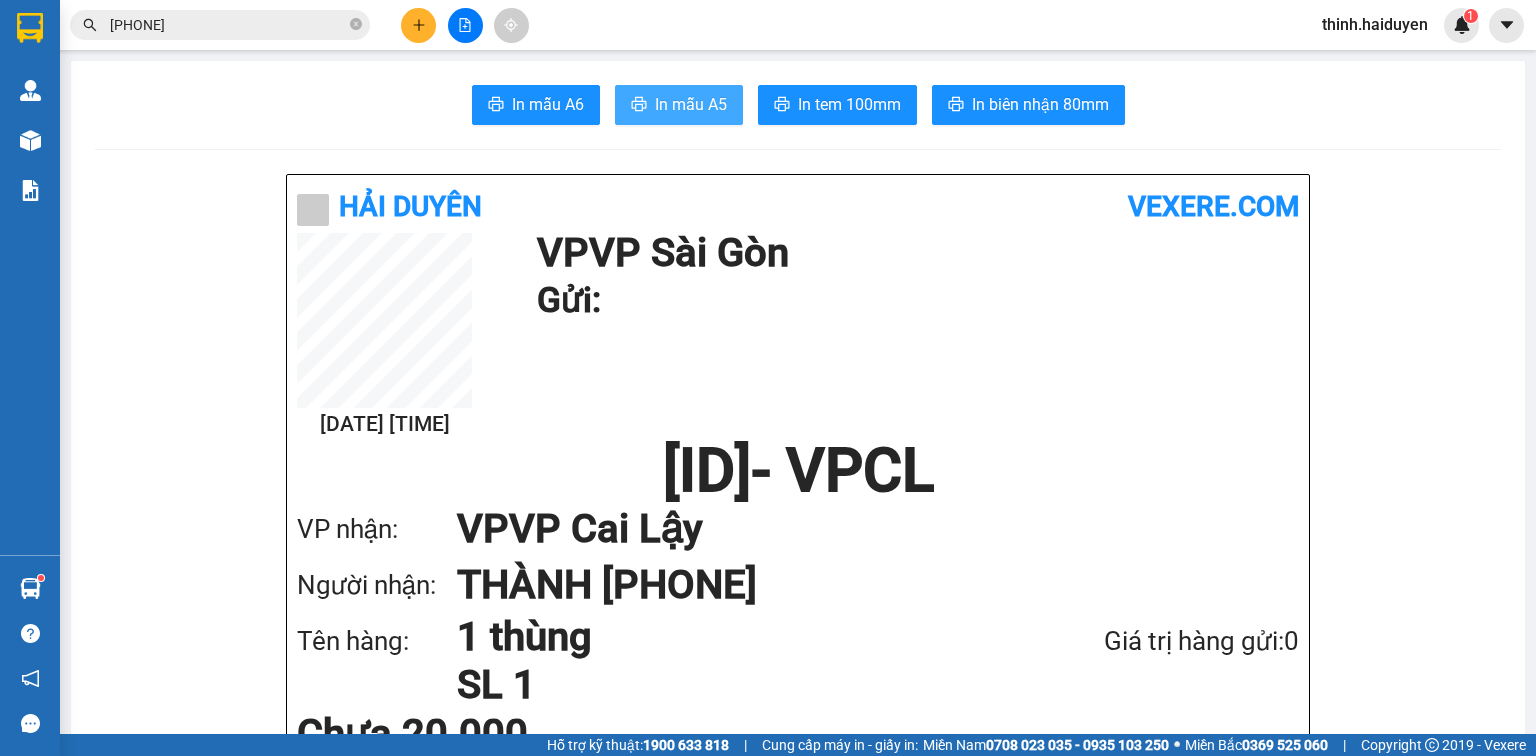 click on "In mẫu A5" at bounding box center (691, 104) 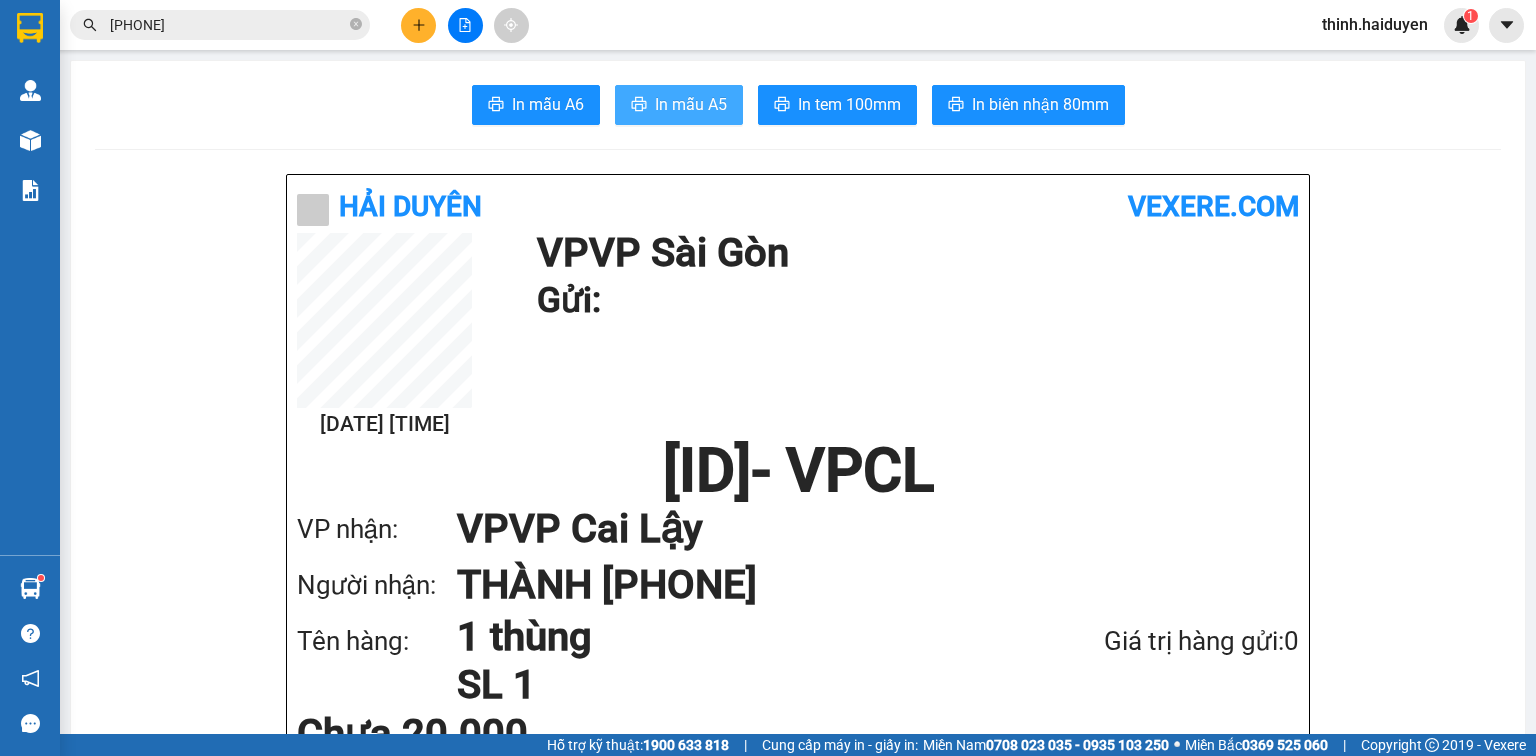 scroll, scrollTop: 0, scrollLeft: 0, axis: both 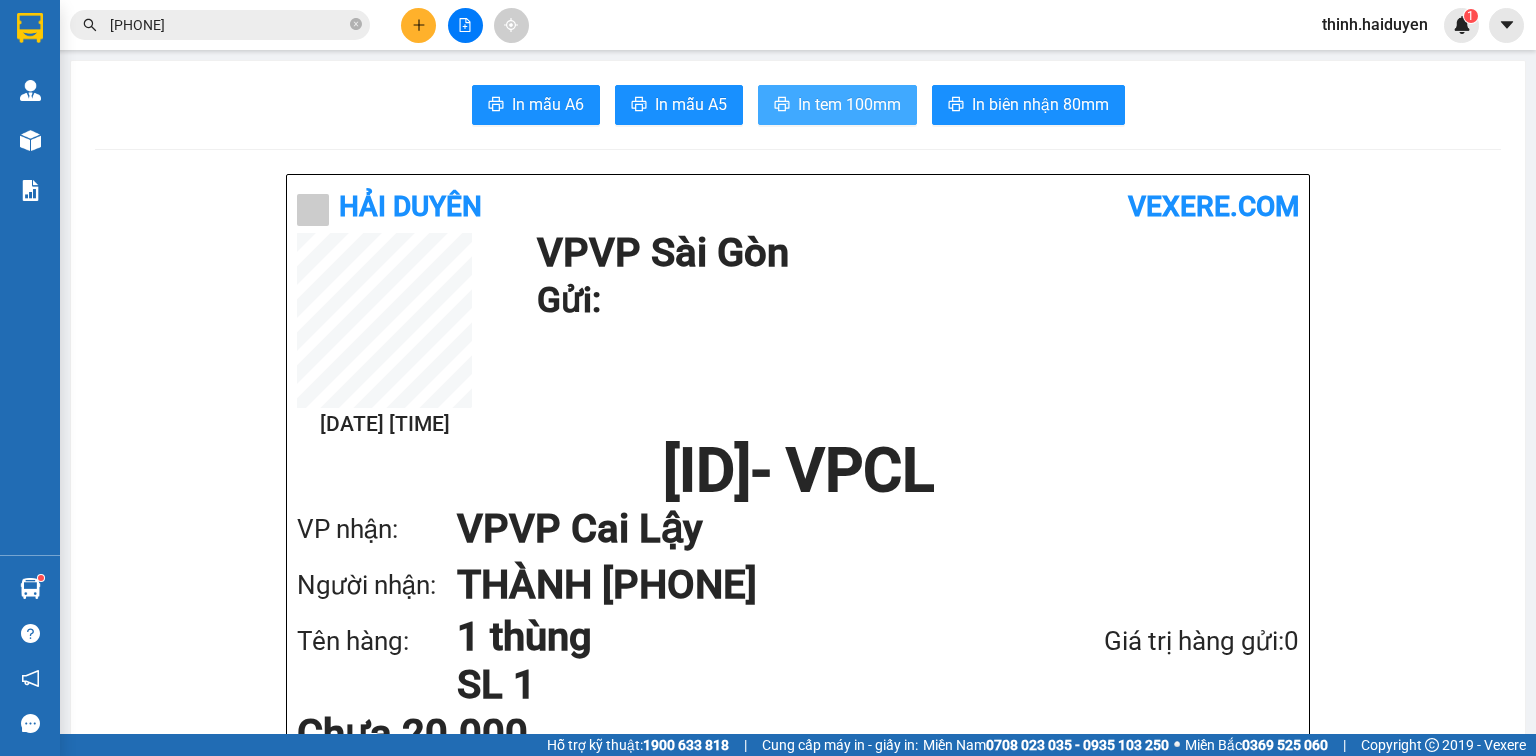 click on "In tem 100mm" at bounding box center (849, 104) 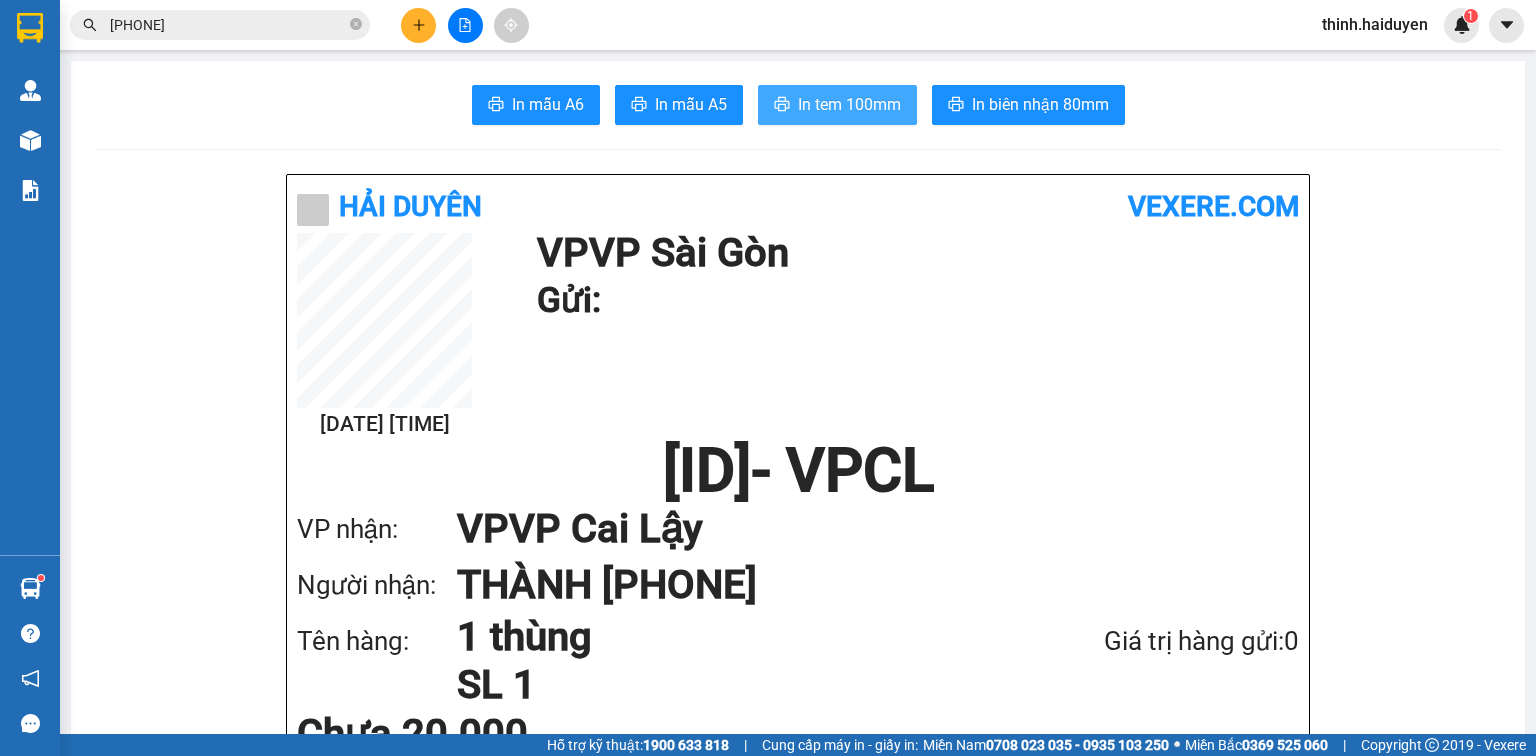 scroll, scrollTop: 0, scrollLeft: 0, axis: both 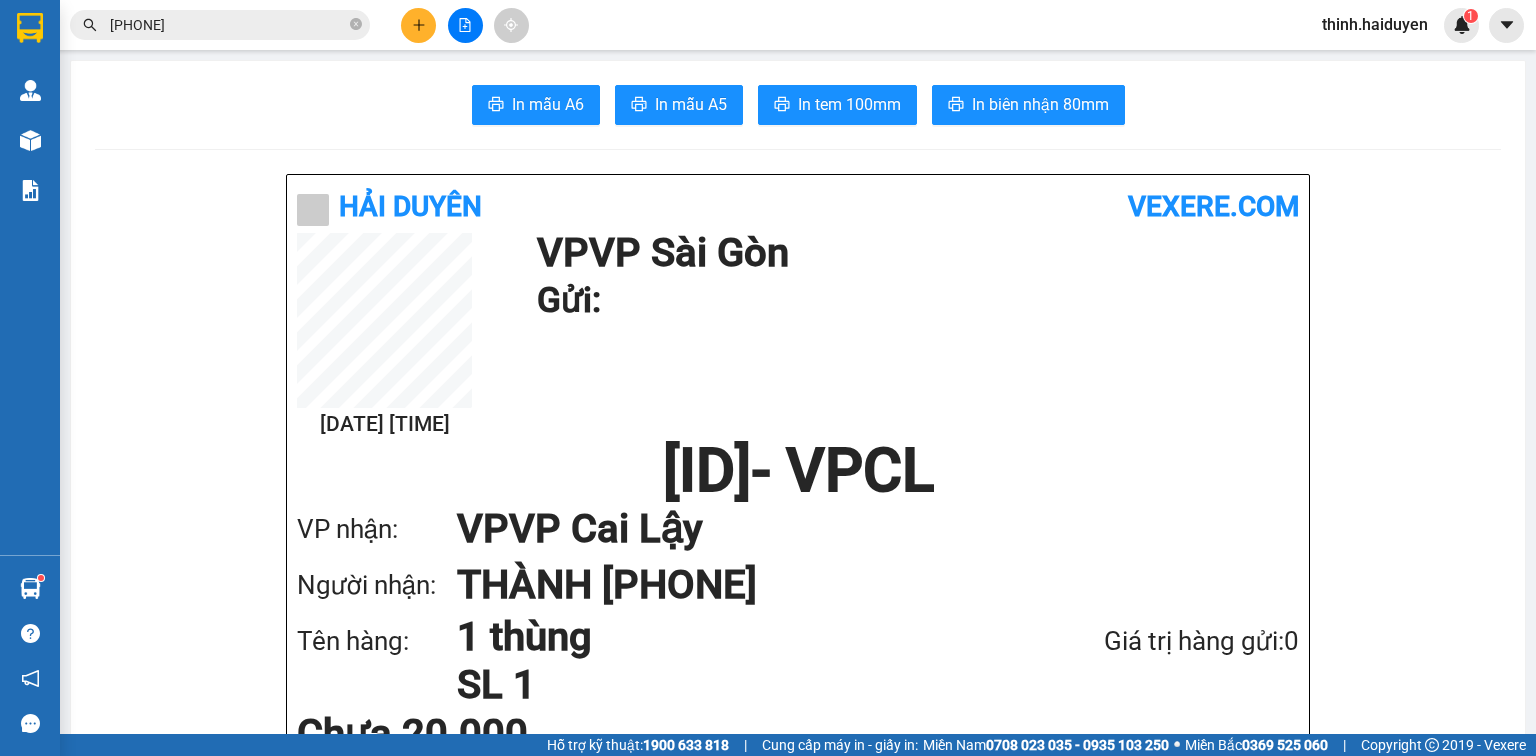 click at bounding box center [418, 25] 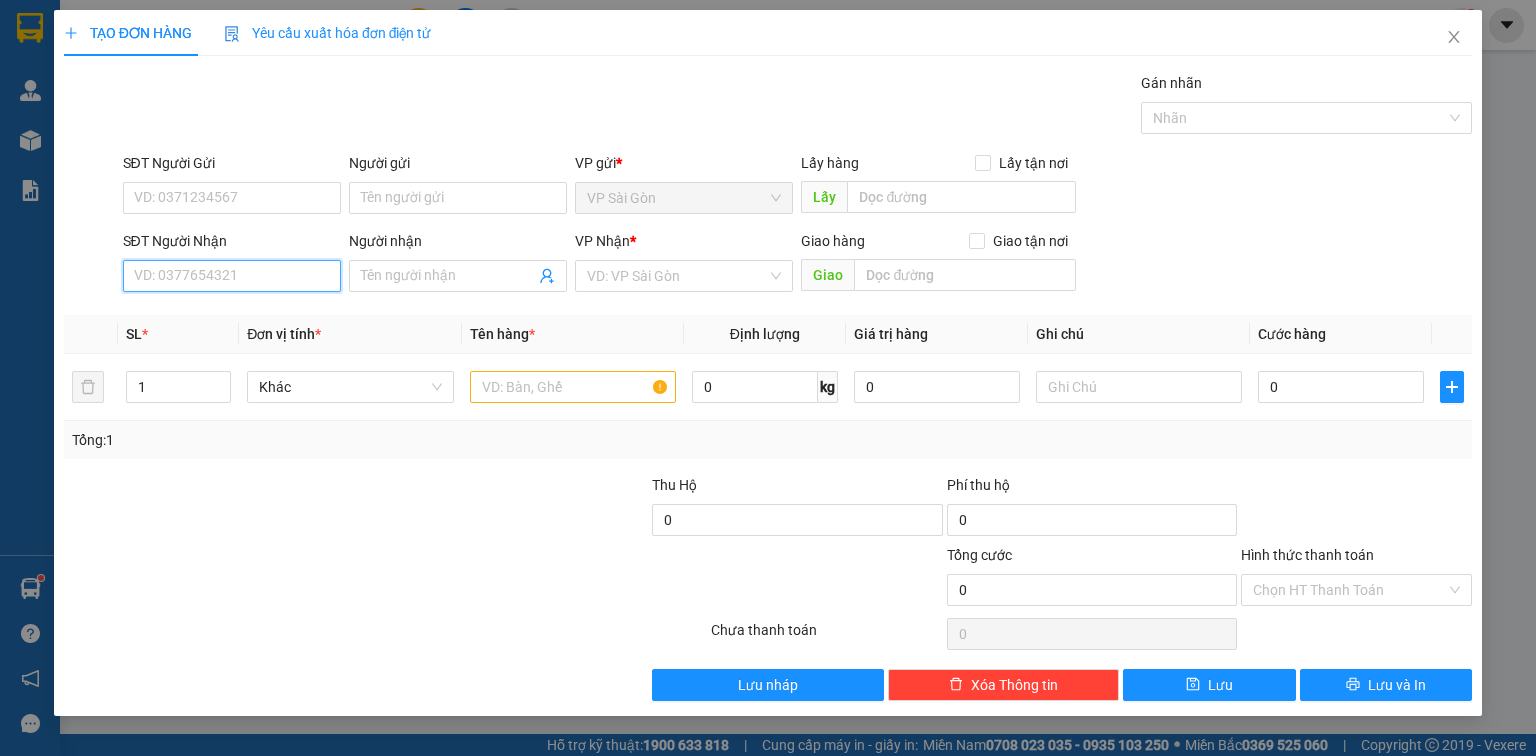 click on "SĐT Người Nhận" at bounding box center [232, 276] 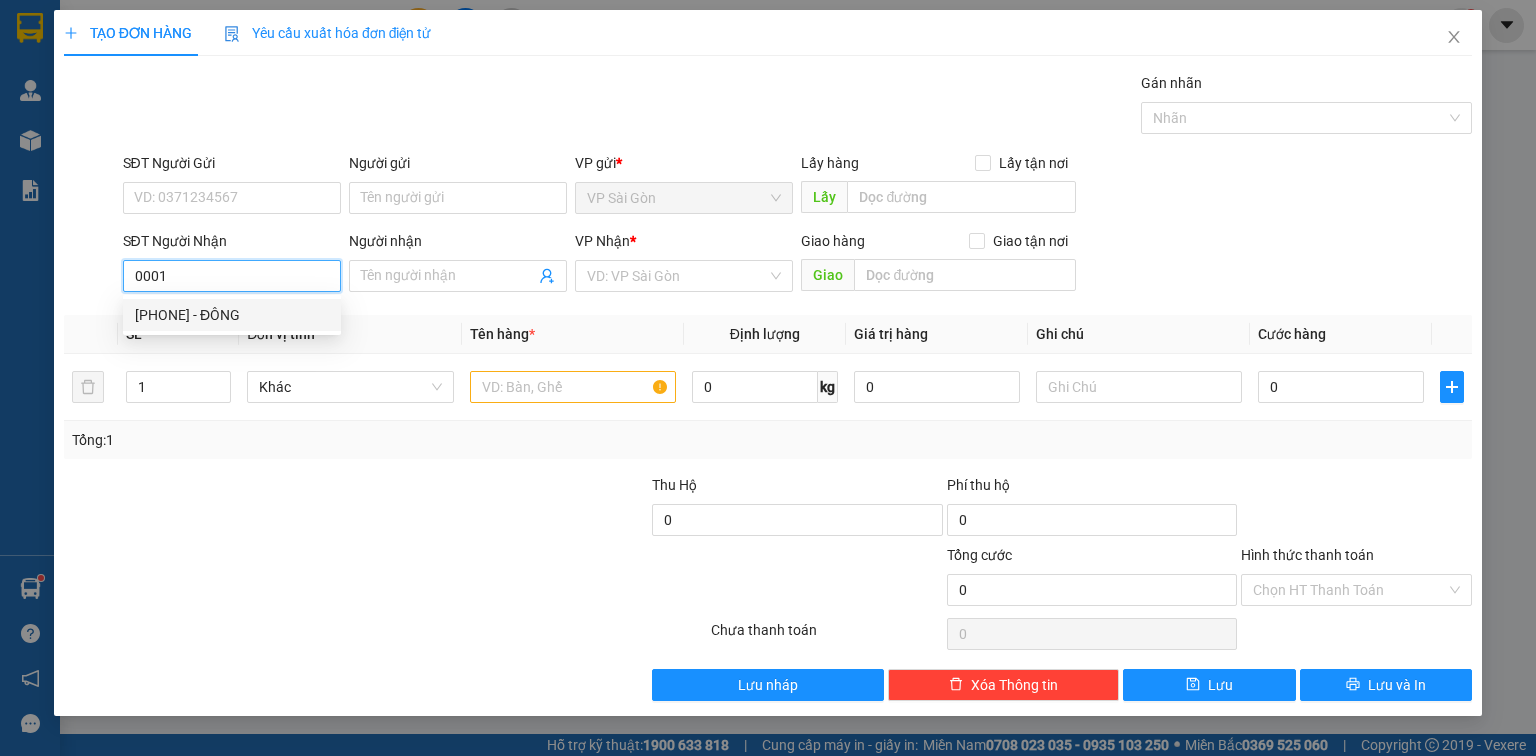 click on "[PHONE] - ĐÔNG" at bounding box center (232, 315) 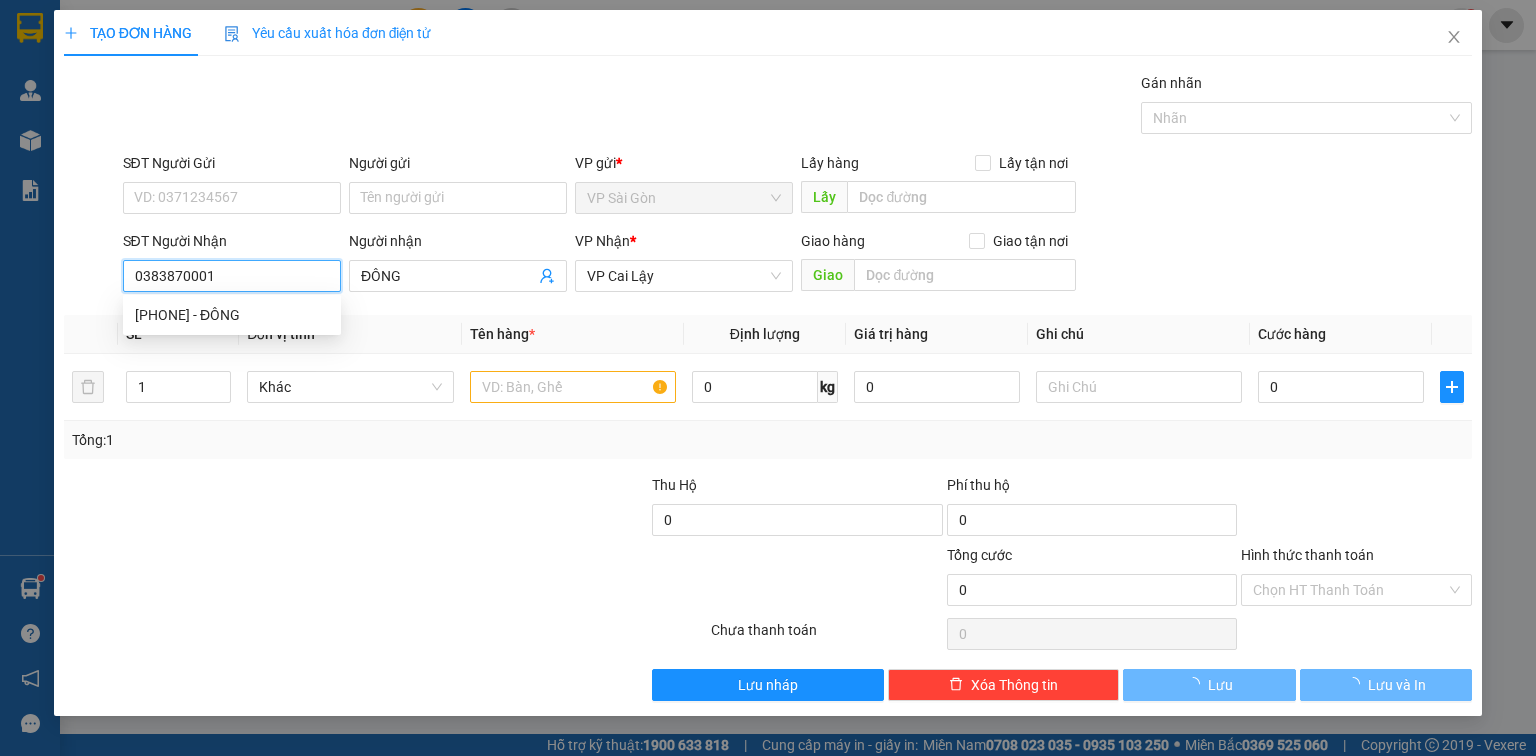 type on "20.000" 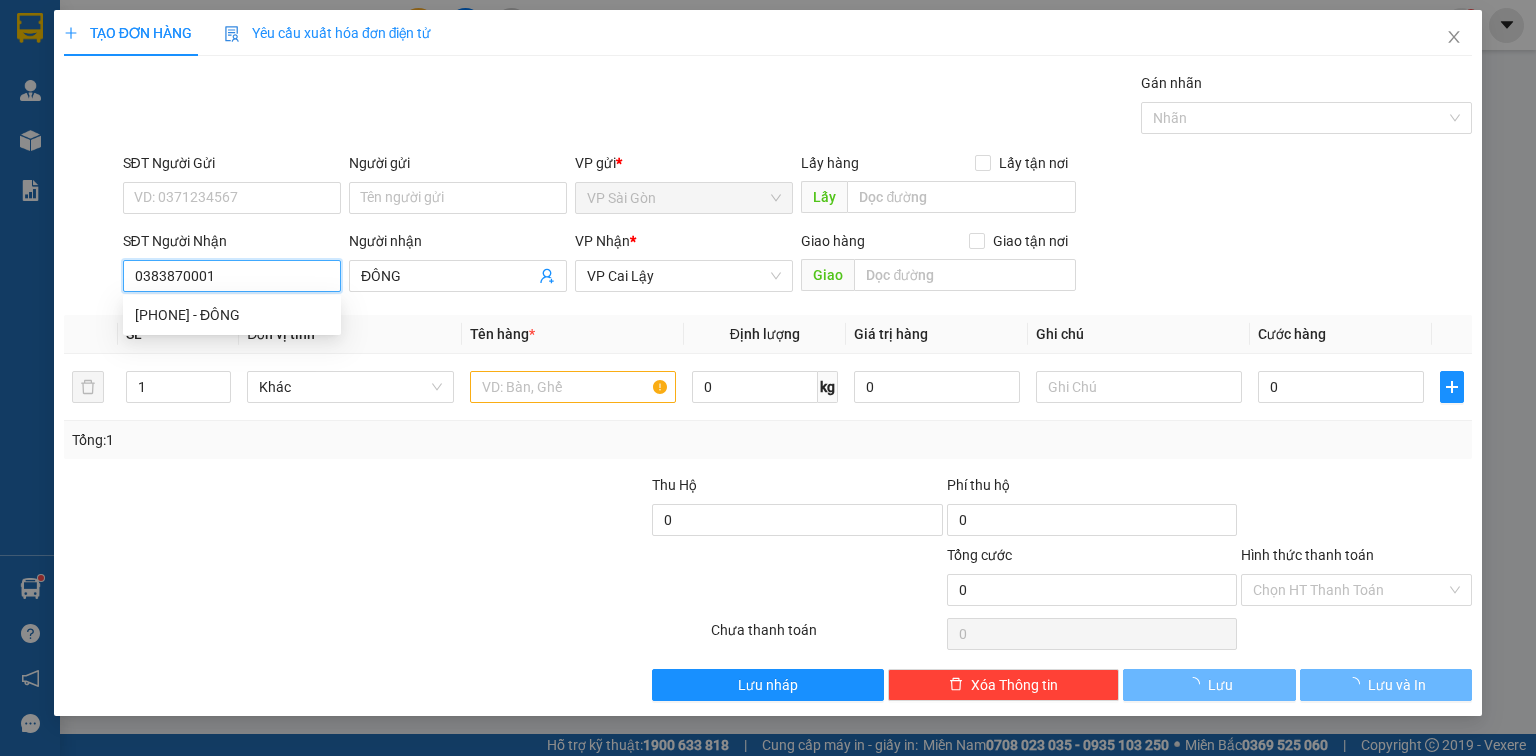type on "20.000" 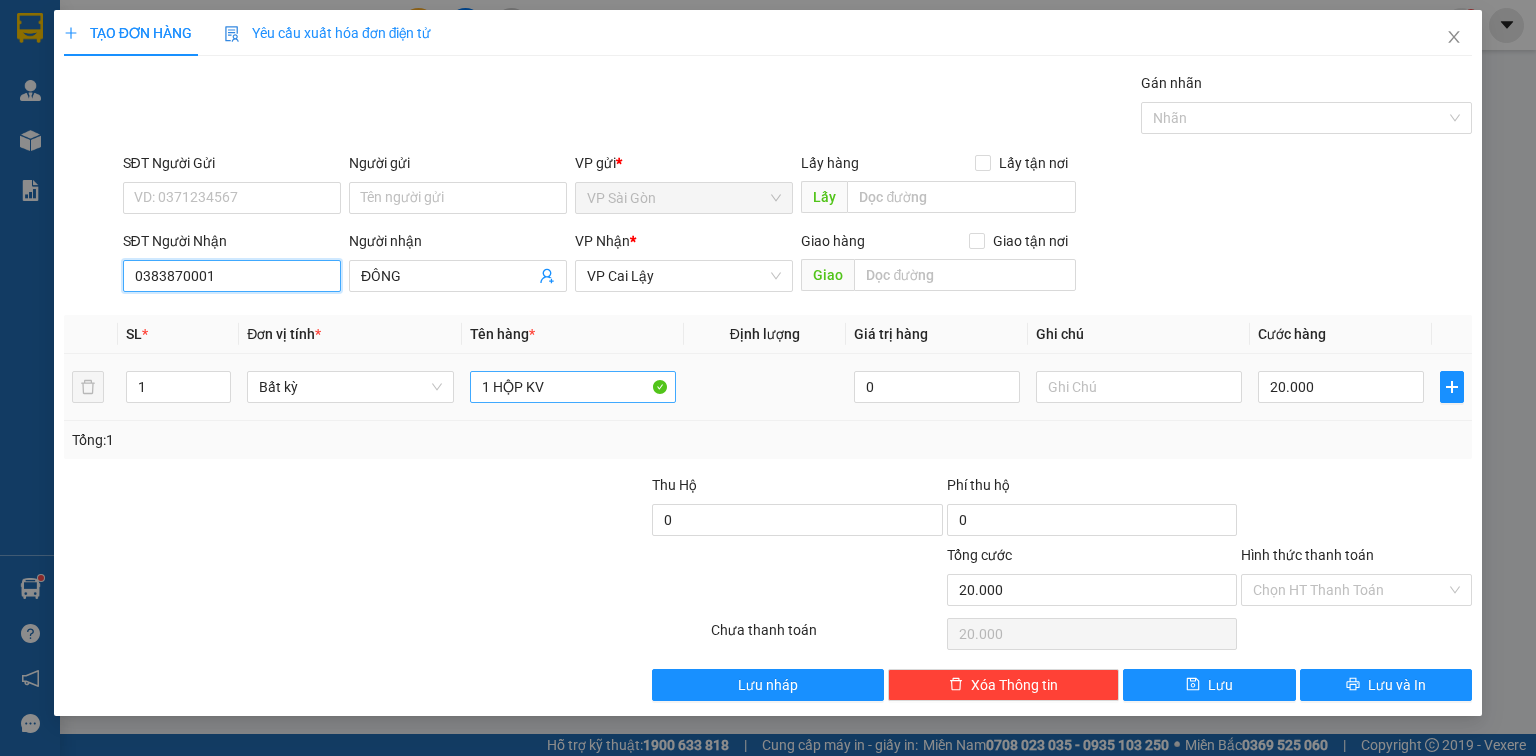 type on "0383870001" 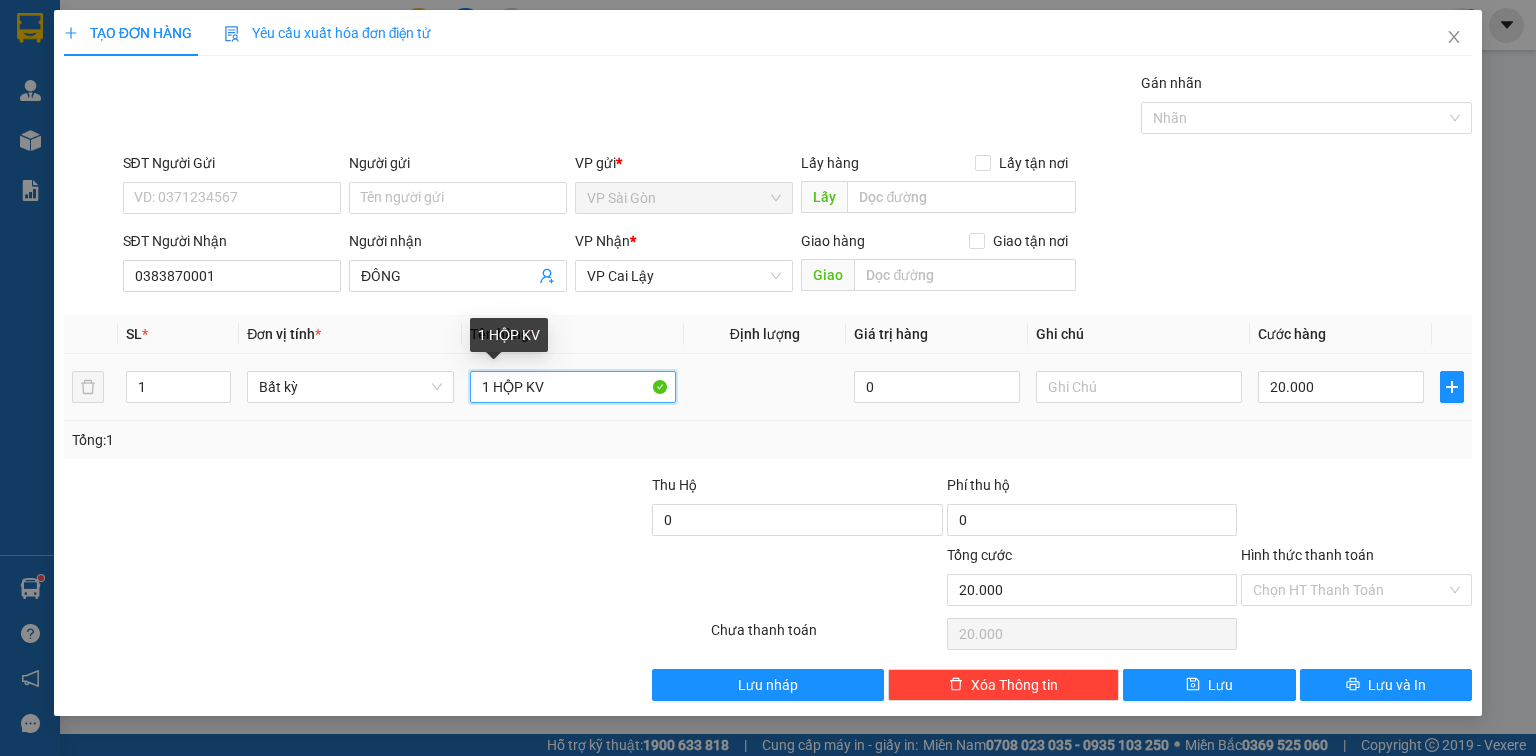 drag, startPoint x: 564, startPoint y: 382, endPoint x: 244, endPoint y: 408, distance: 321.0545 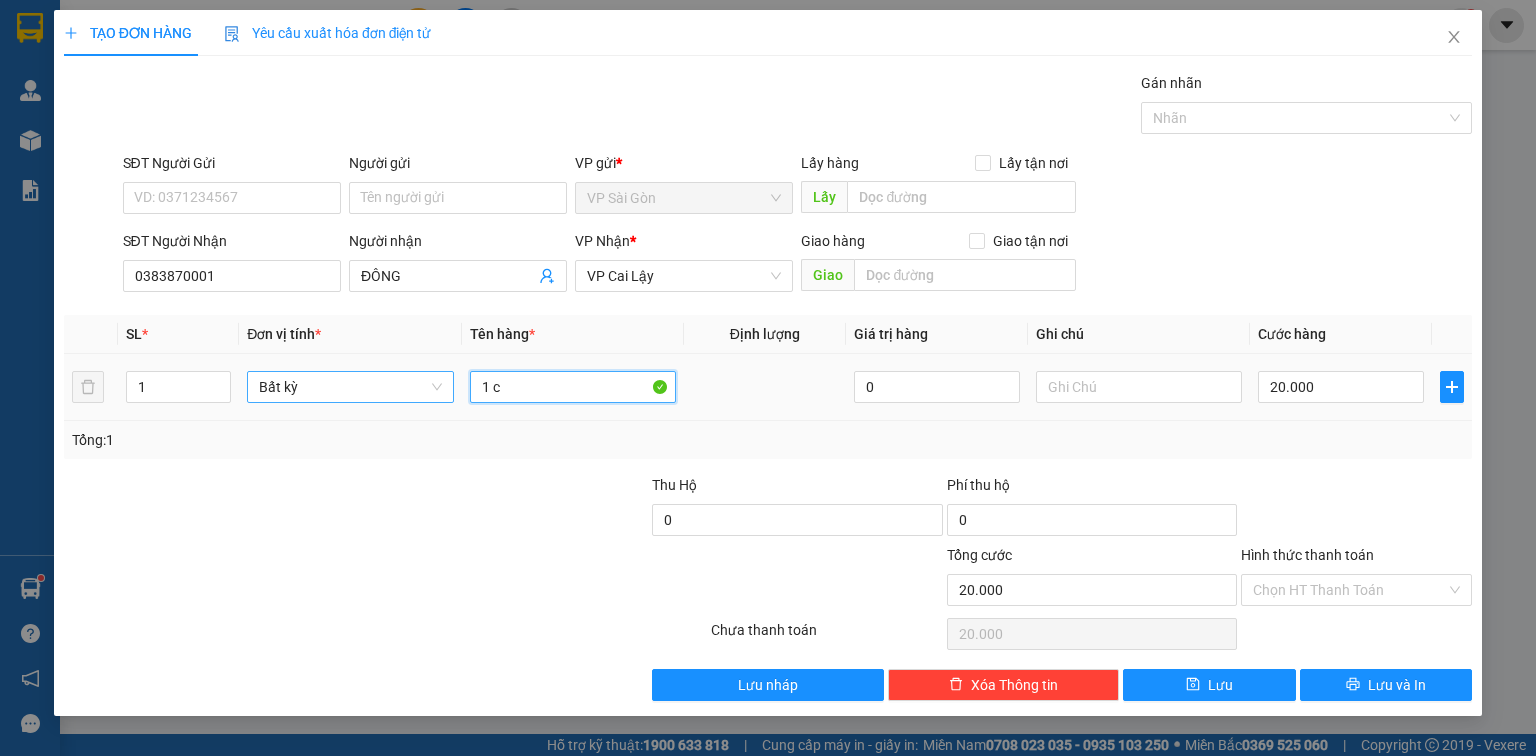 paste on "ây" 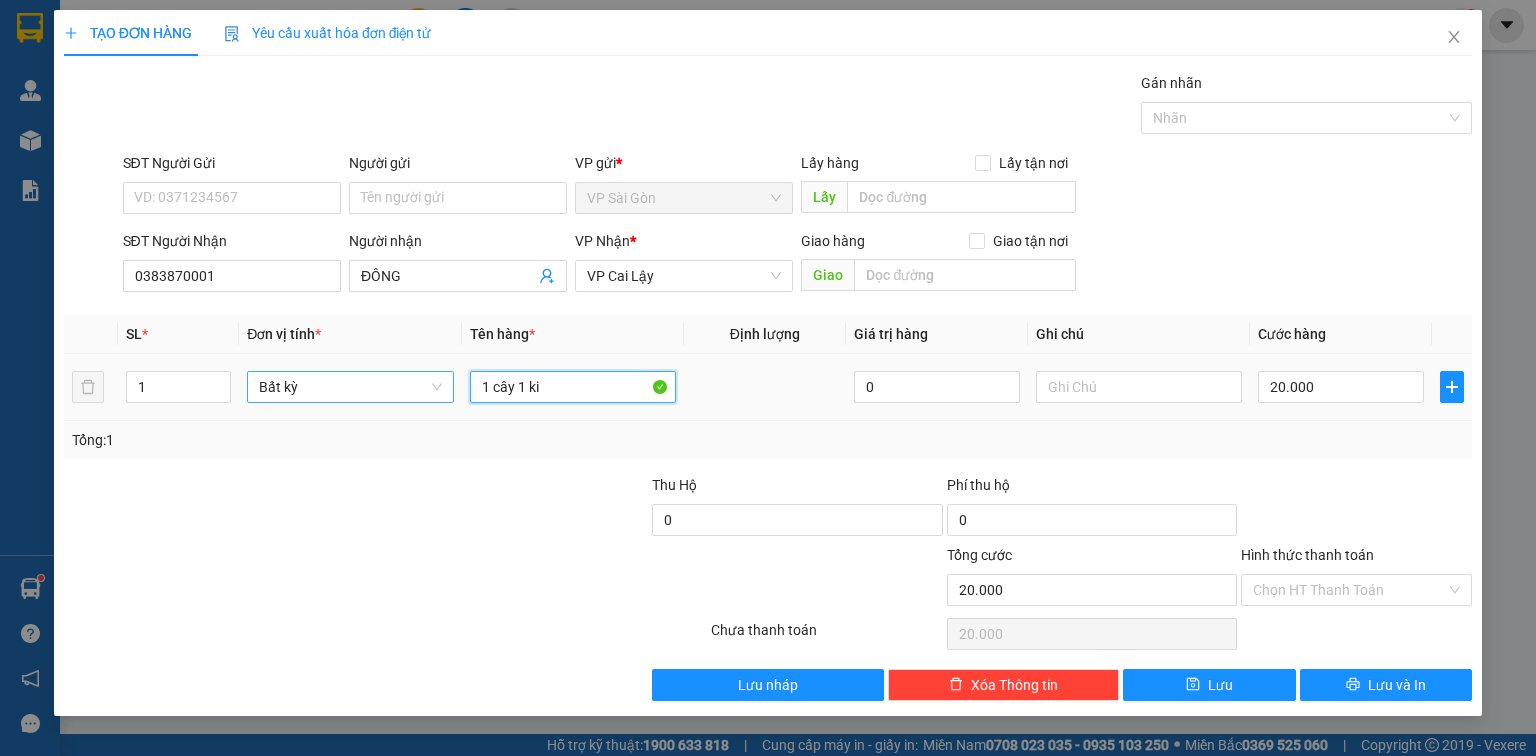 paste on "ện" 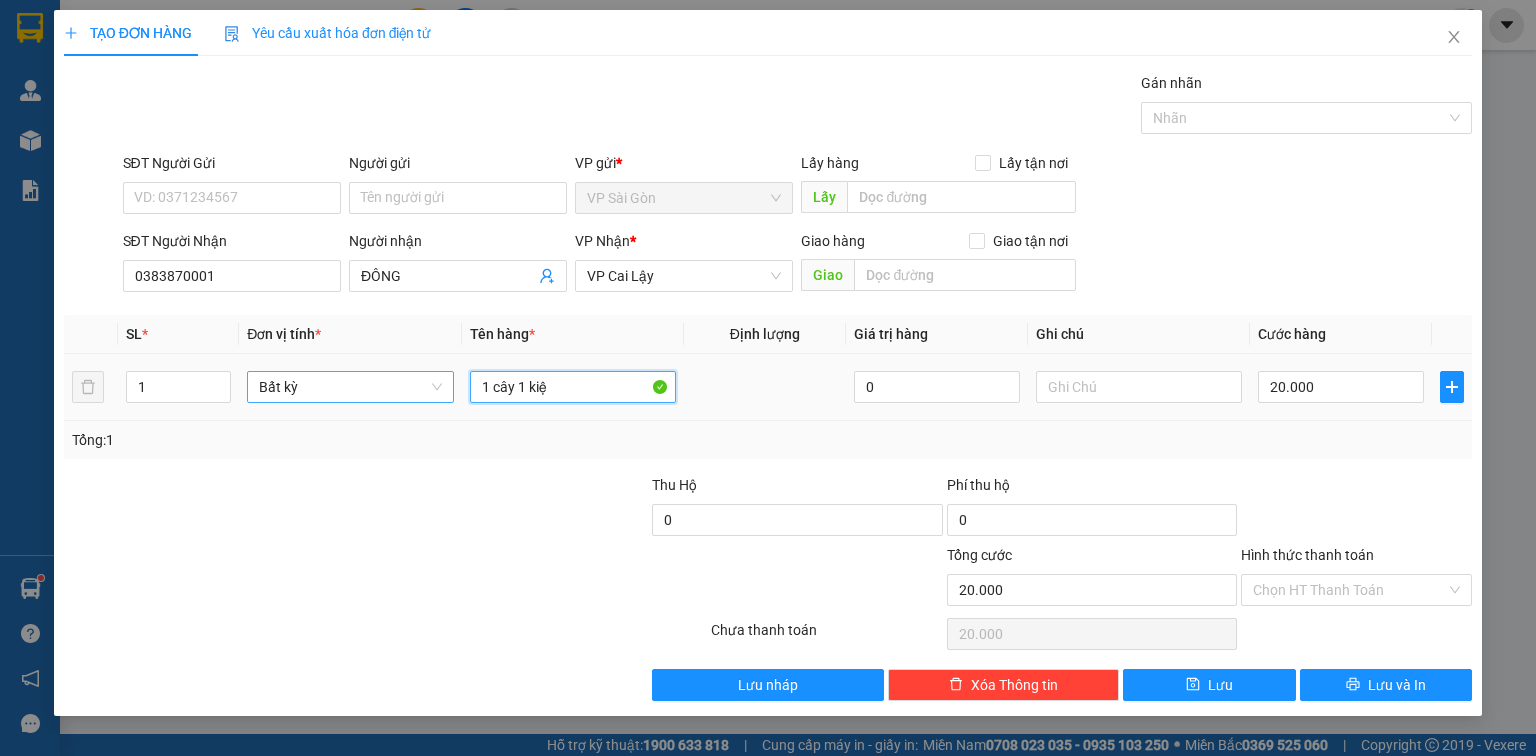 paste on "ện" 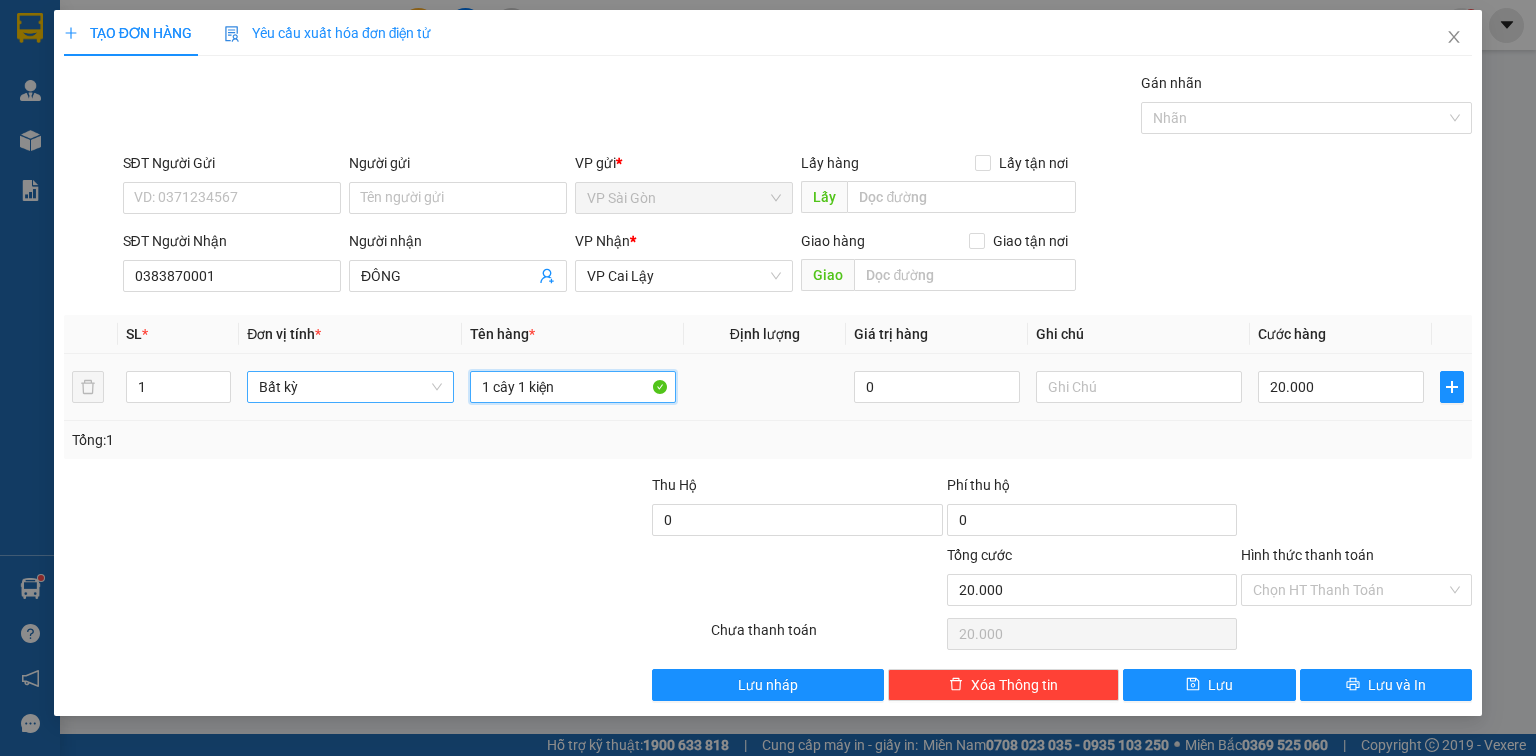 paste on "đ" 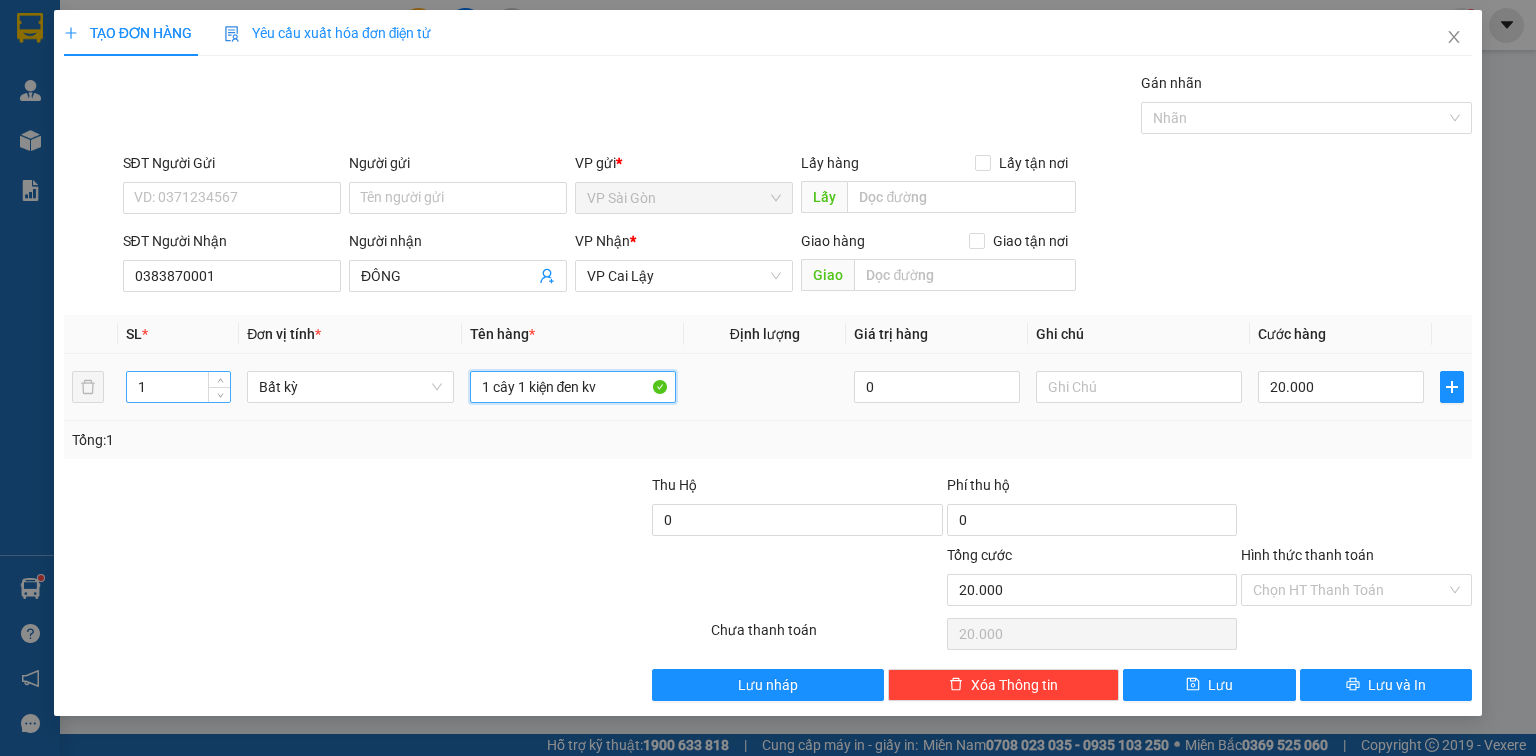type on "1 cây 1 kiện đen kv" 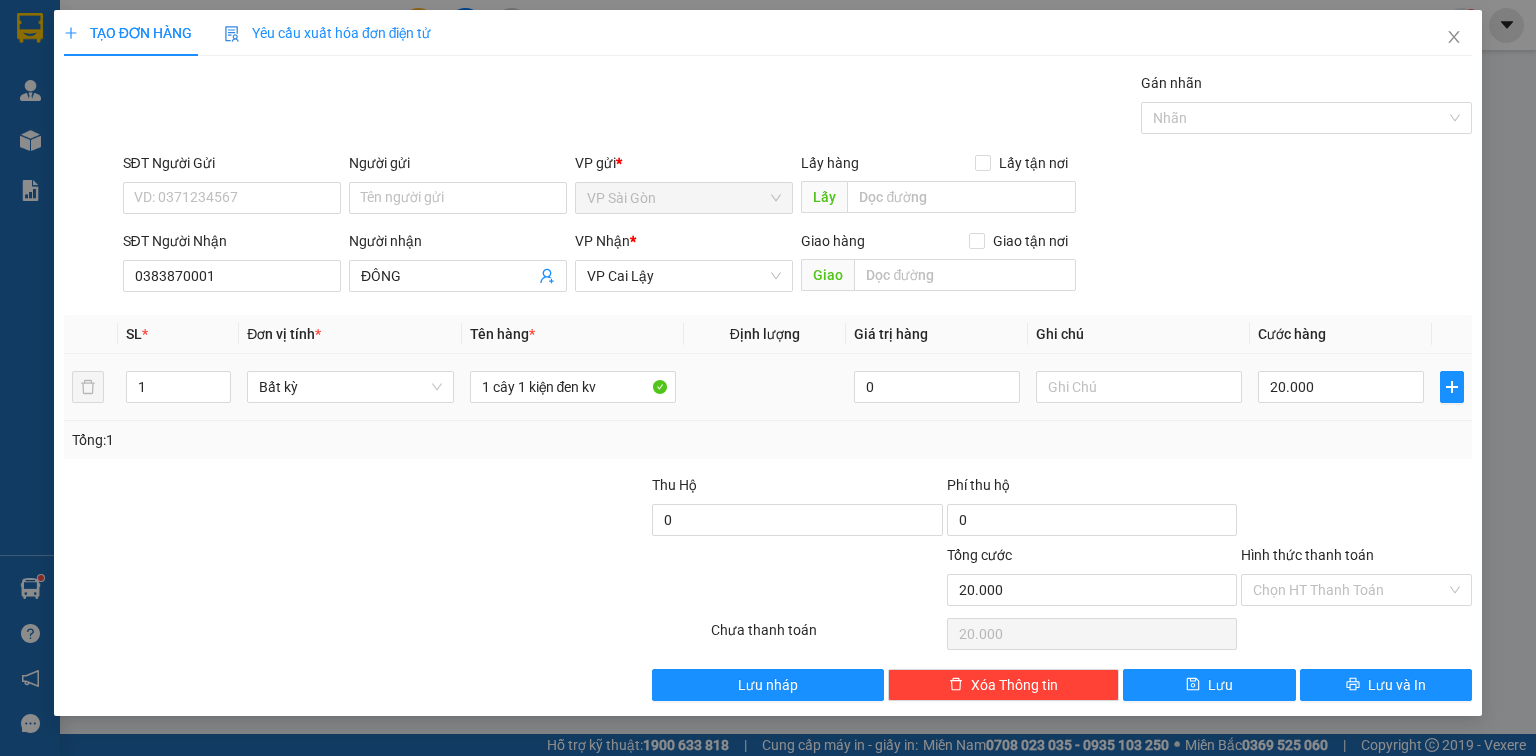 drag, startPoint x: 174, startPoint y: 391, endPoint x: 36, endPoint y: 412, distance: 139.58868 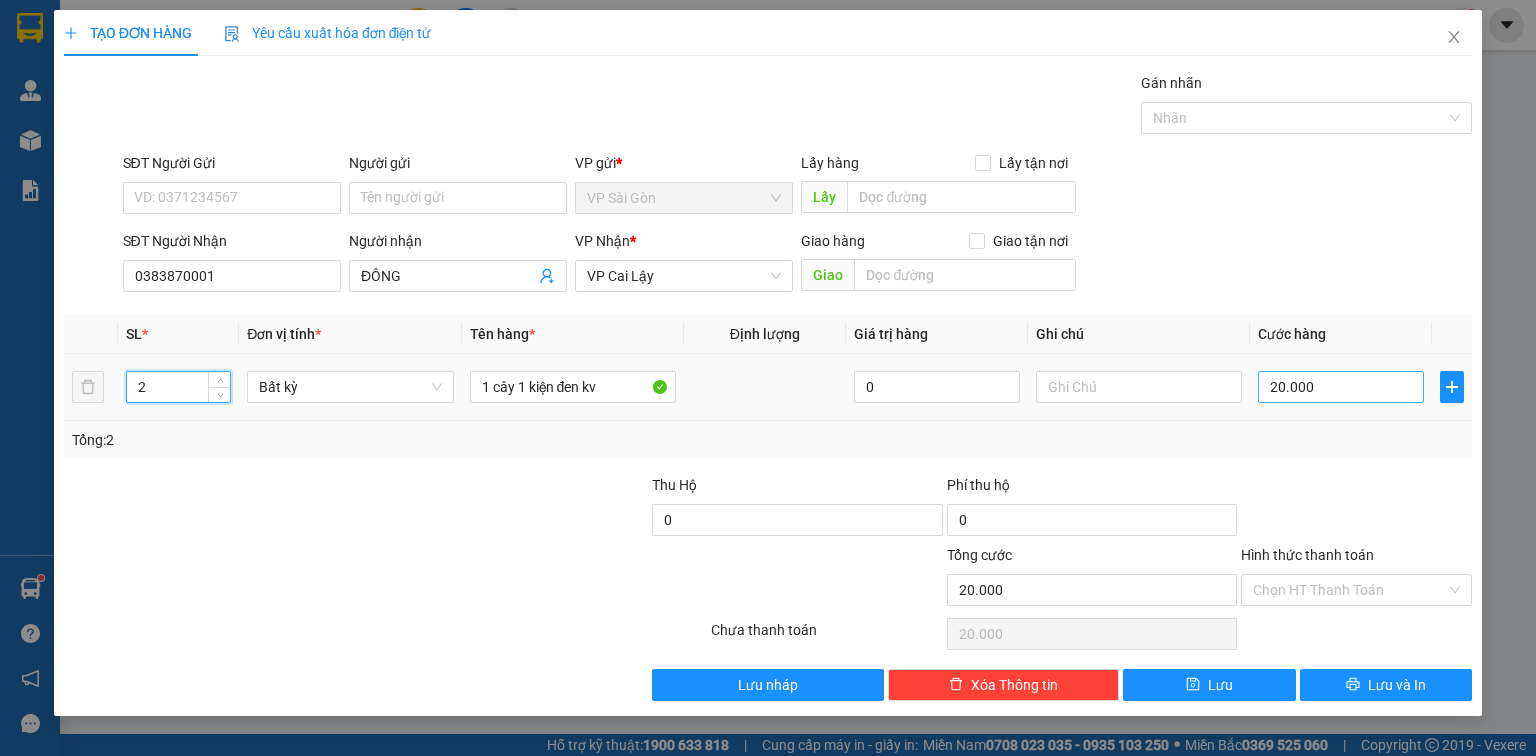 type on "2" 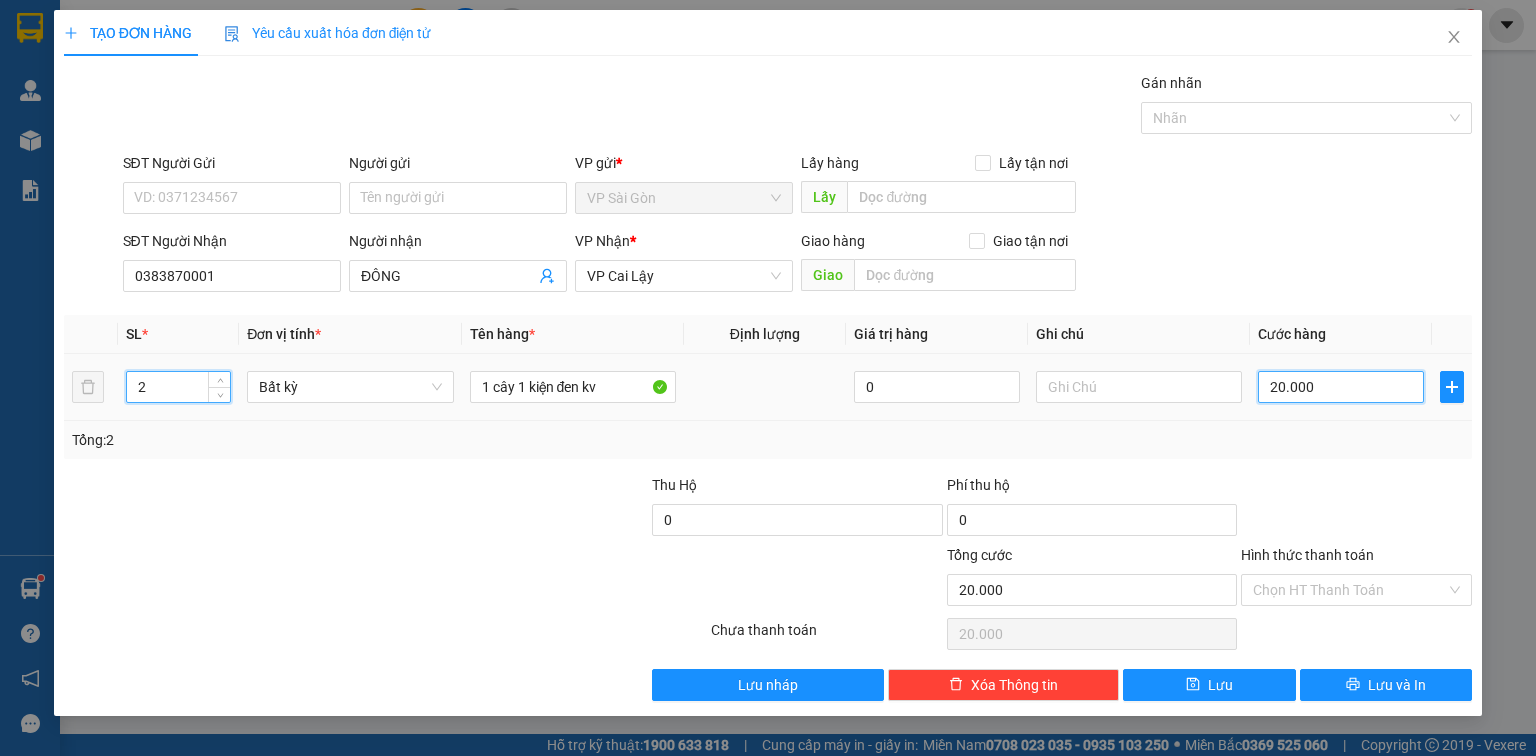 click on "20.000" at bounding box center [1341, 387] 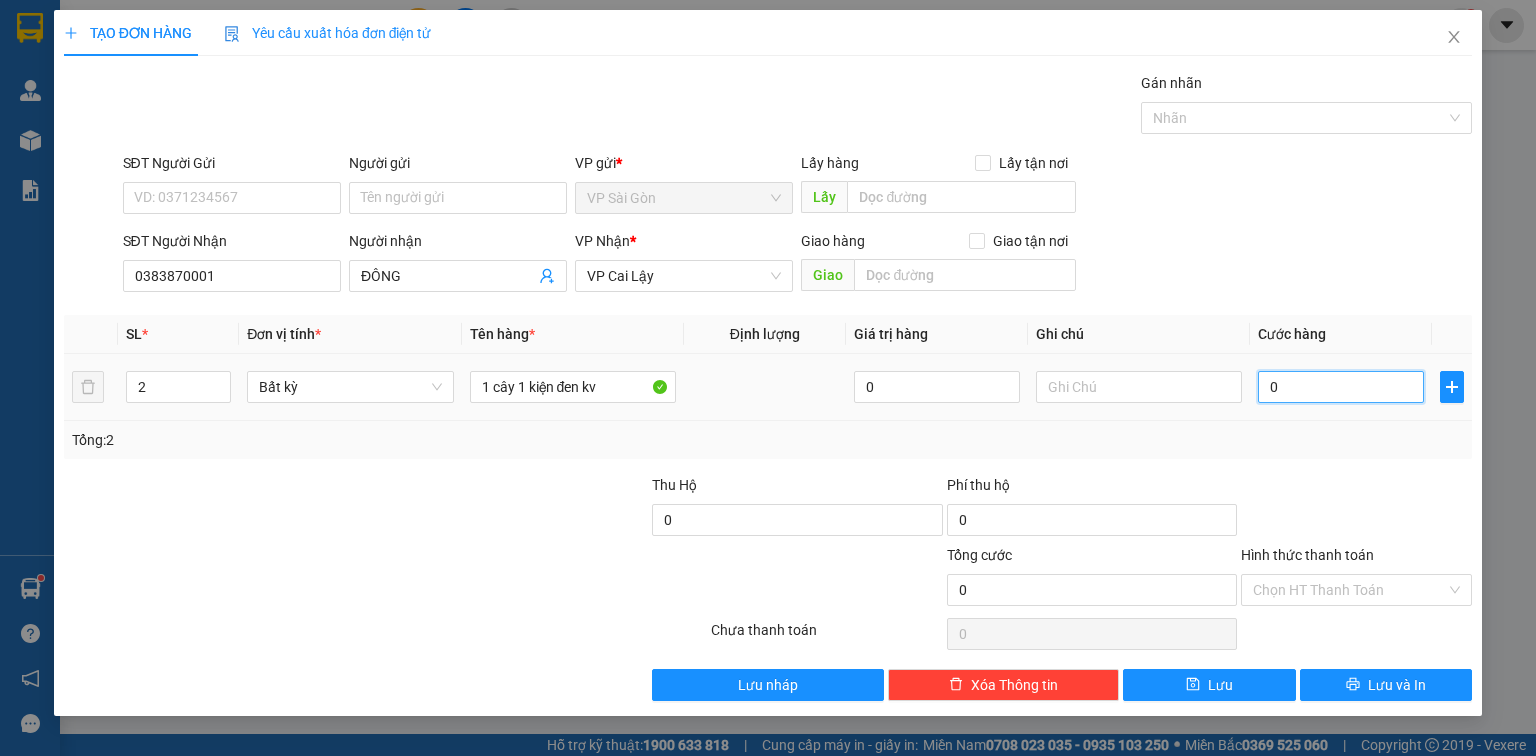 type on "4" 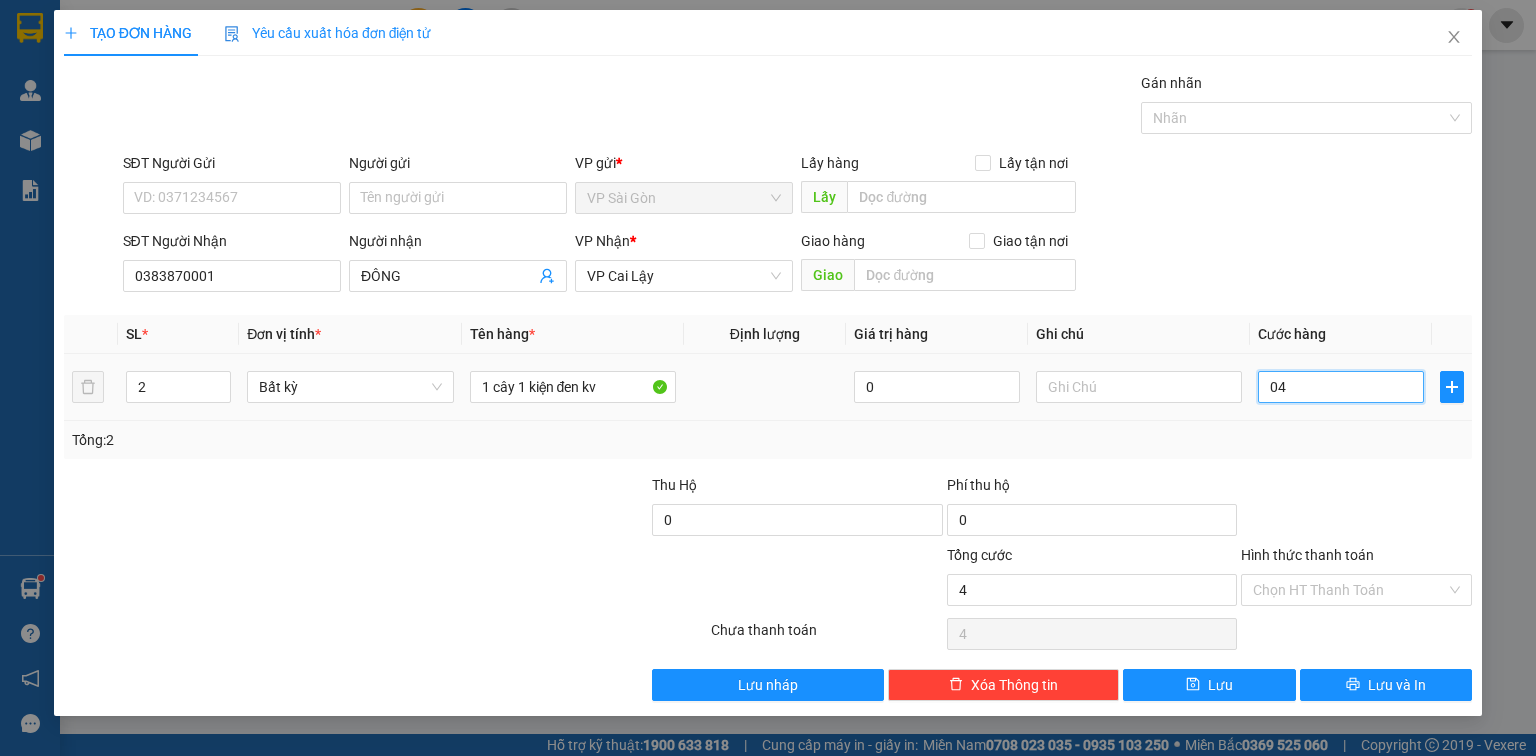 type on "40" 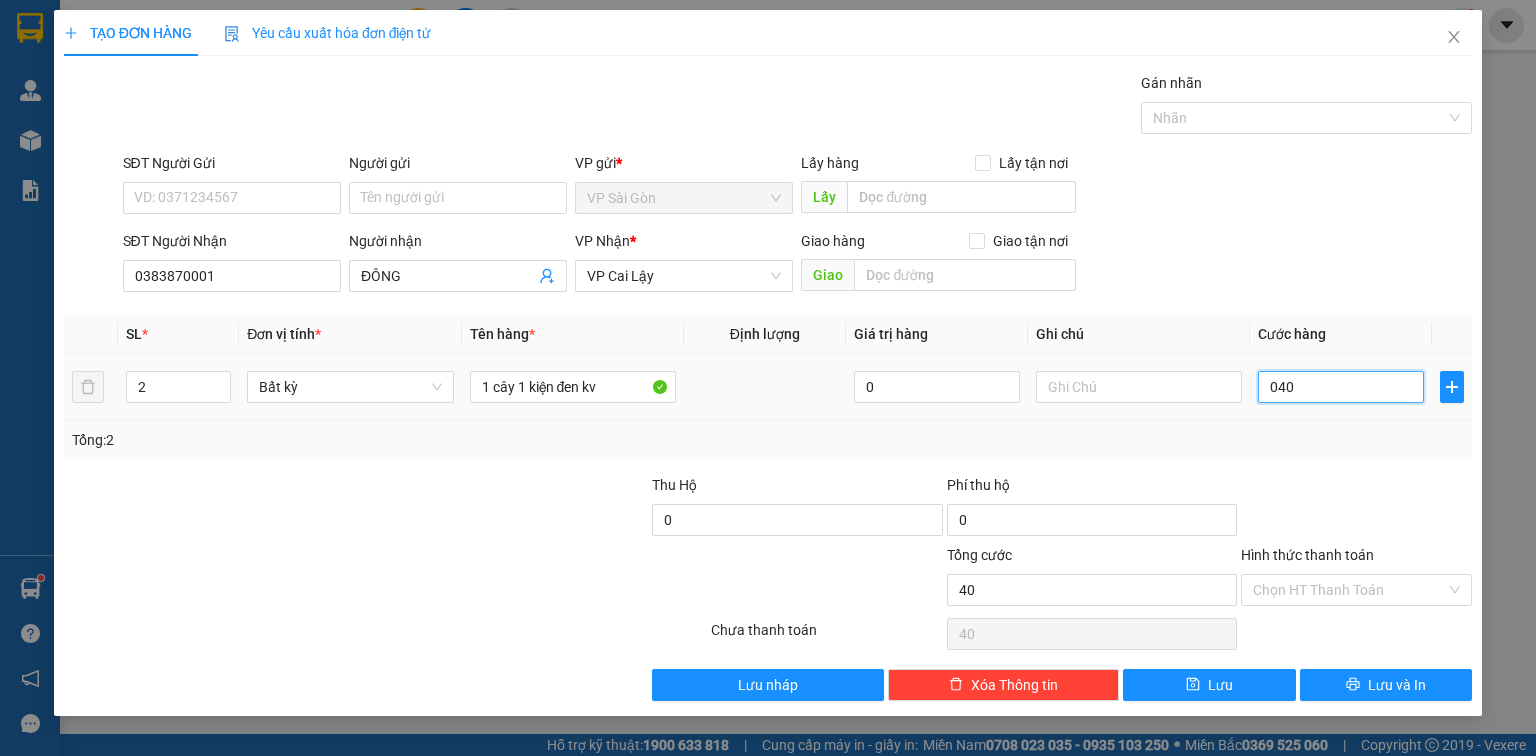 type on "040" 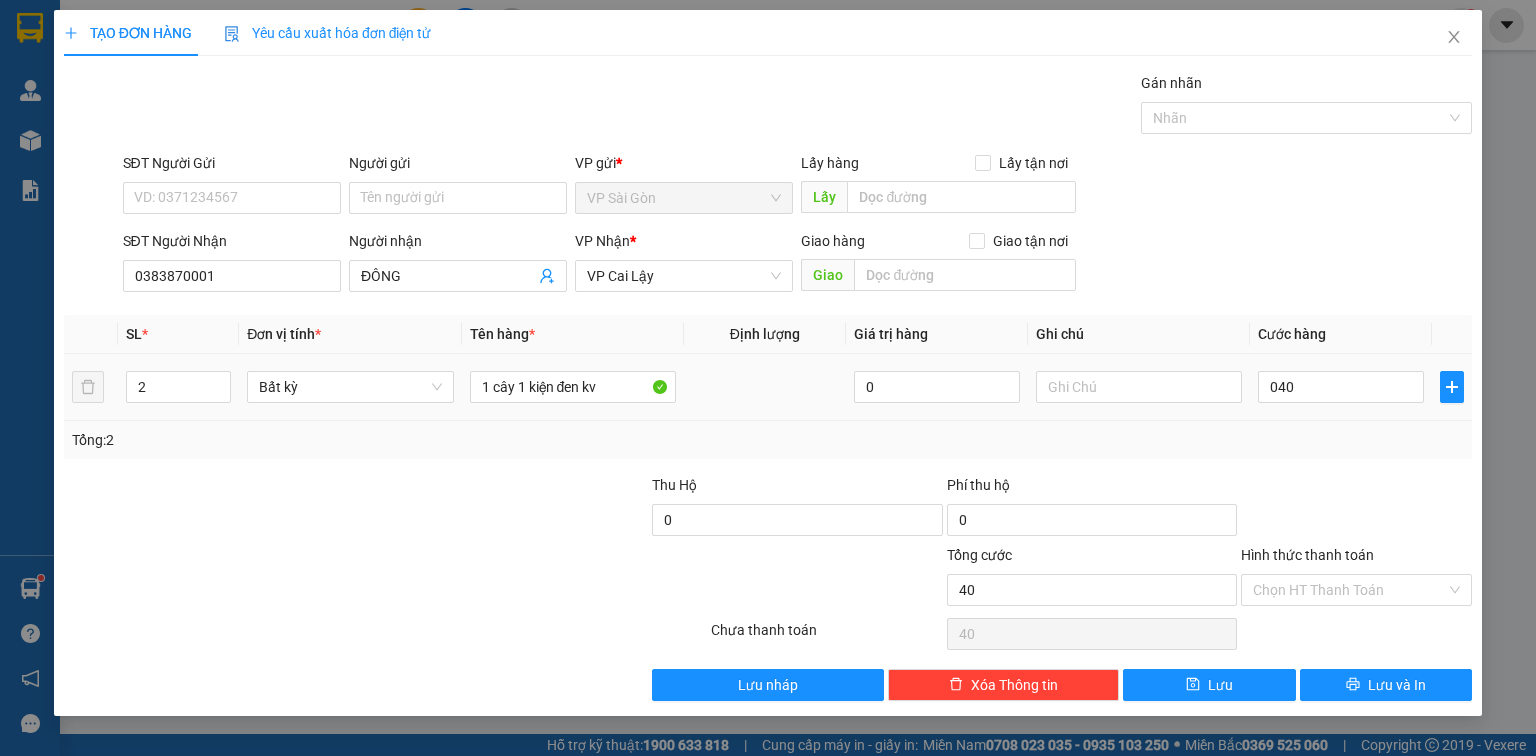 type on "40.000" 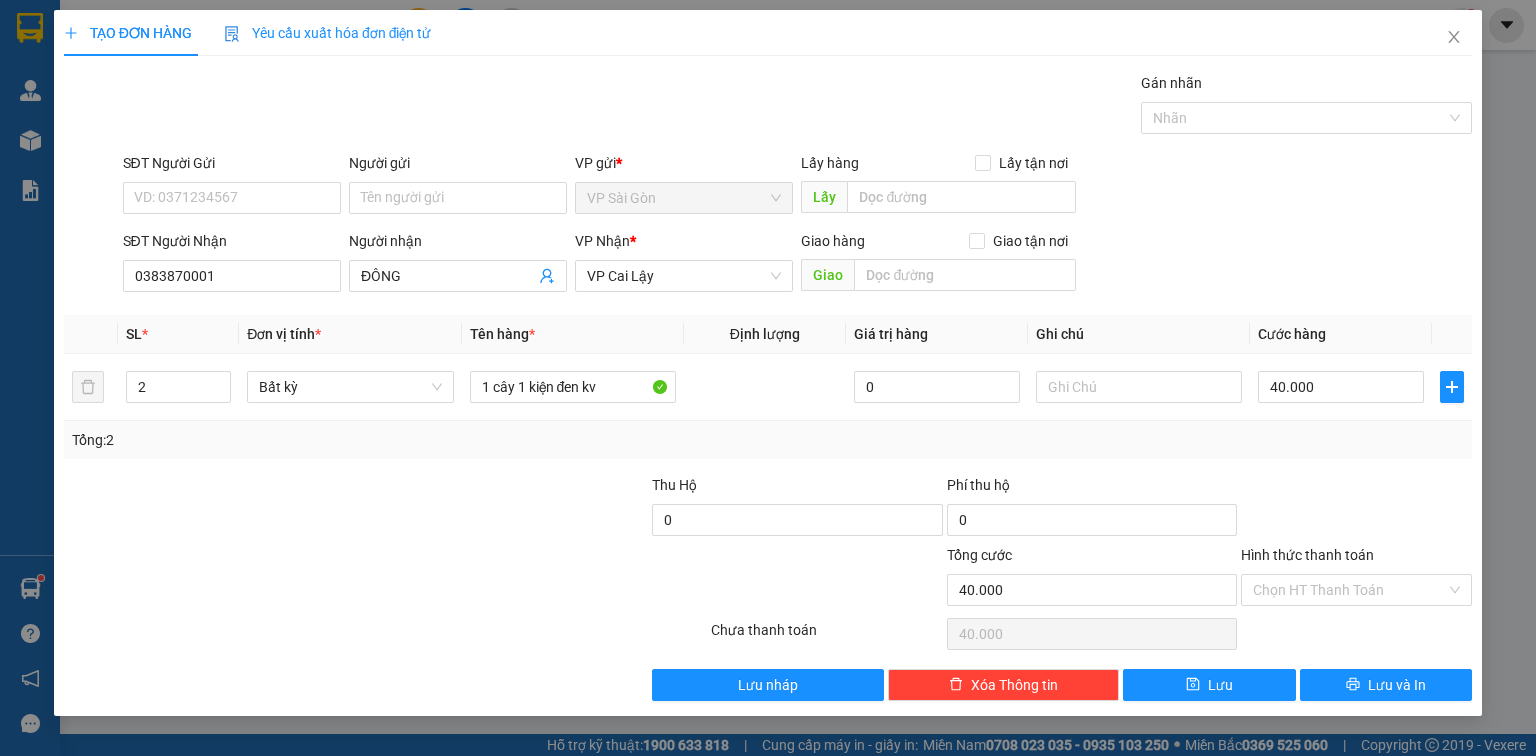 click on "SĐT Người Gửi VD: [PHONE] Người gửi Tên người gửi VP gửi  * VP Sài Gòn Lấy hàng Lấy tận nơi Lấy SĐT Người Nhận [PHONE] Người nhận ĐÔNG VP Nhận  * VP Cai Lậy Giao hàng Giao tận nơi Giao SL  * Đơn vị tính  * Tên hàng  * Định lượng Giá trị hàng Ghi chú Cước hàng                   2 Bất kỳ 1 cây 1 kiện đen kv 0 40.000 Tổng:  2 Thu Hộ 0 Phí thu hộ 0 Tổng cước 40.000 Hình thức thanh toán Chọn HT Thanh Toán Số tiền thu trước 0 Chưa thanh toán 40.000 Chọn HT Thanh Toán Lưu nháp Xóa Thông tin Lưu Lưu và In 1 cây 1 kiện đen kv" at bounding box center [768, 386] 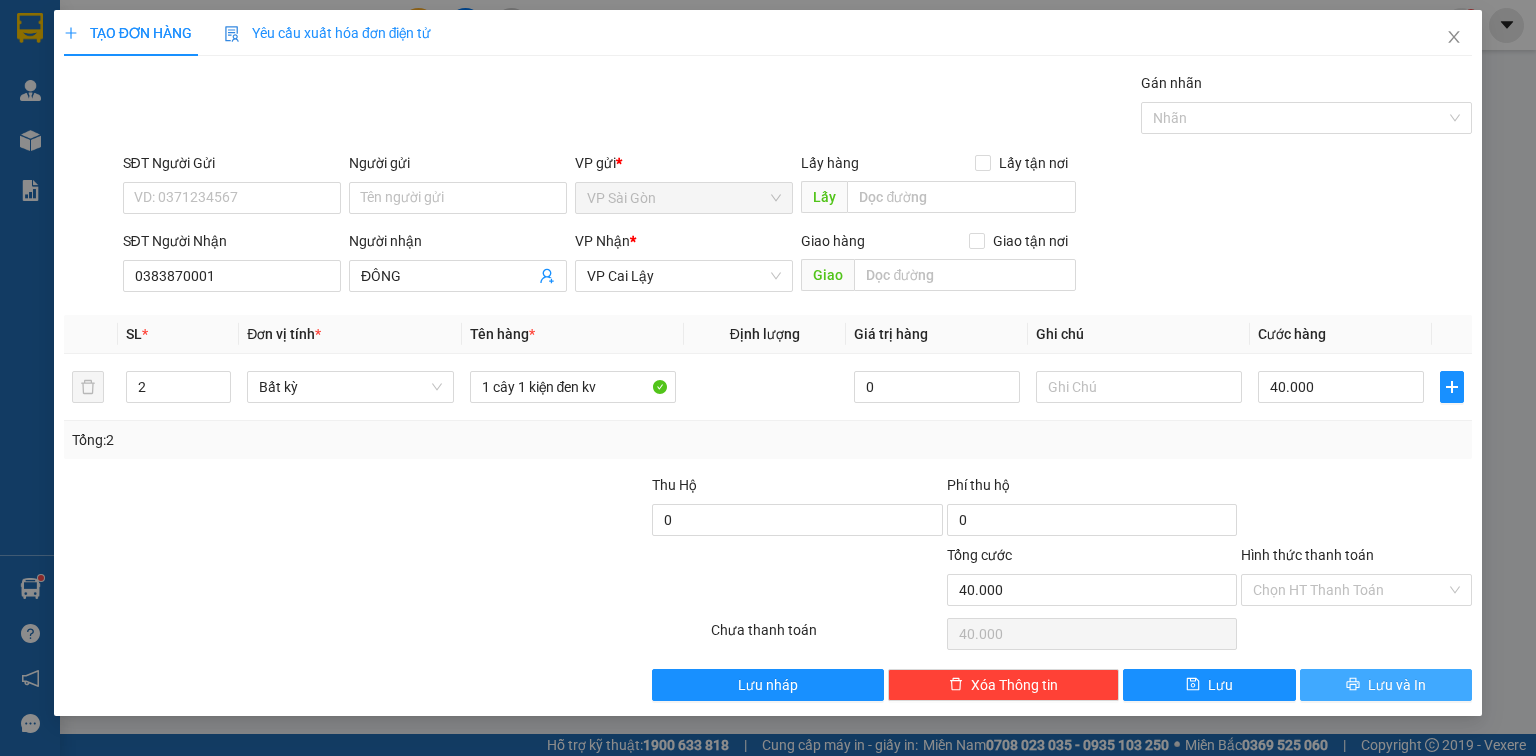 click on "Lưu và In" at bounding box center (1386, 685) 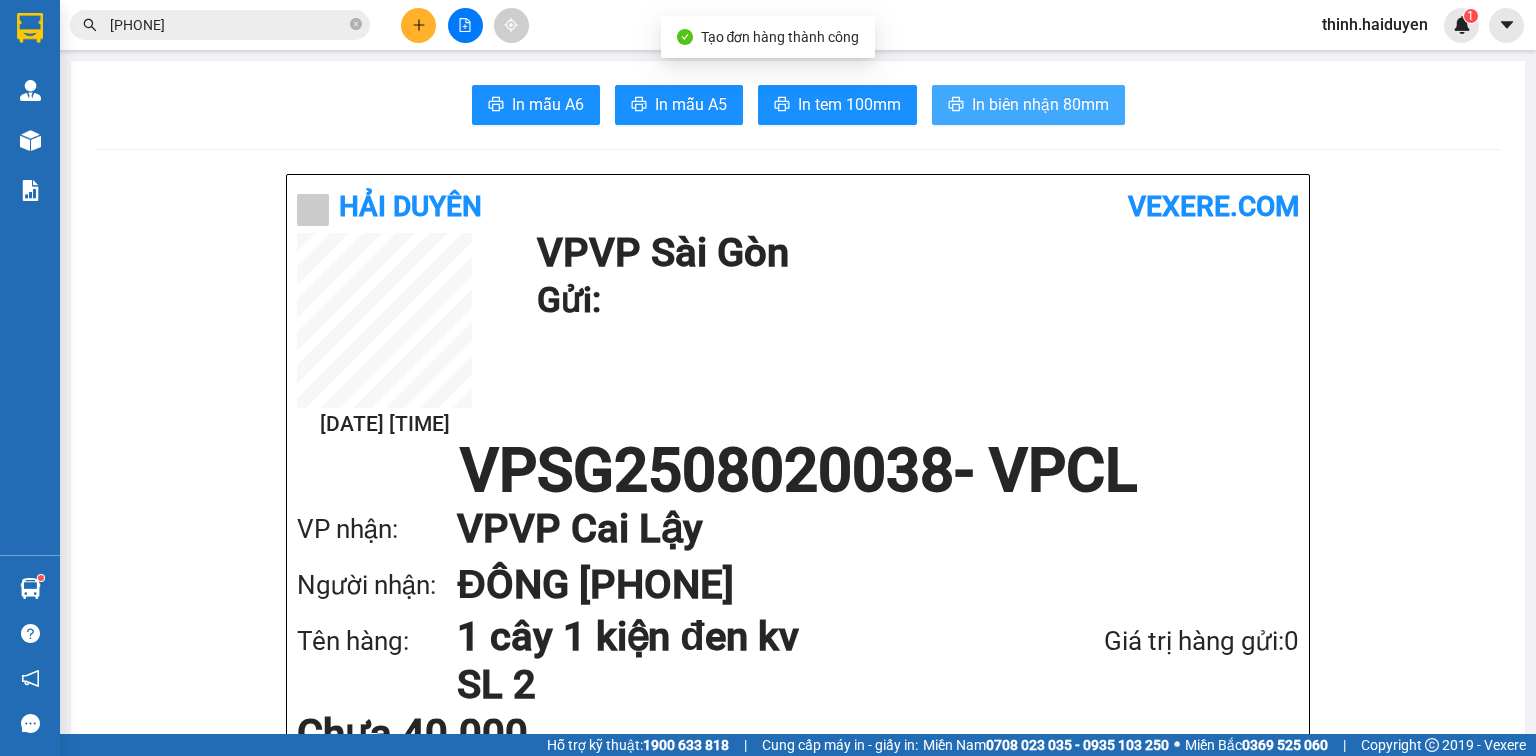 click on "In biên nhận 80mm" at bounding box center (1040, 104) 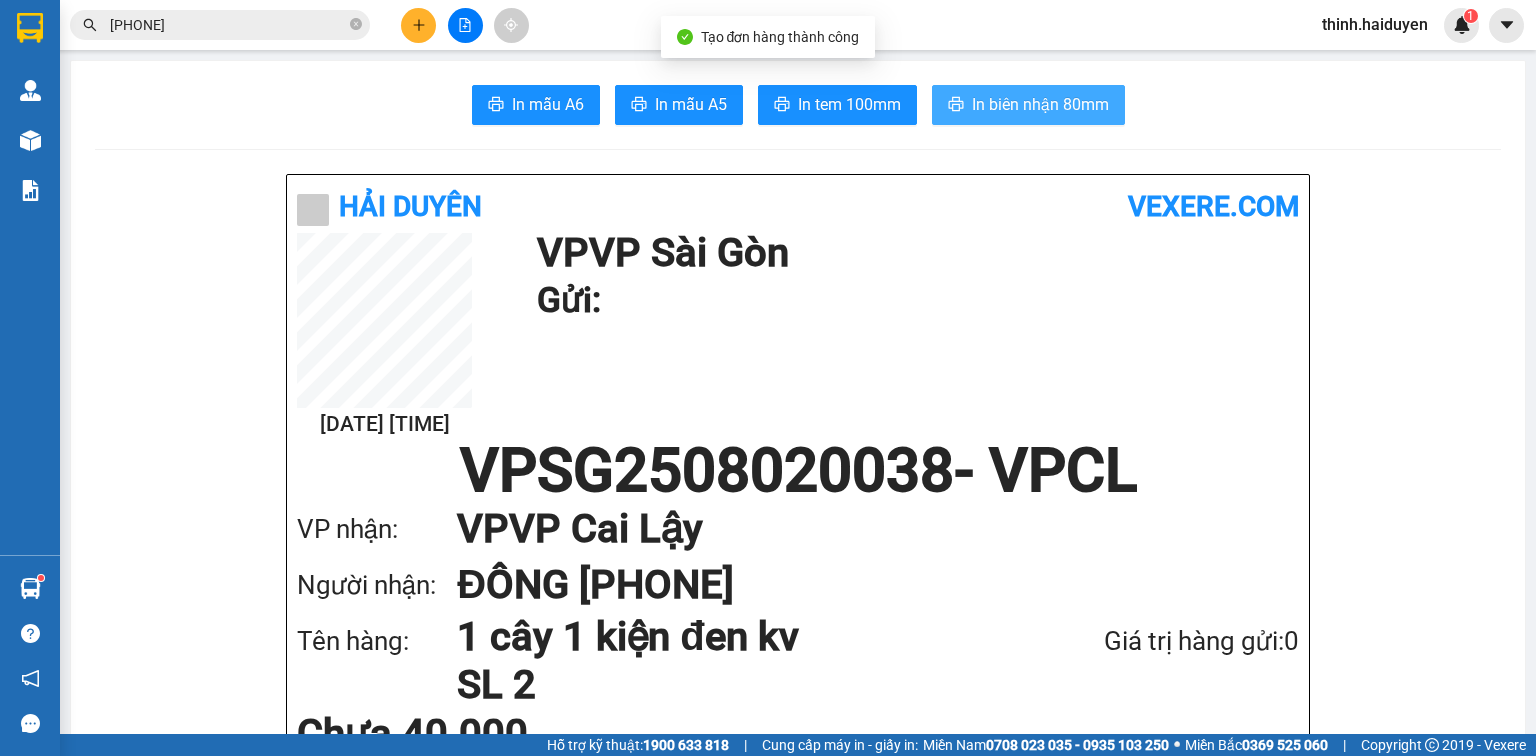 scroll, scrollTop: 0, scrollLeft: 0, axis: both 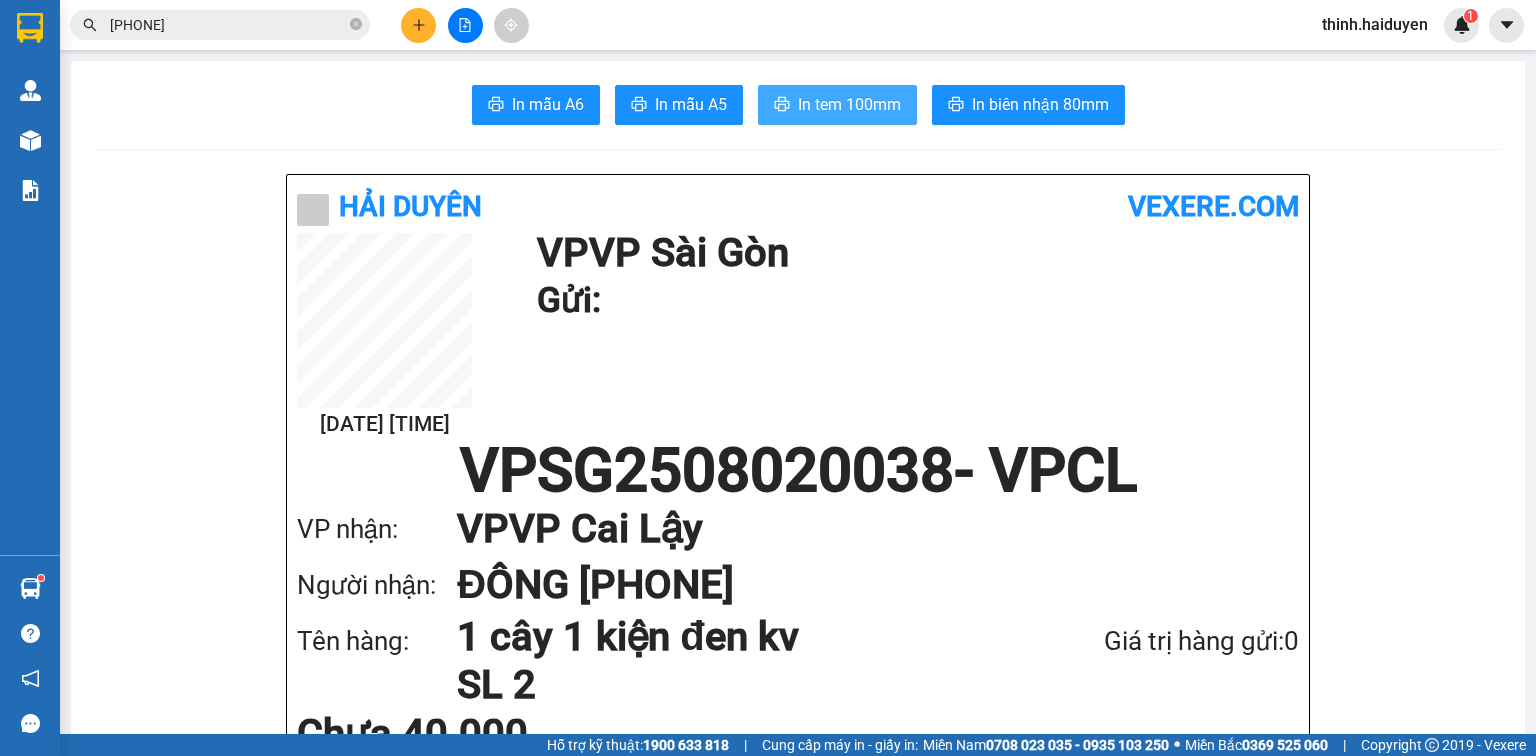 click on "In tem 100mm" at bounding box center (849, 104) 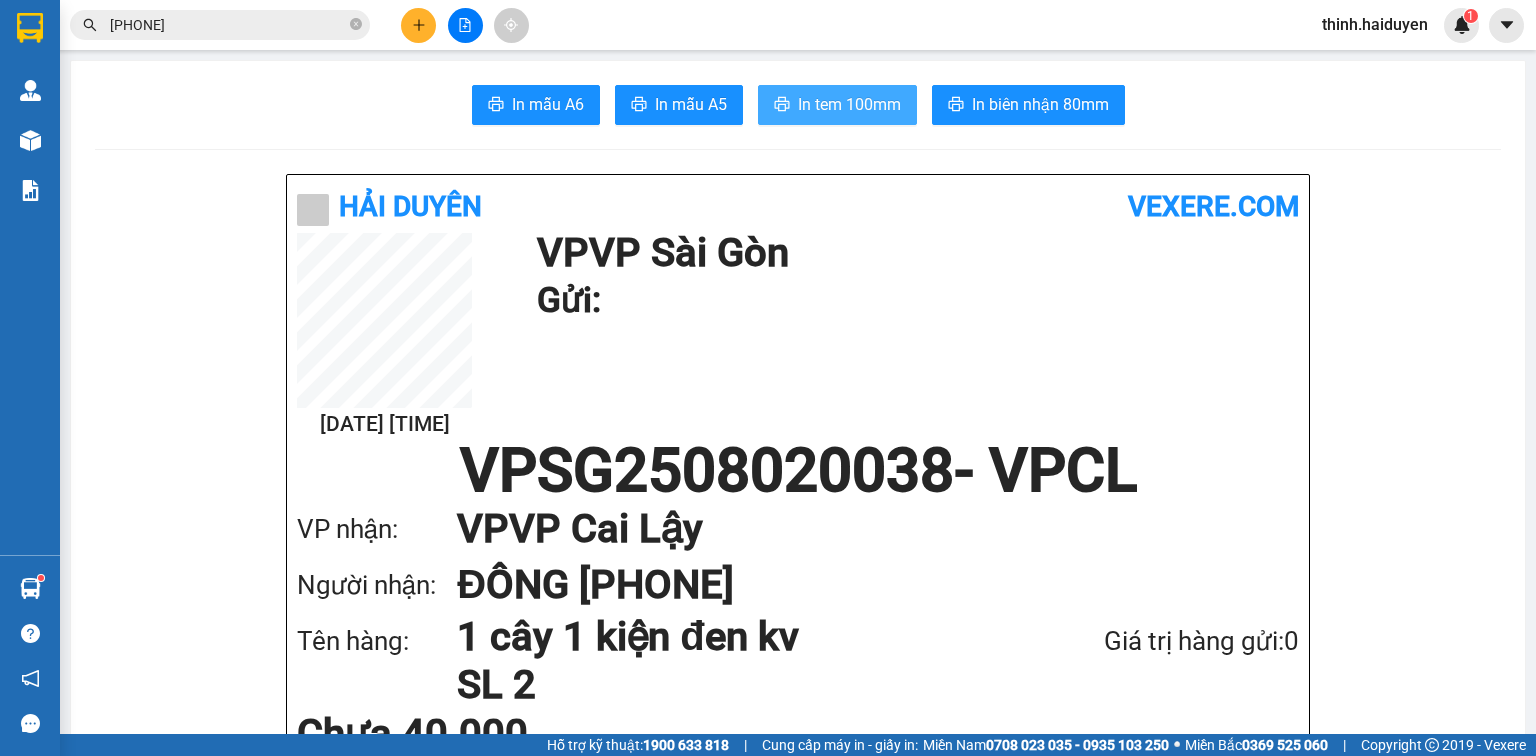 scroll, scrollTop: 0, scrollLeft: 0, axis: both 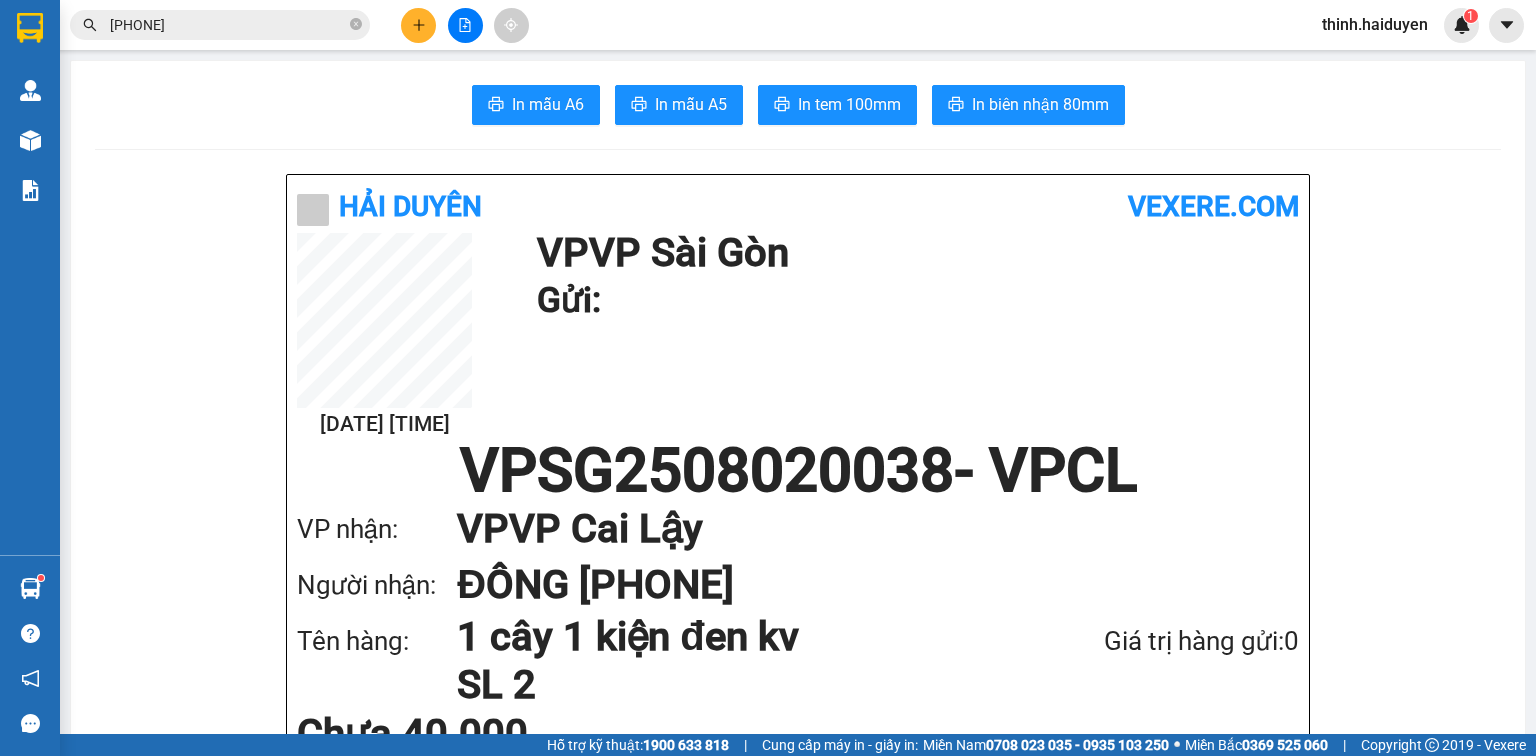 click at bounding box center [418, 25] 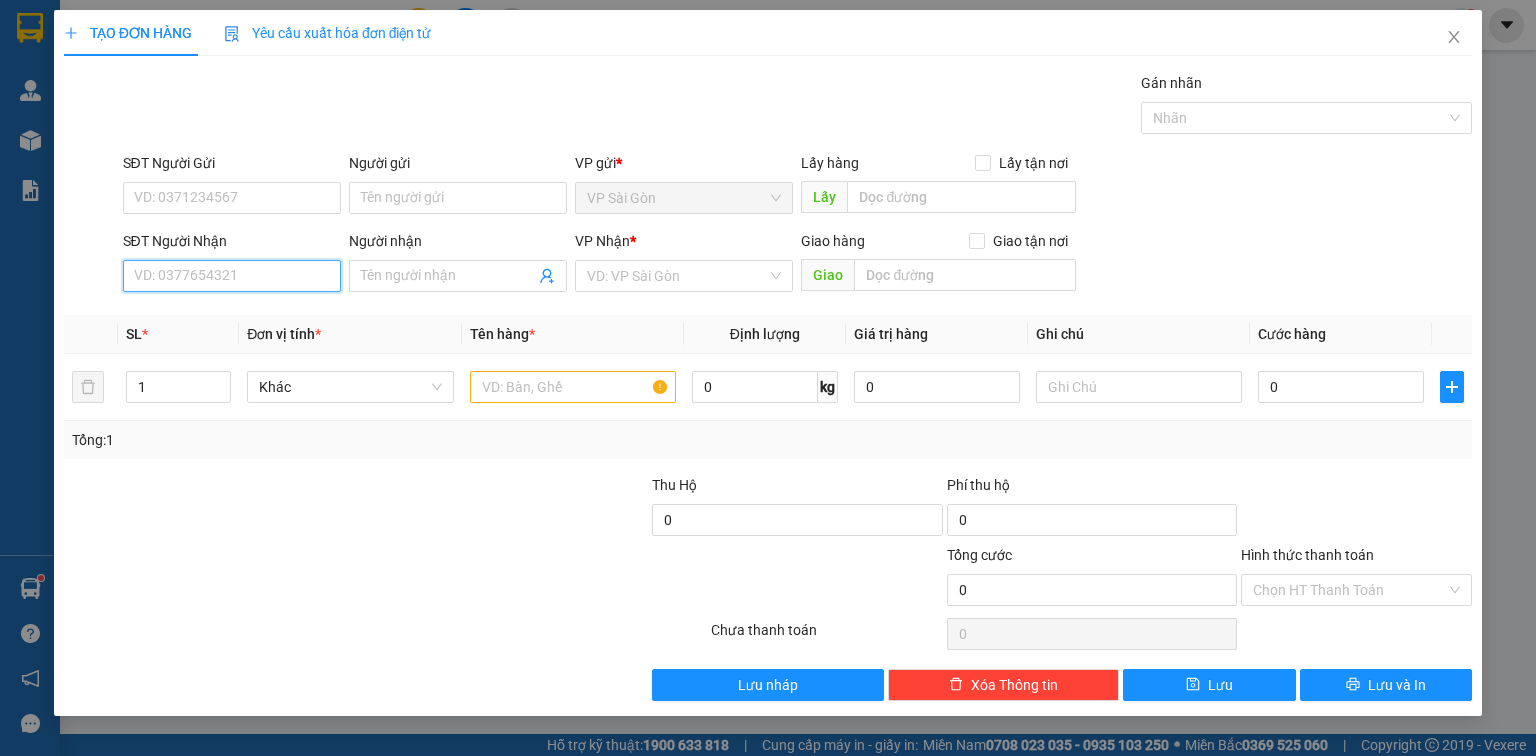 click on "SĐT Người Nhận" at bounding box center [232, 276] 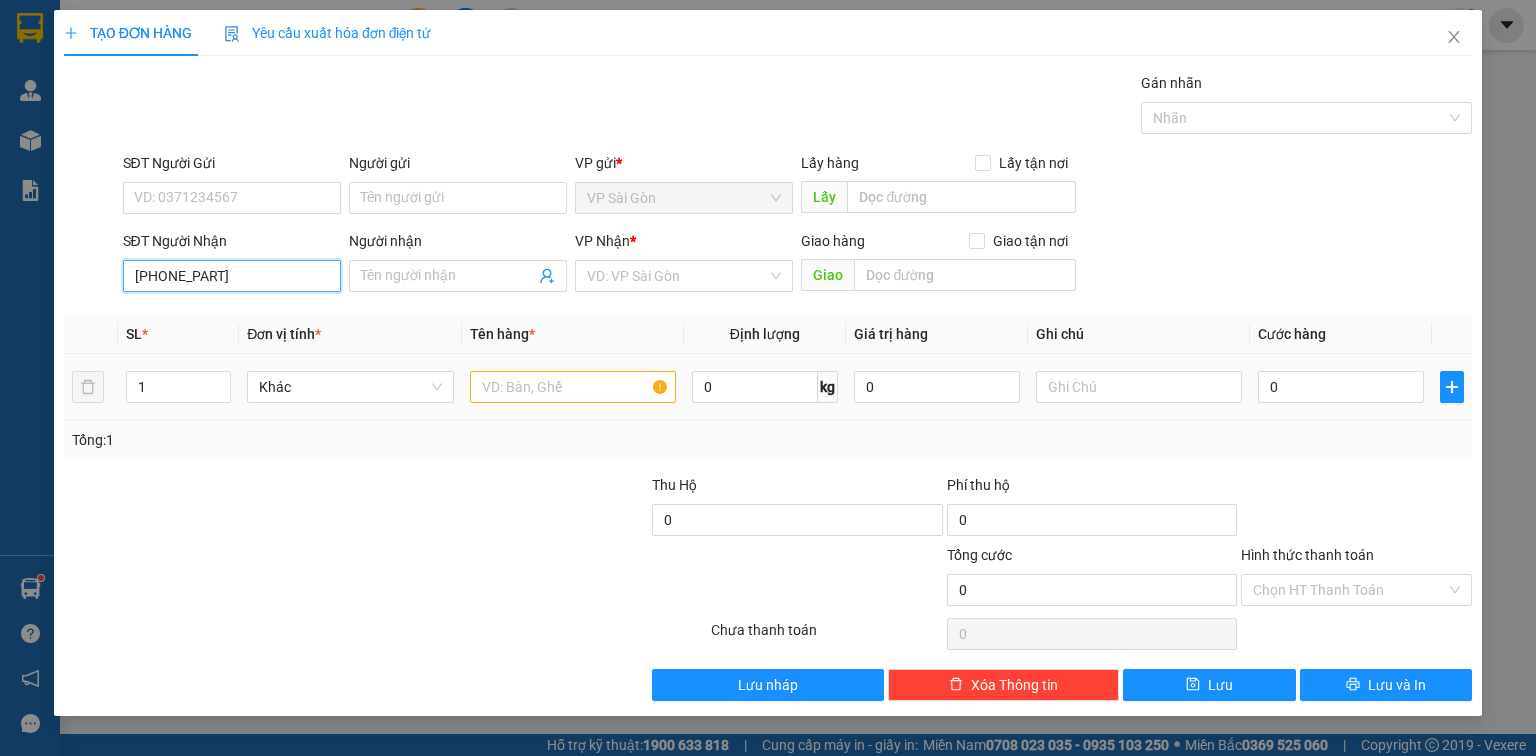 type on "[PHONE]" 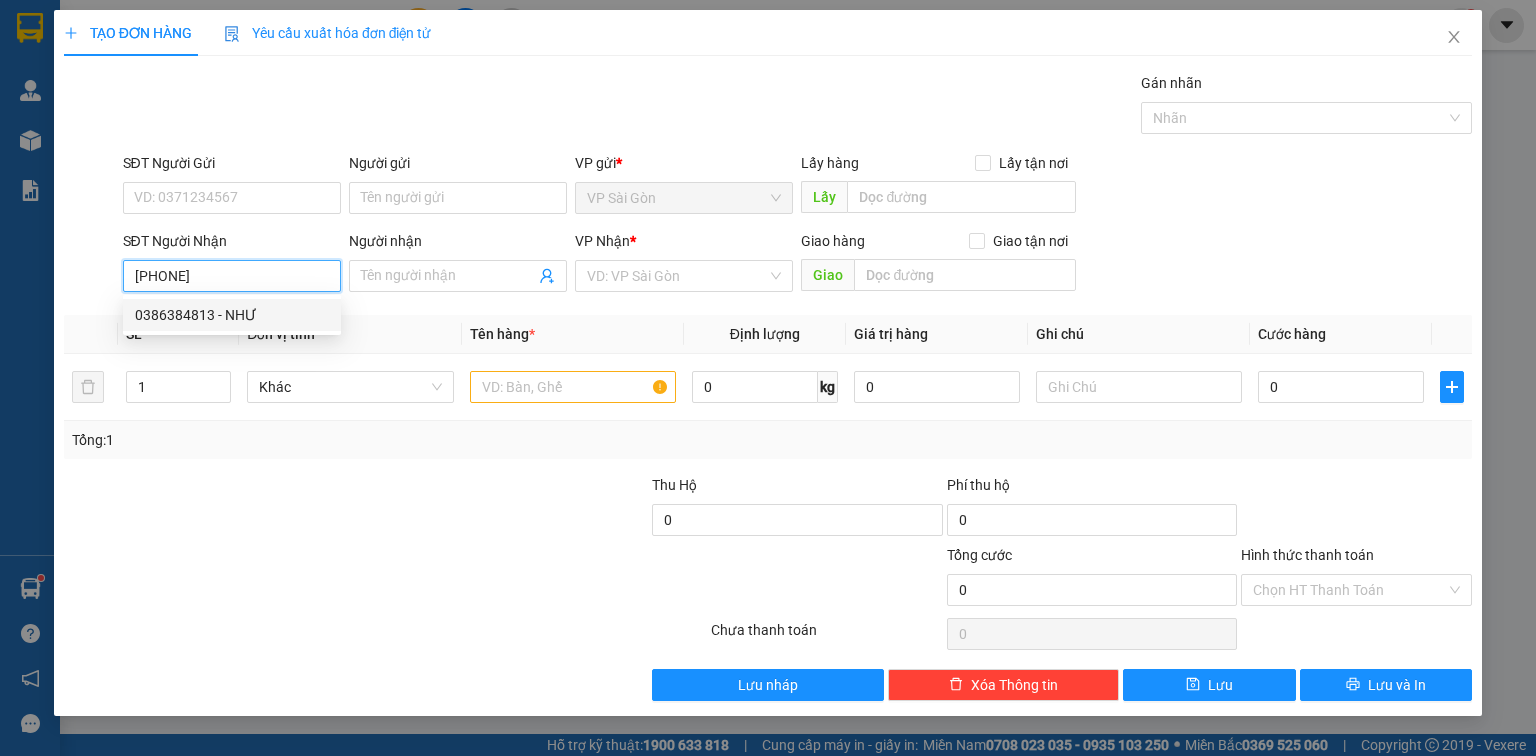 click on "0386384813 - NHƯ" at bounding box center (232, 315) 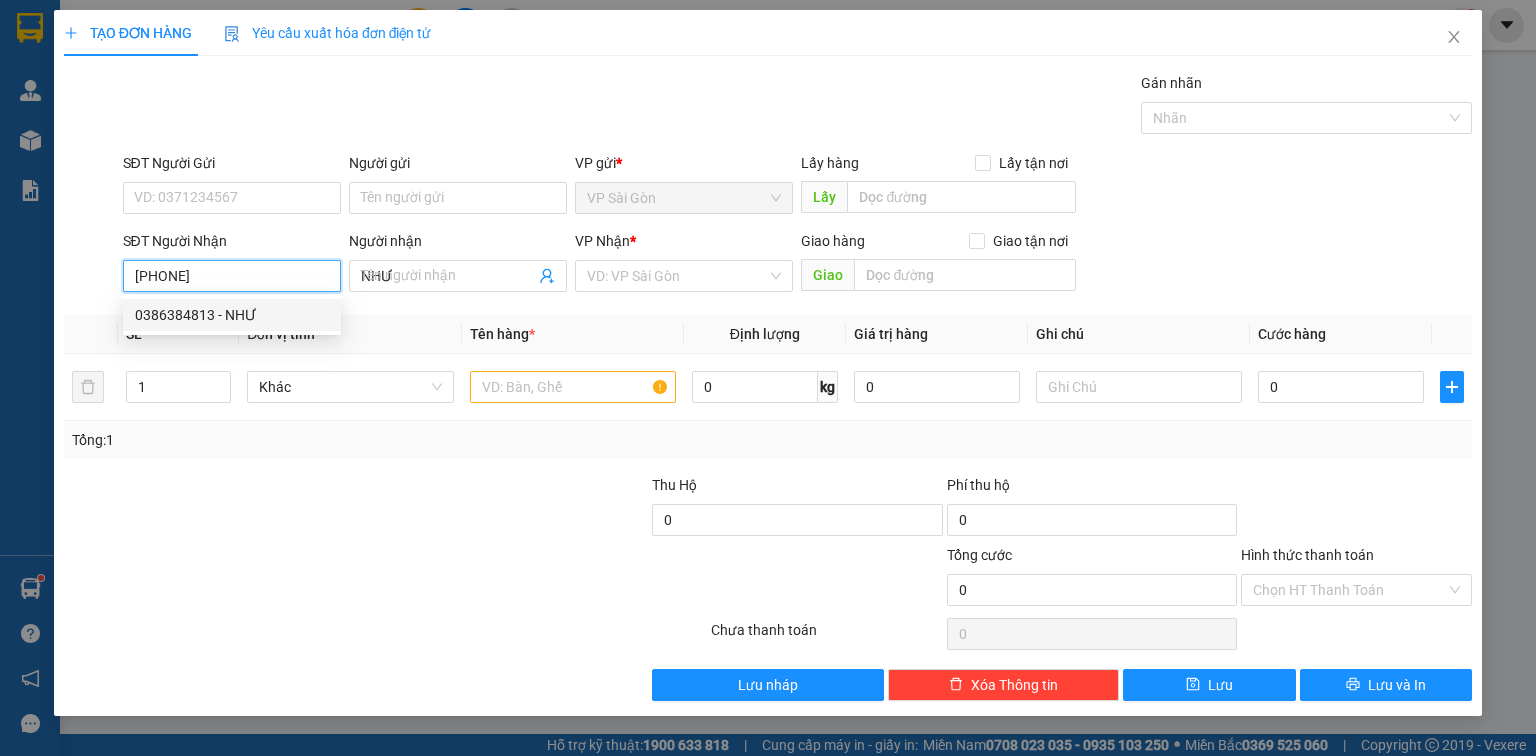 type on "100.000" 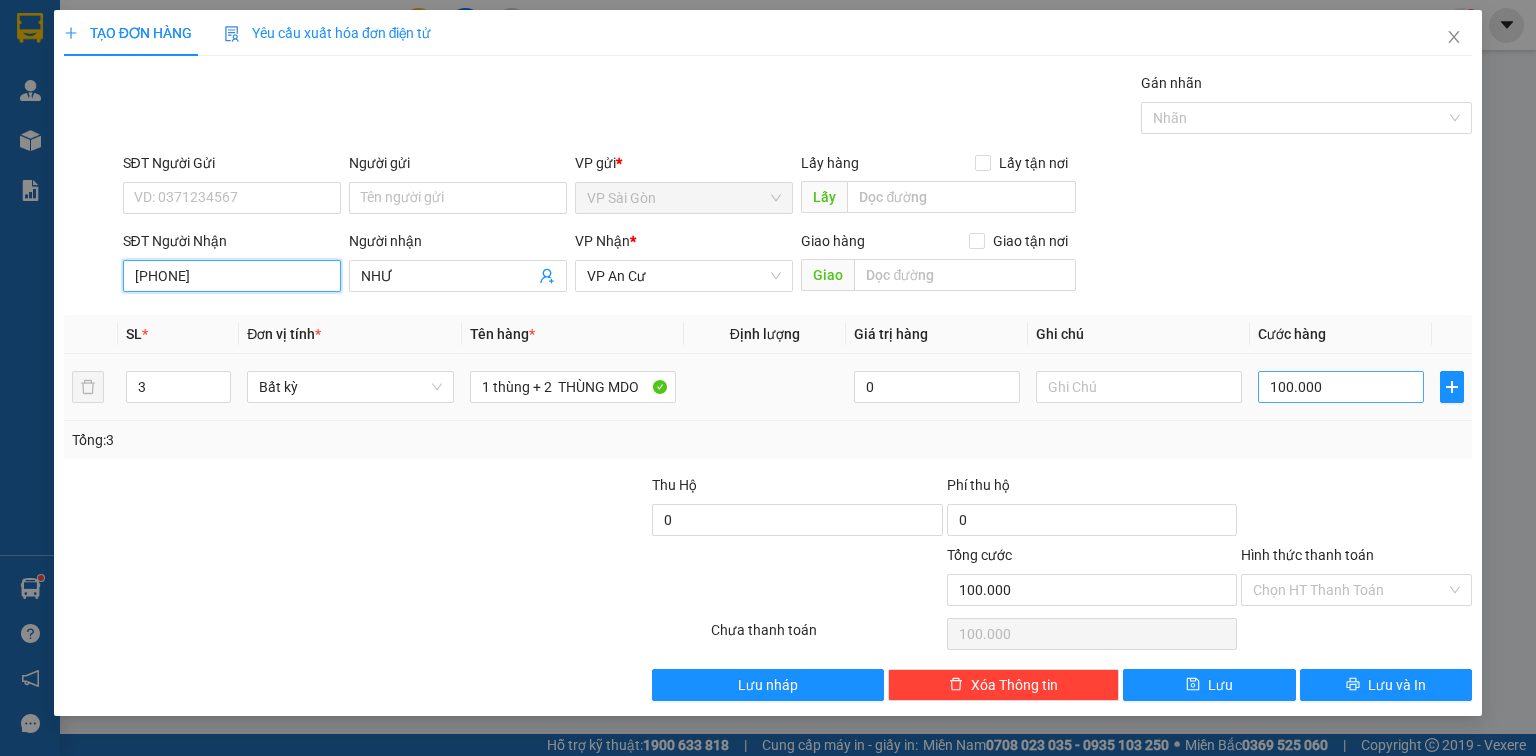 type on "[PHONE]" 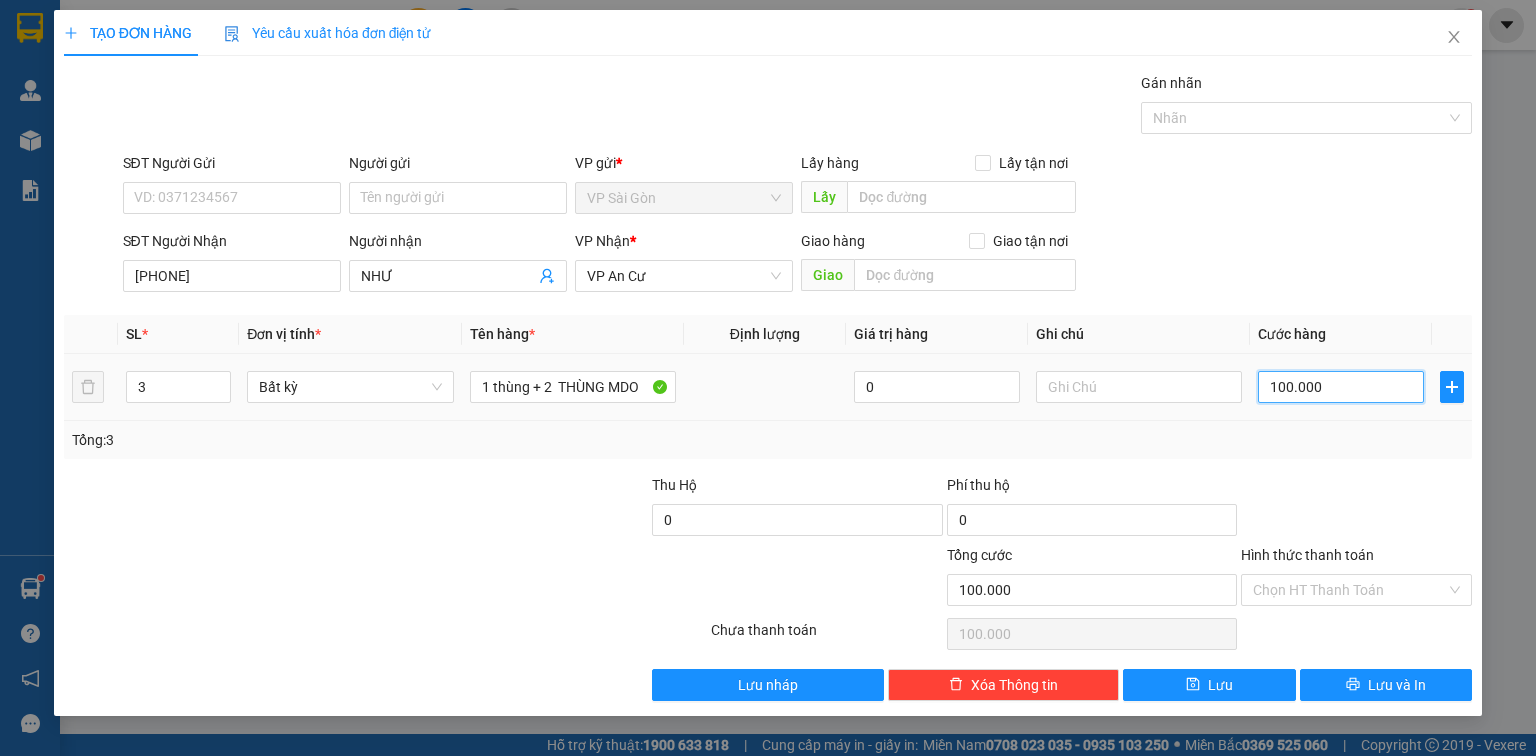click on "100.000" at bounding box center [1341, 387] 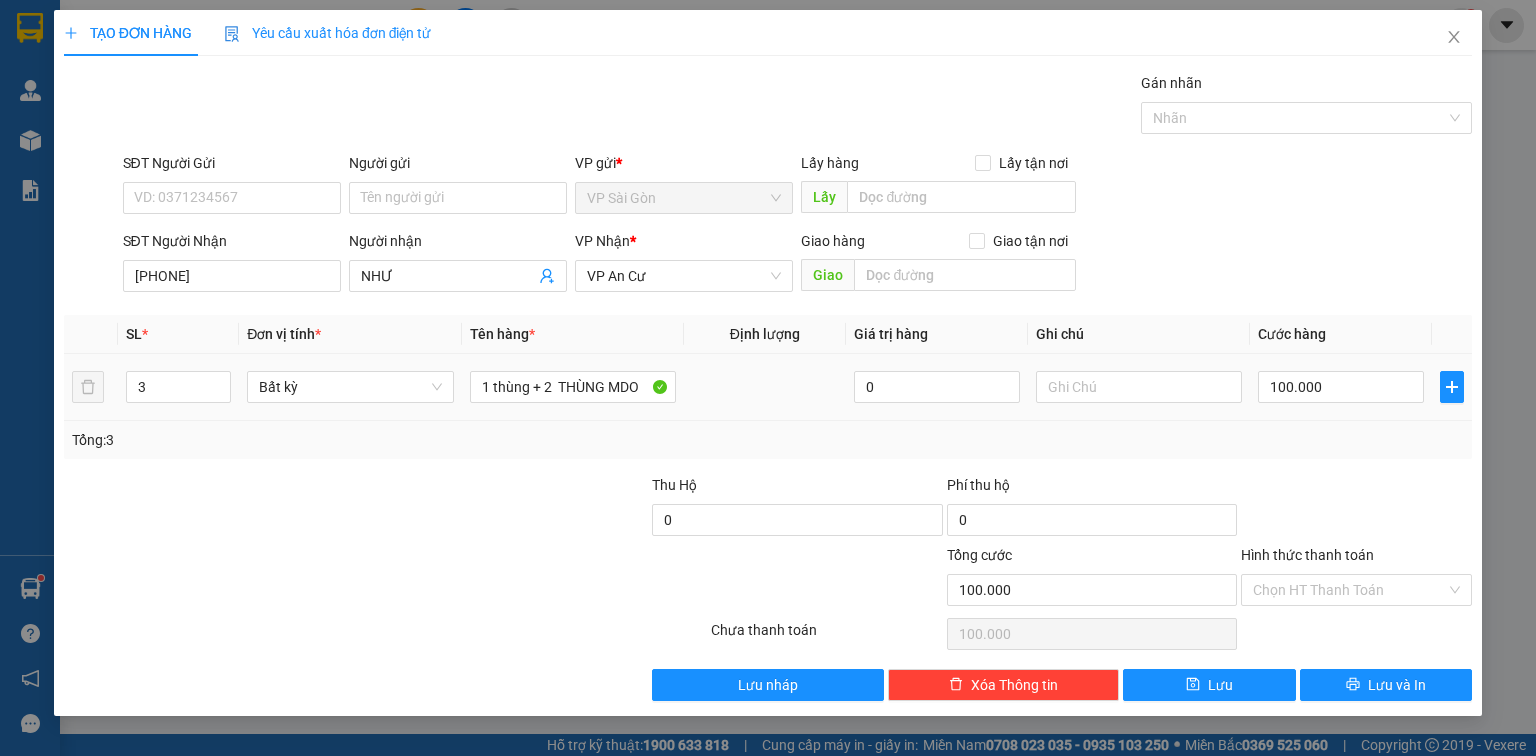 click on "TẠO ĐƠN HÀNG Yêu cầu xuất hóa đơn điện tử Transit Pickup Surcharge Ids Transit Deliver Surcharge Ids Transit Deliver Surcharge Transit Deliver Surcharge Gói vận chuyển  * Tiêu chuẩn Gán nhãn   Nhãn SĐT Người Gửi VD: [PHONE] Người gửi Tên người gửi VP gửi  * VP Sài Gòn Lấy hàng Lấy tận nơi Lấy SĐT Người Nhận [PHONE] Người nhận NHƯ VP Nhận  * VP An Cư Giao hàng Giao tận nơi Giao SL  * Đơn vị tính  * Tên hàng  * Định lượng Giá trị hàng Ghi chú Cước hàng                   3 Bất kỳ 1 thùng + 2  THÙNG MDO 0 100.000 Tổng:  3 Thu Hộ 0 Phí thu hộ 0 Tổng cước 100.000 Hình thức thanh toán Chọn HT Thanh Toán Số tiền thu trước 0 Chưa thanh toán 100.000 Chọn HT Thanh Toán Lưu nháp Xóa Thông tin Lưu Lưu và In" at bounding box center (768, 378) 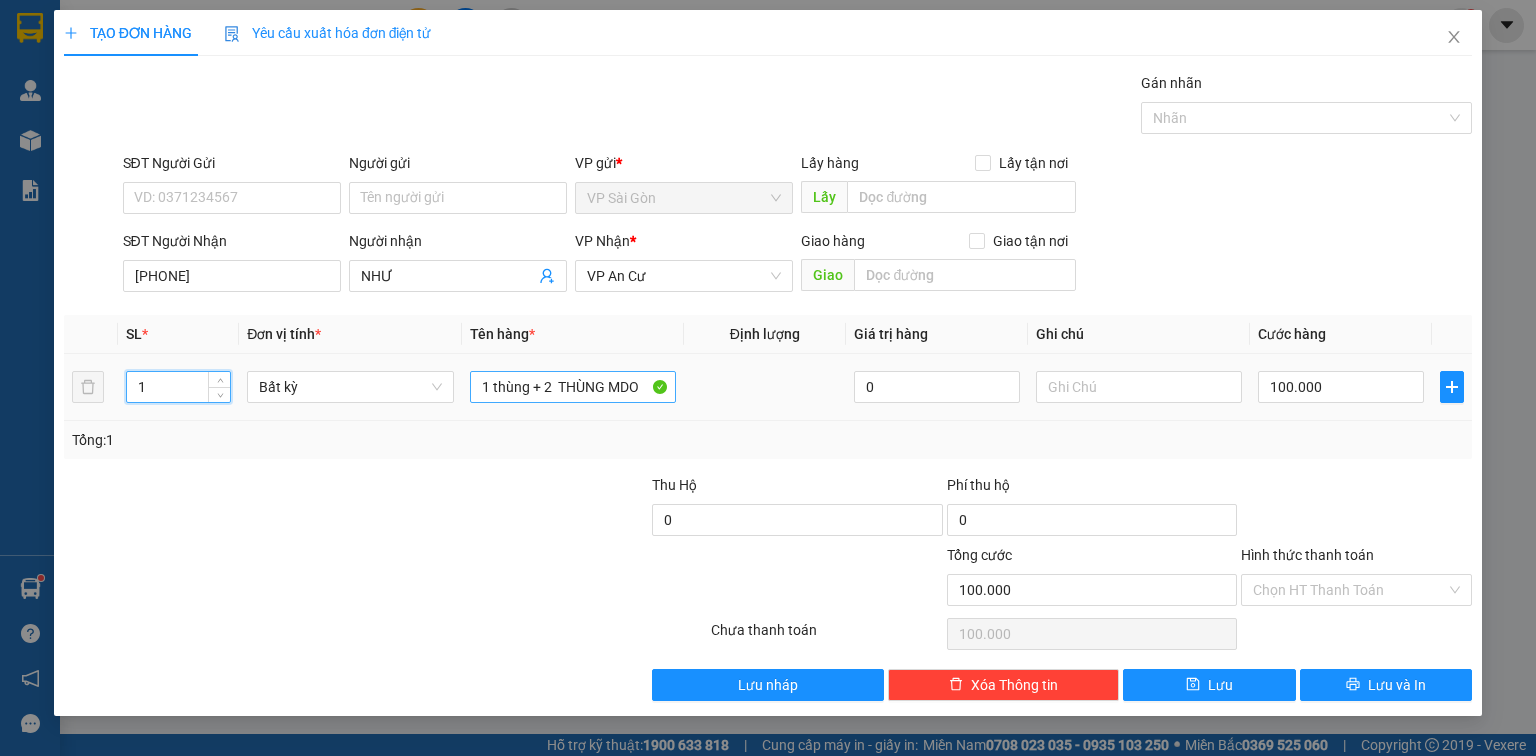 type on "1" 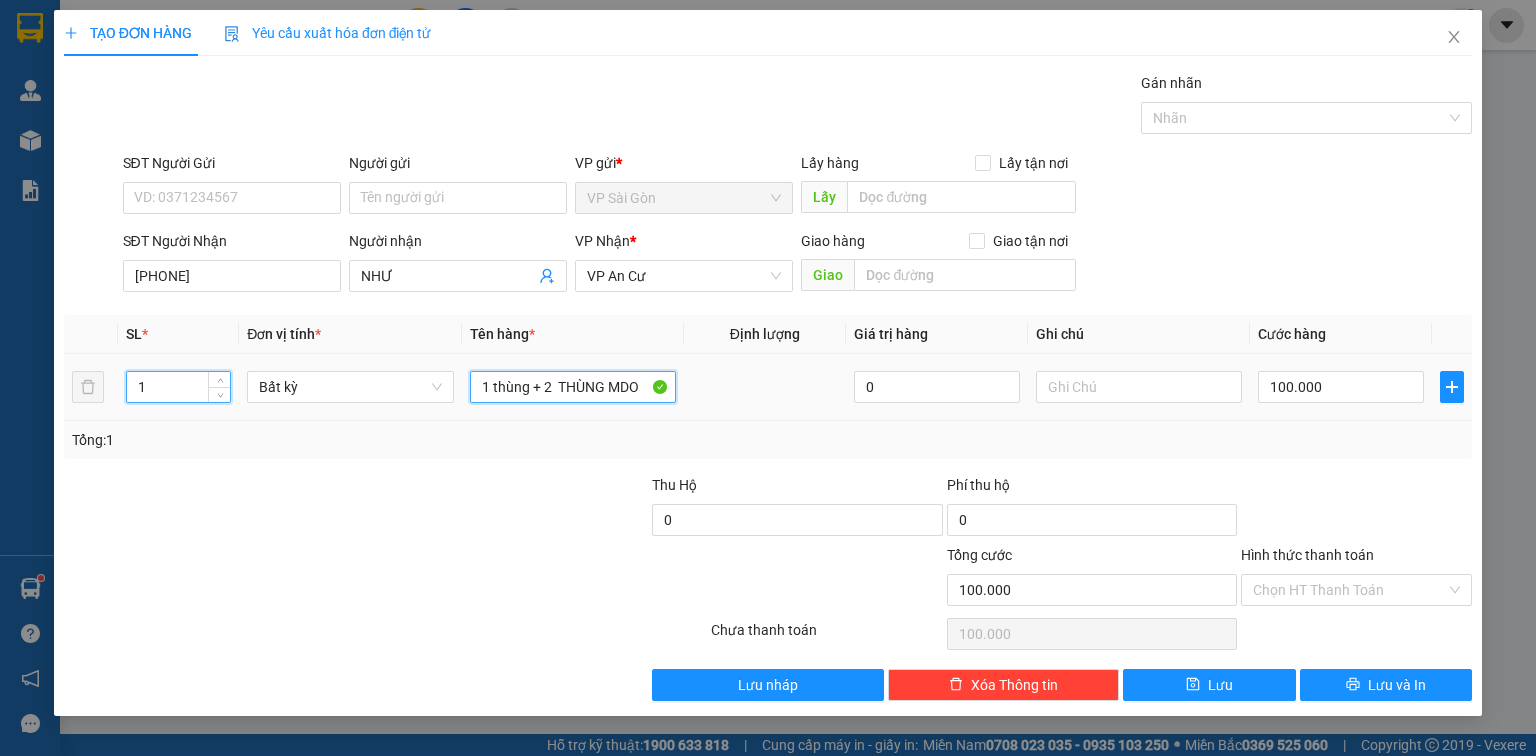 click on "1 thùng + 2  THÙNG MDO" at bounding box center (573, 387) 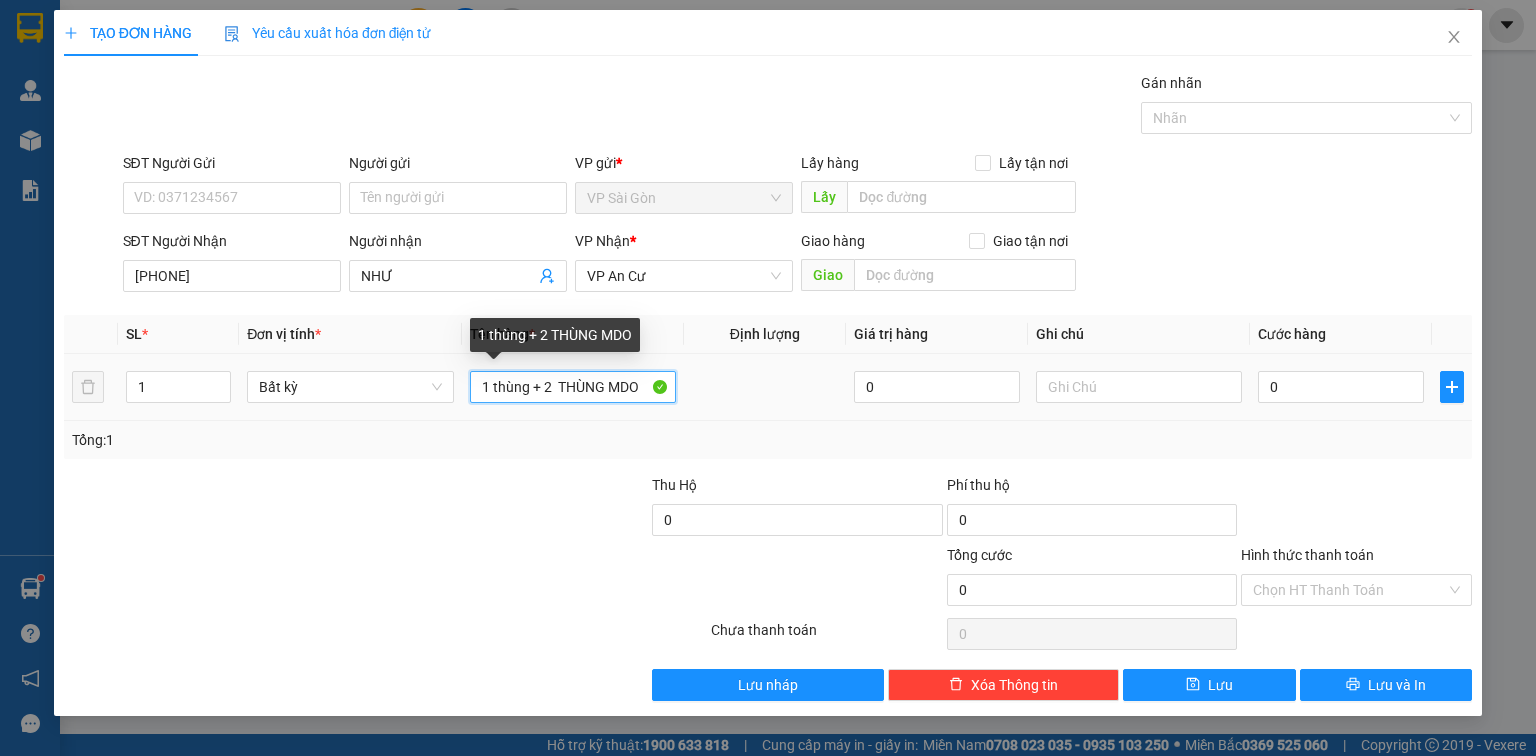 click on "1 thùng + 2  THÙNG MDO" at bounding box center [573, 387] 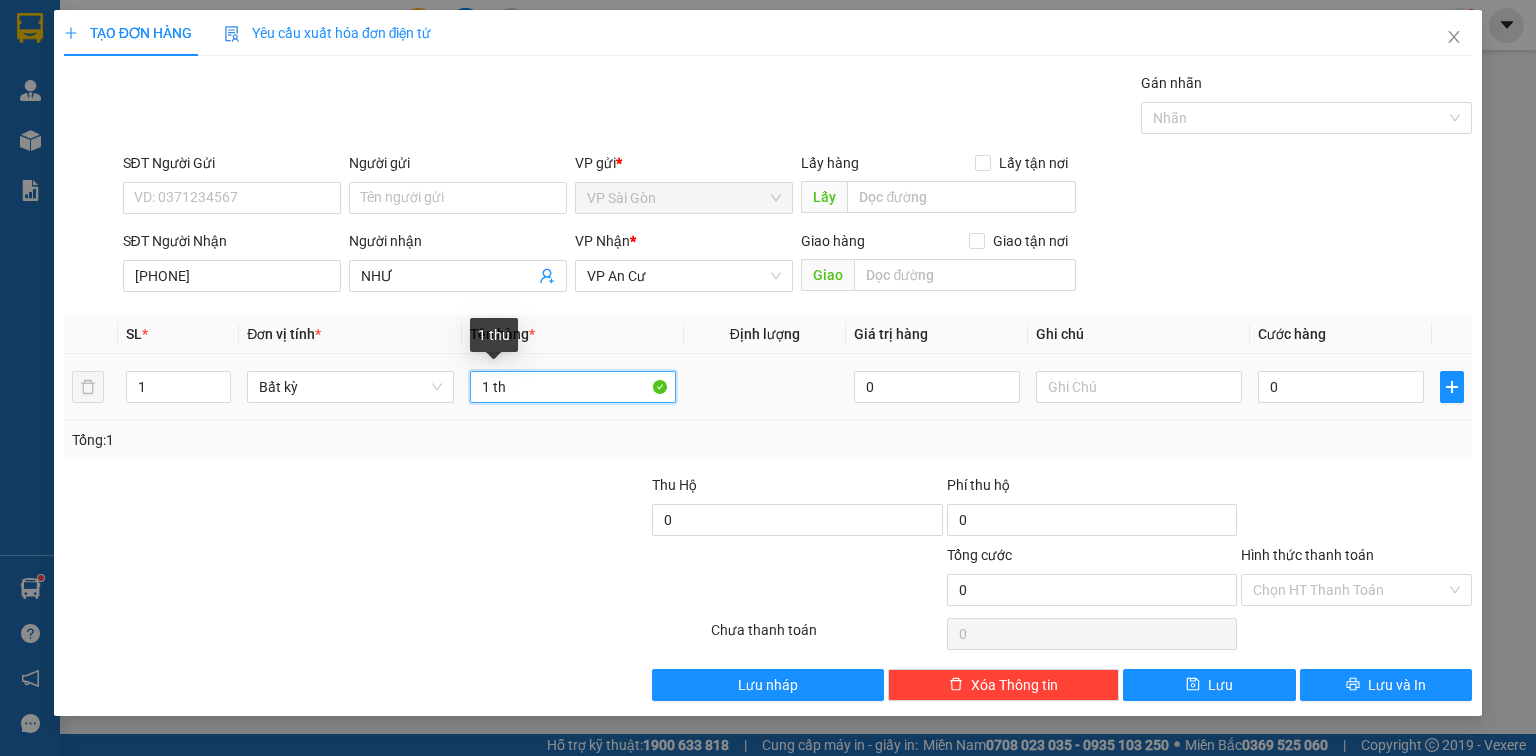 paste on "ùng" 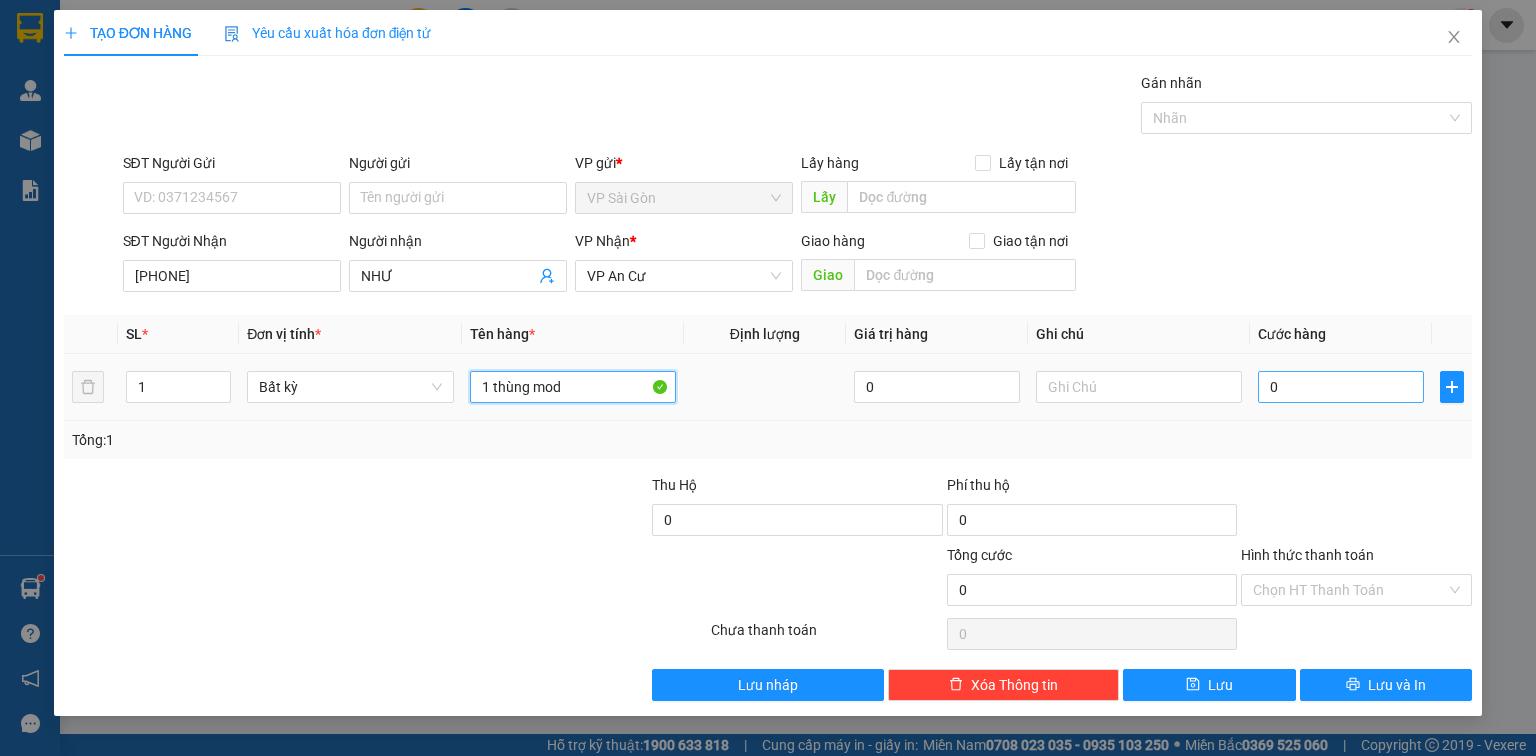type on "1 thùng mod" 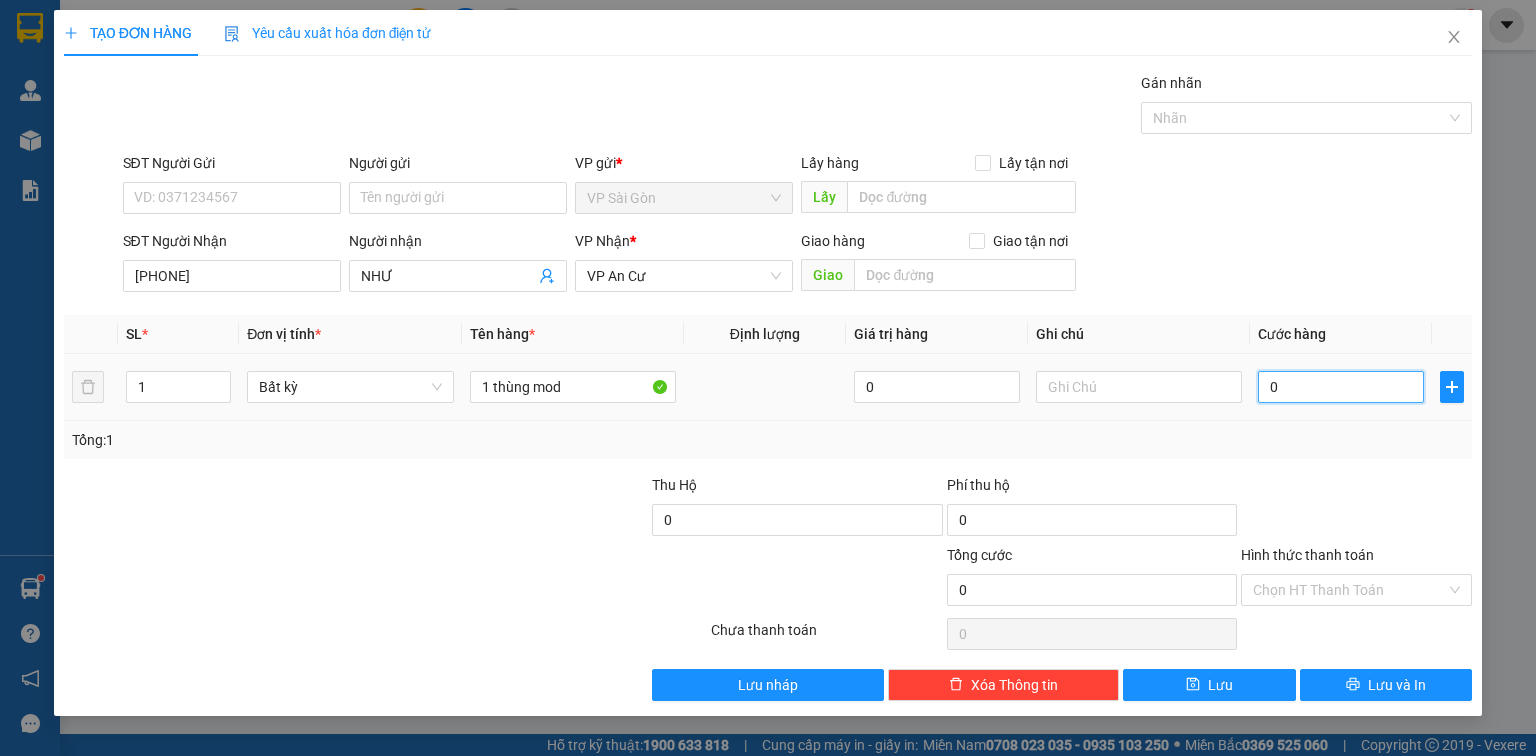 click on "0" at bounding box center [1341, 387] 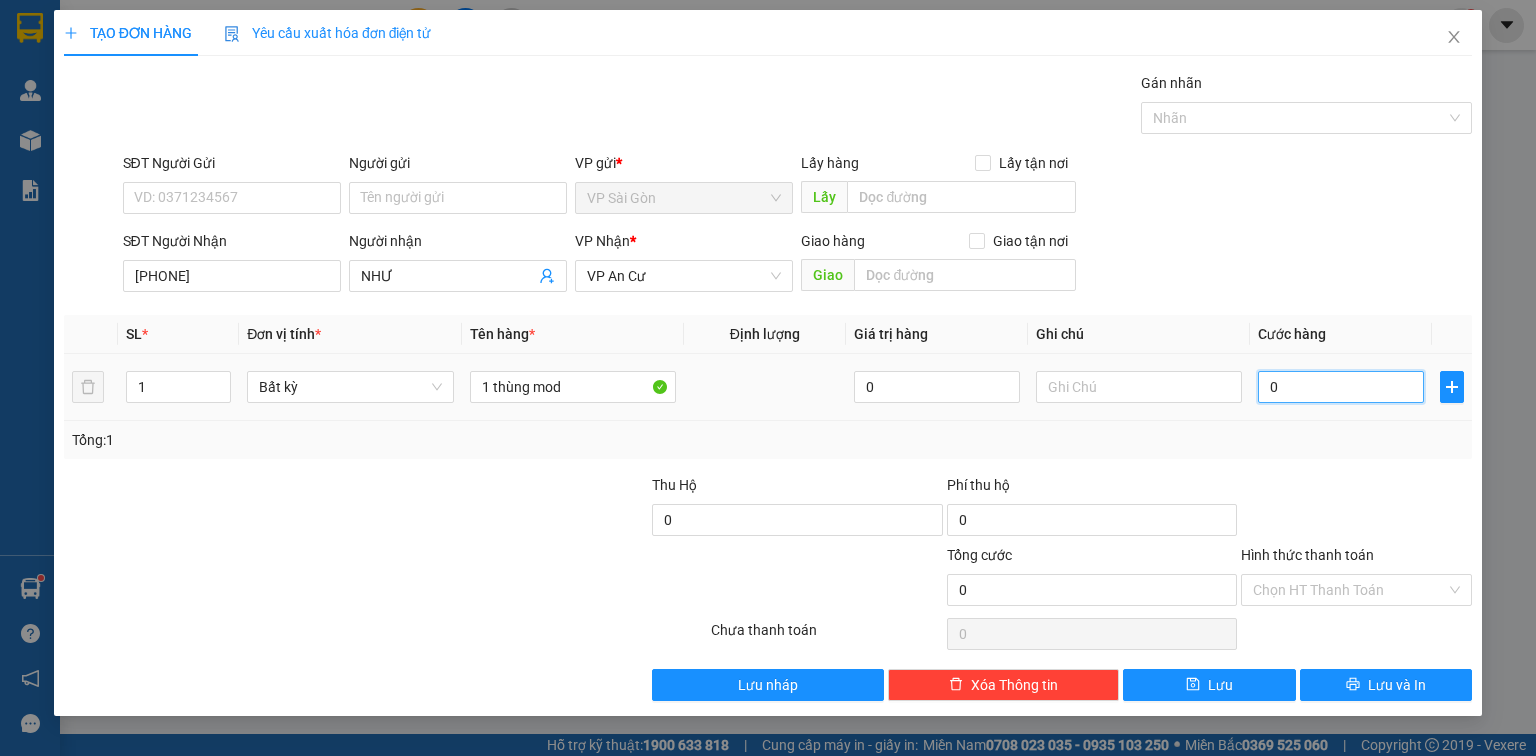 type on "4" 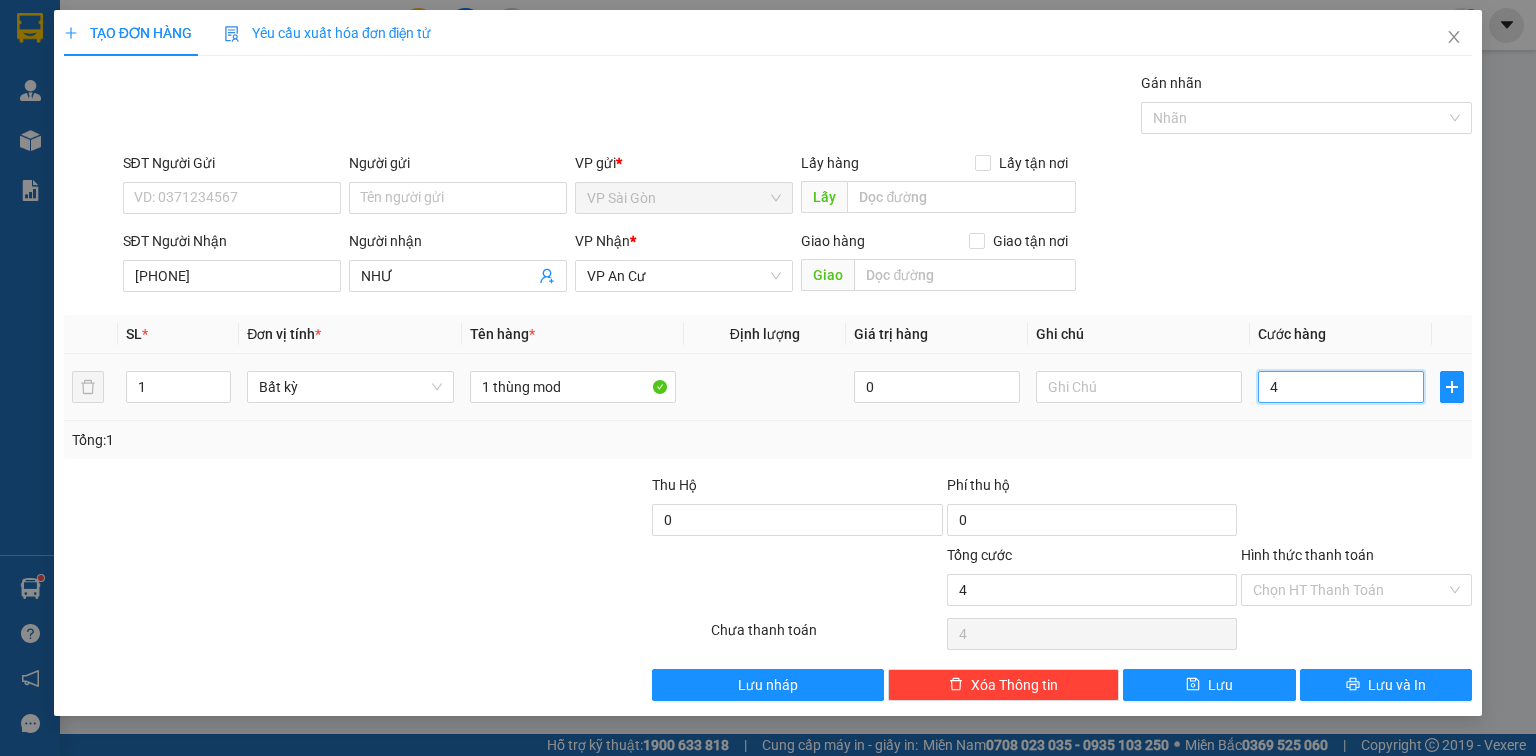 type on "40" 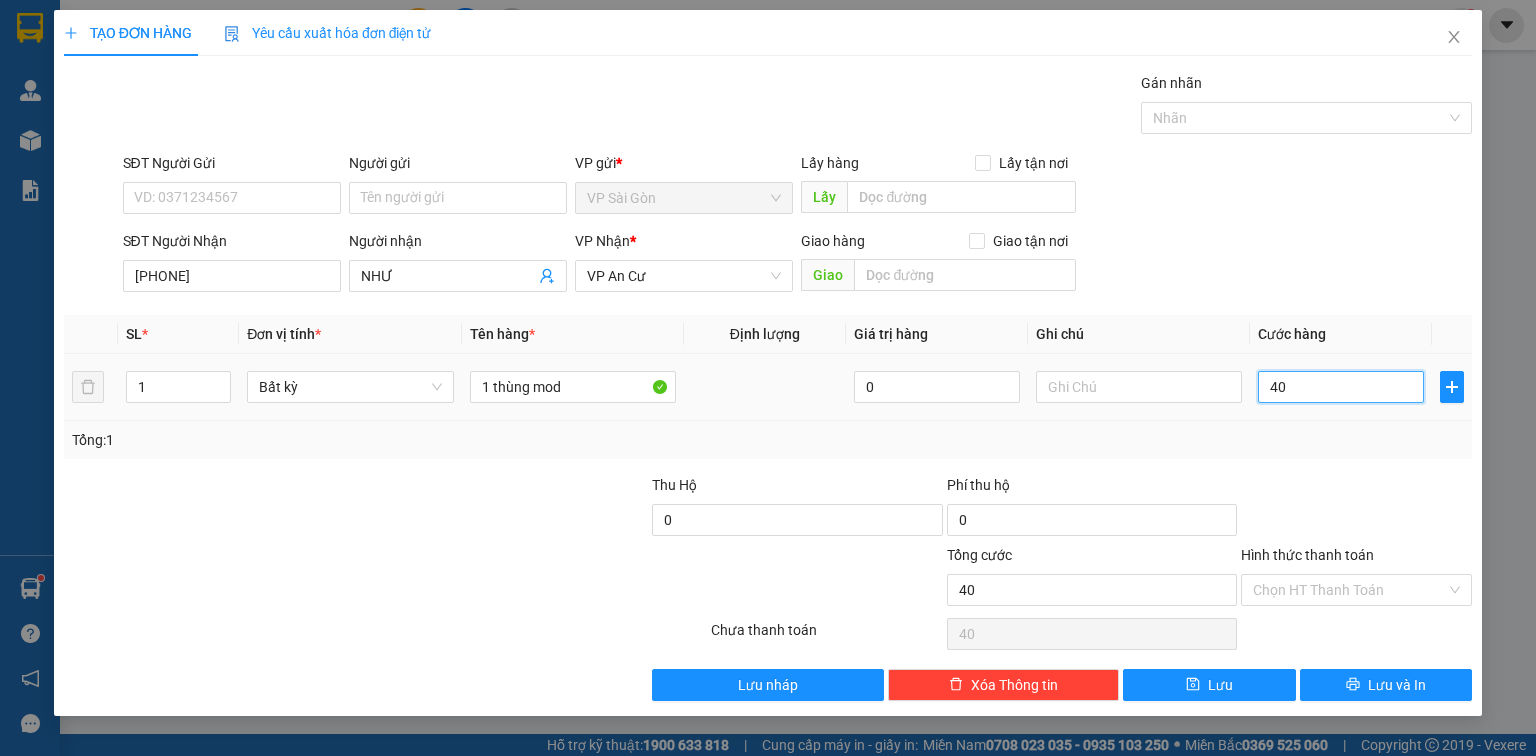 type on "40" 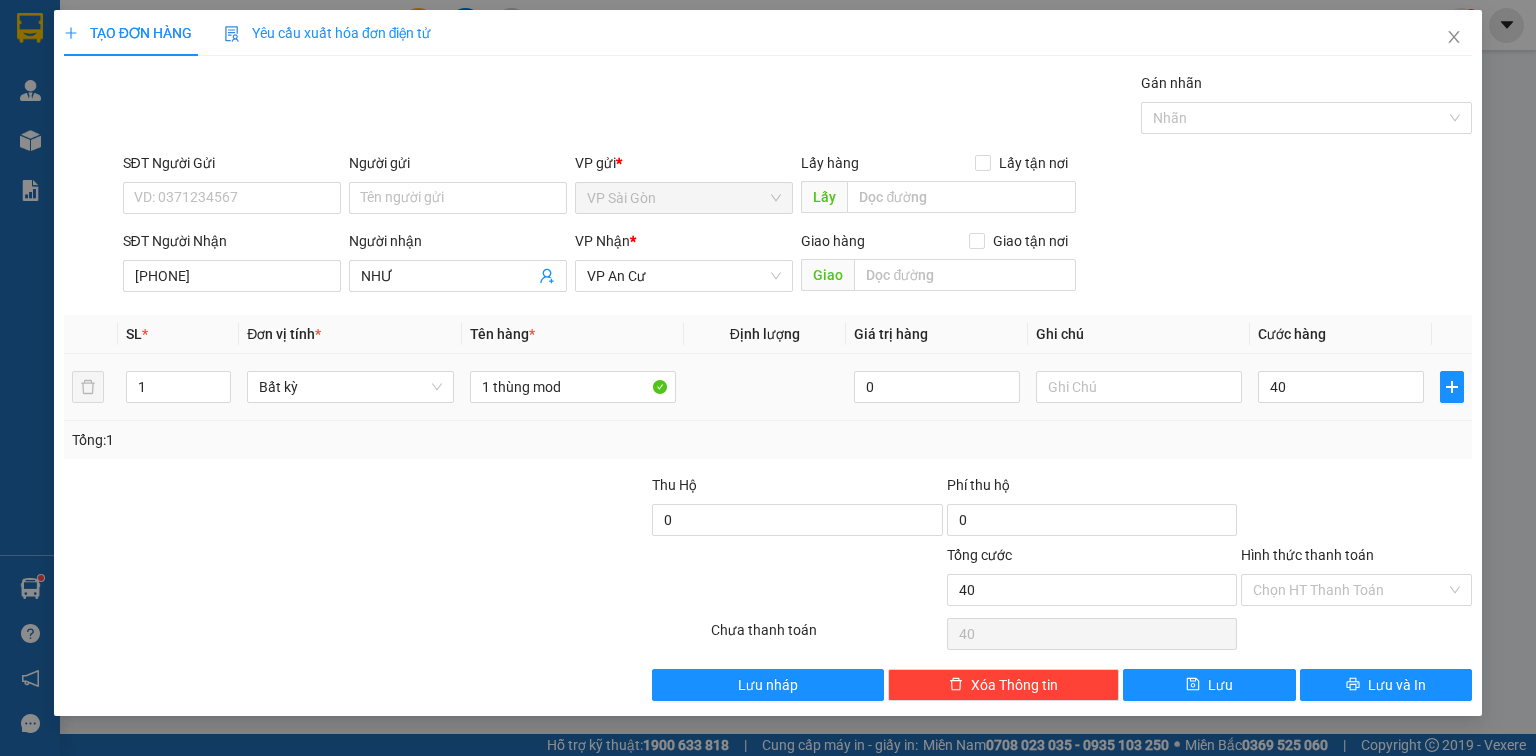 type on "40.000" 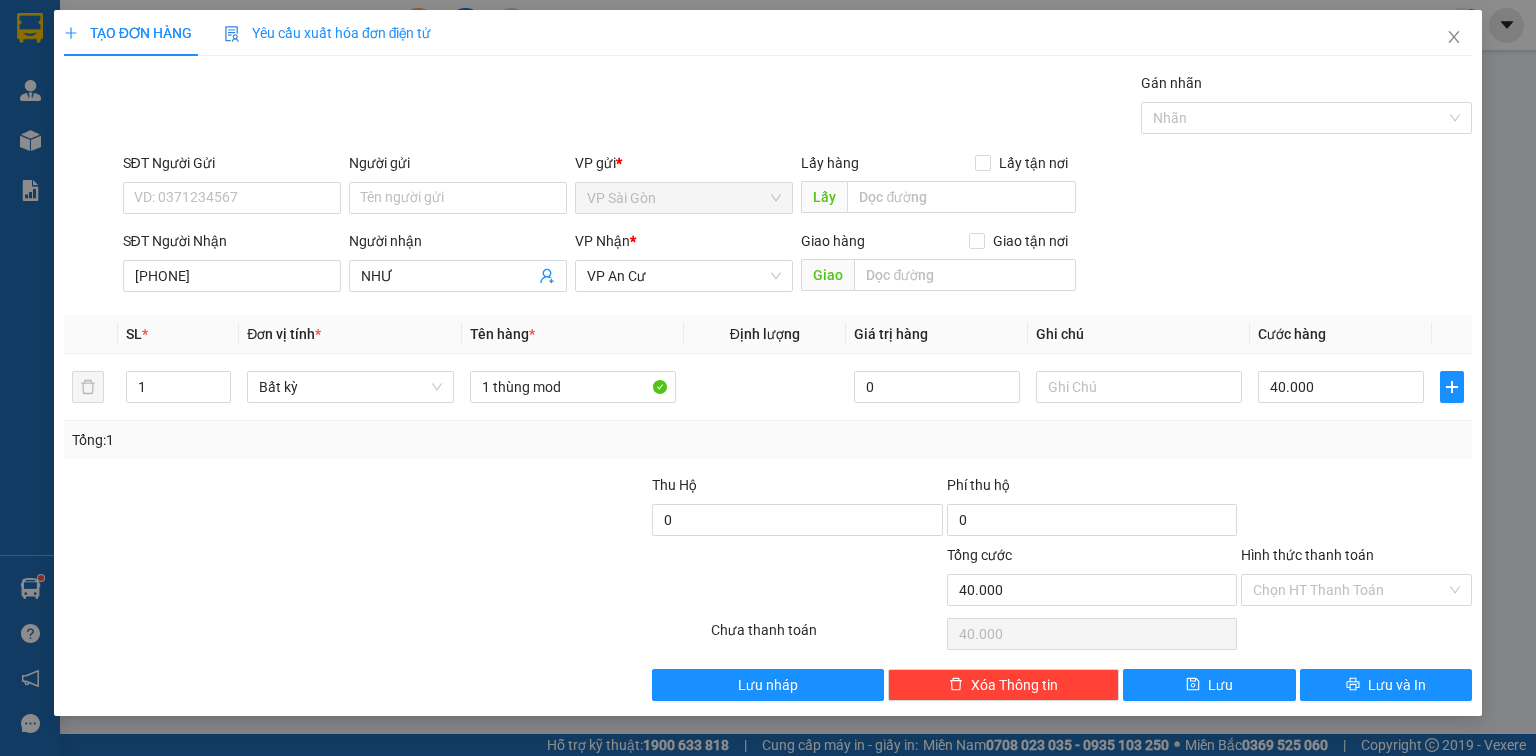 click on "SĐT Người Gửi VD: [PHONE] Người gửi Tên người gửi VP gửi  * VP Sài Gòn Lấy hàng Lấy tận nơi Lấy SĐT Người Nhận [PHONE] Người nhận NHƯ VP Nhận  * VP An Cư Giao hàng Giao tận nơi Giao SL  * Đơn vị tính  * Tên hàng  * Định lượng Giá trị hàng Ghi chú Cước hàng                   1 Bất kỳ 1 thùng mod 0 40.000 Tổng:  1 Thu Hộ 0 Phí thu hộ 0 Tổng cước 40.000 Hình thức thanh toán Chọn HT Thanh Toán Số tiền thu trước 0 Chưa thanh toán 40.000 Chọn HT Thanh Toán Lưu nháp Xóa Thông tin Lưu Lưu và In 1 thùng mod" at bounding box center [768, 386] 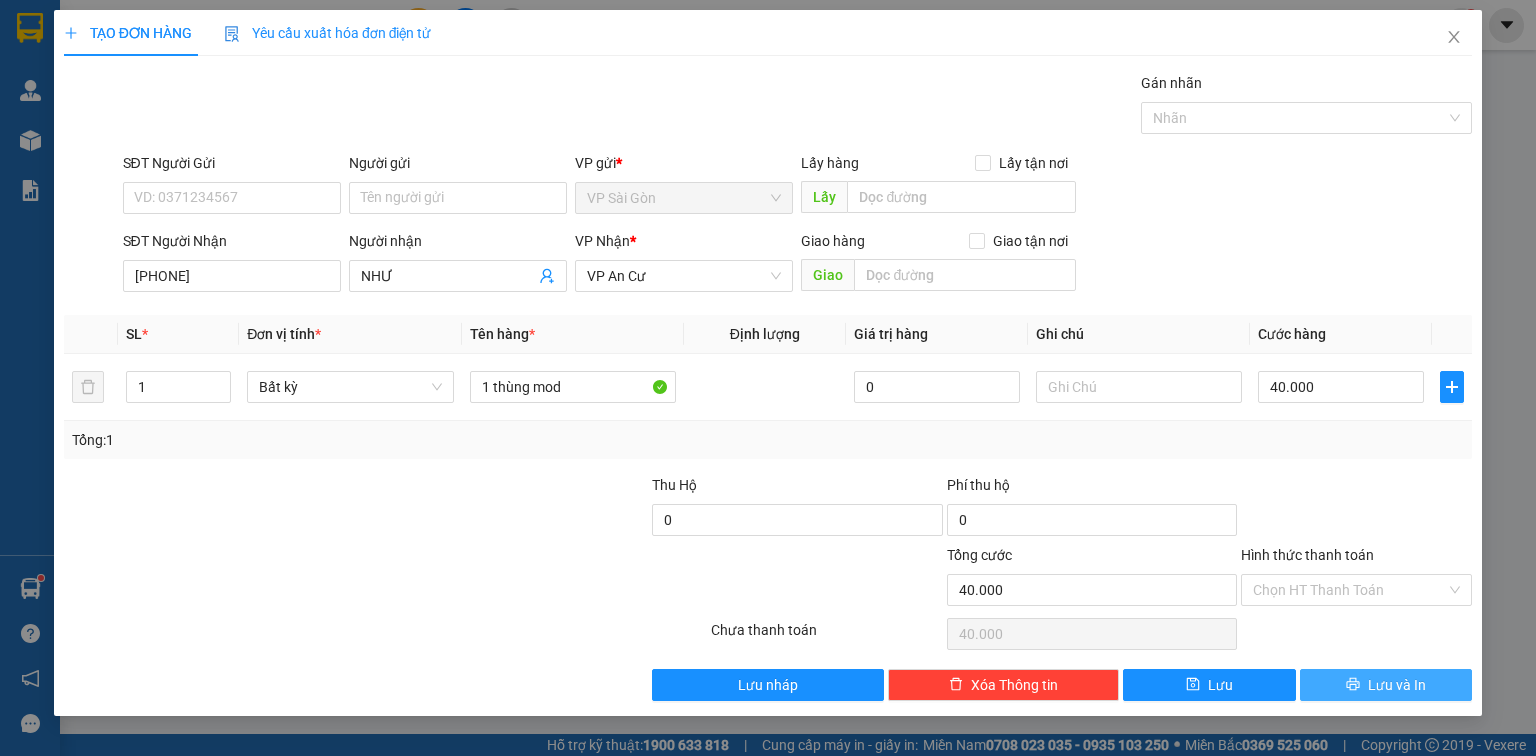 click on "Lưu và In" at bounding box center (1386, 685) 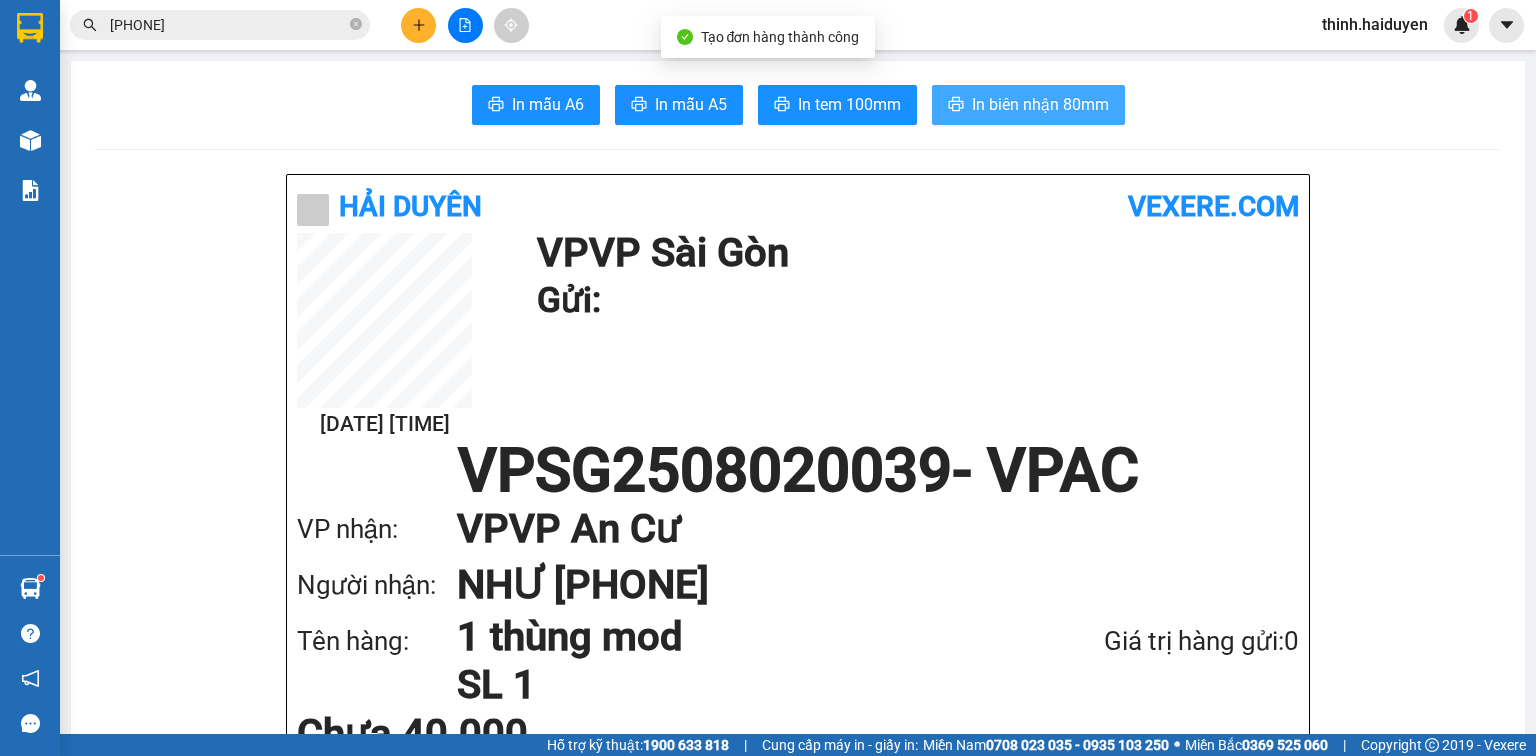 click on "In biên nhận 80mm" at bounding box center (1040, 104) 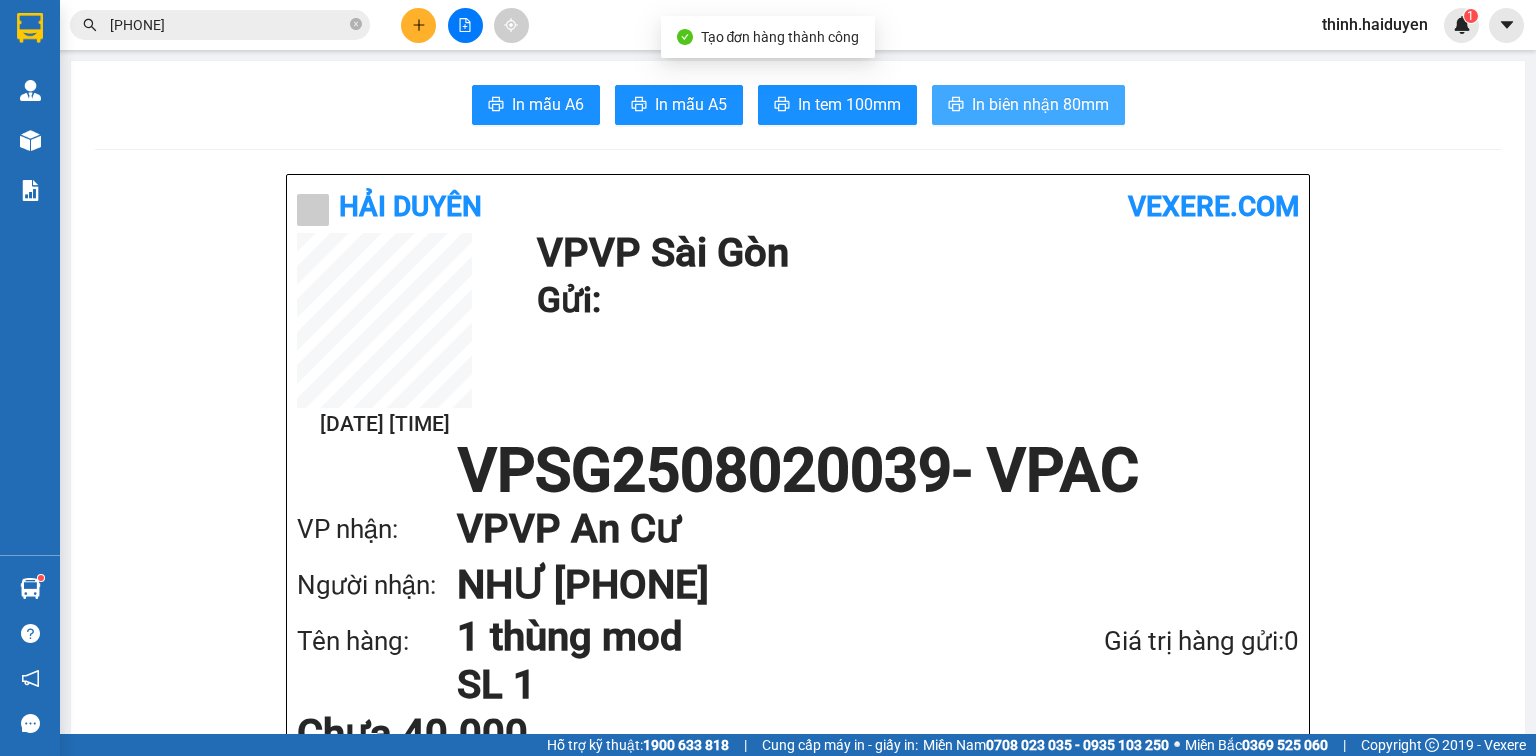 scroll, scrollTop: 0, scrollLeft: 0, axis: both 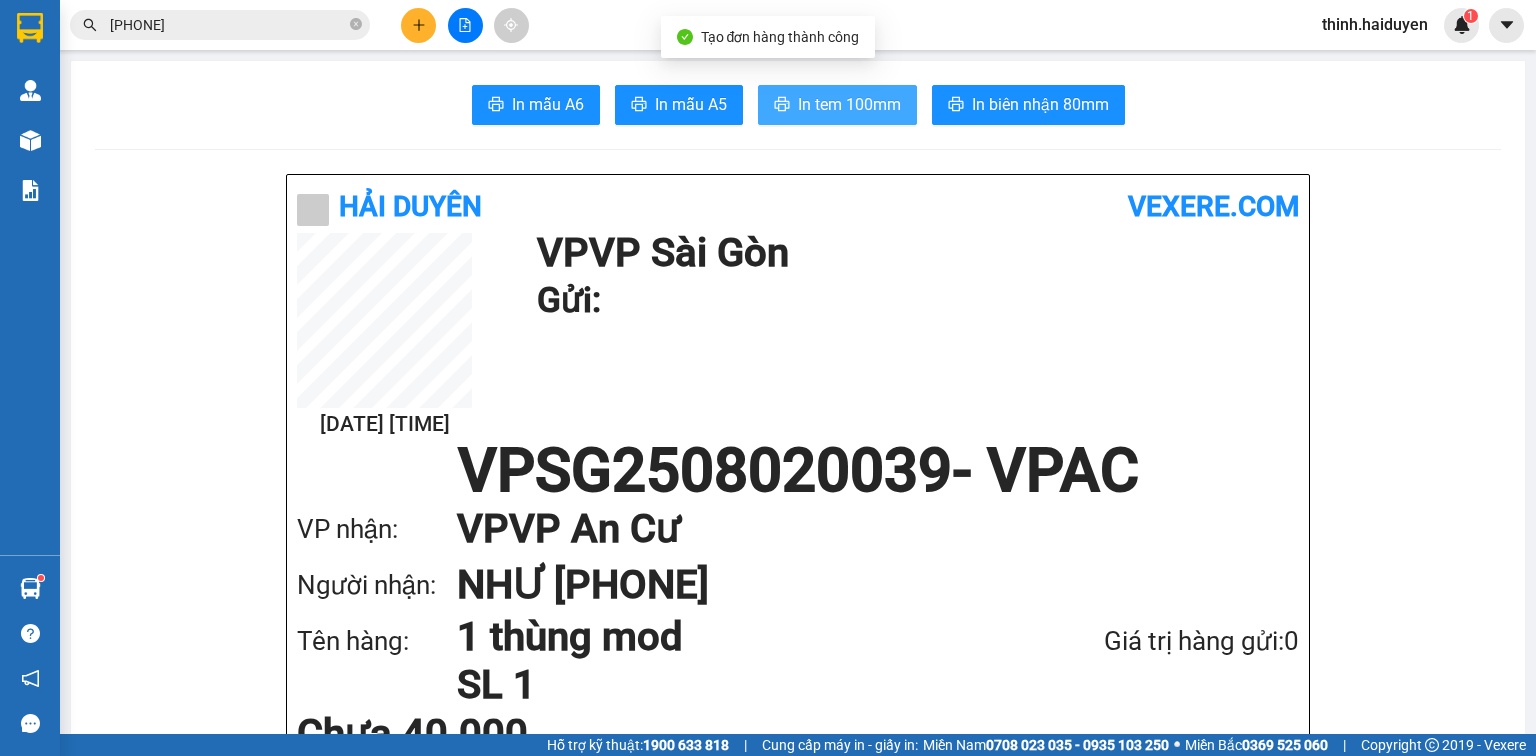 click on "In tem 100mm" at bounding box center [849, 104] 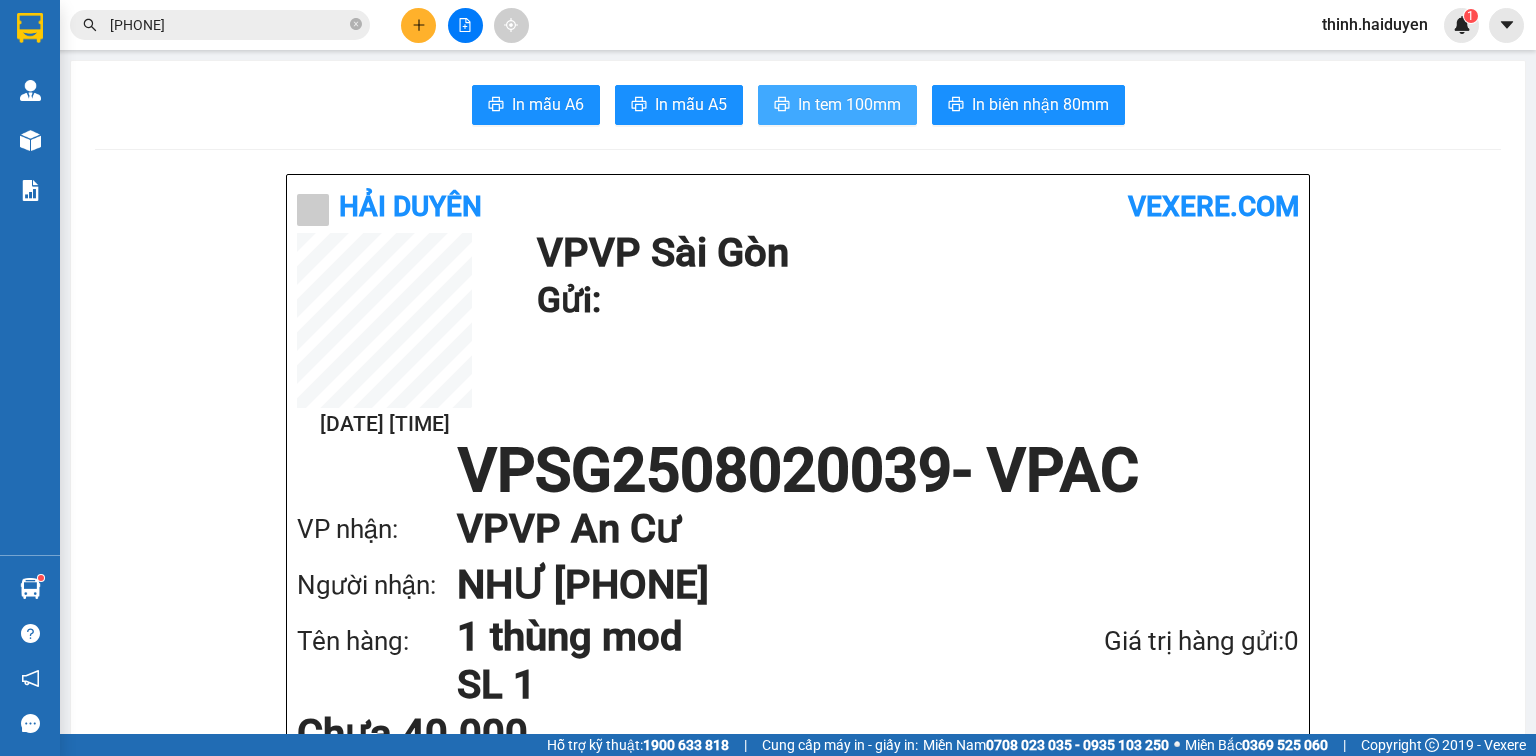 scroll, scrollTop: 0, scrollLeft: 0, axis: both 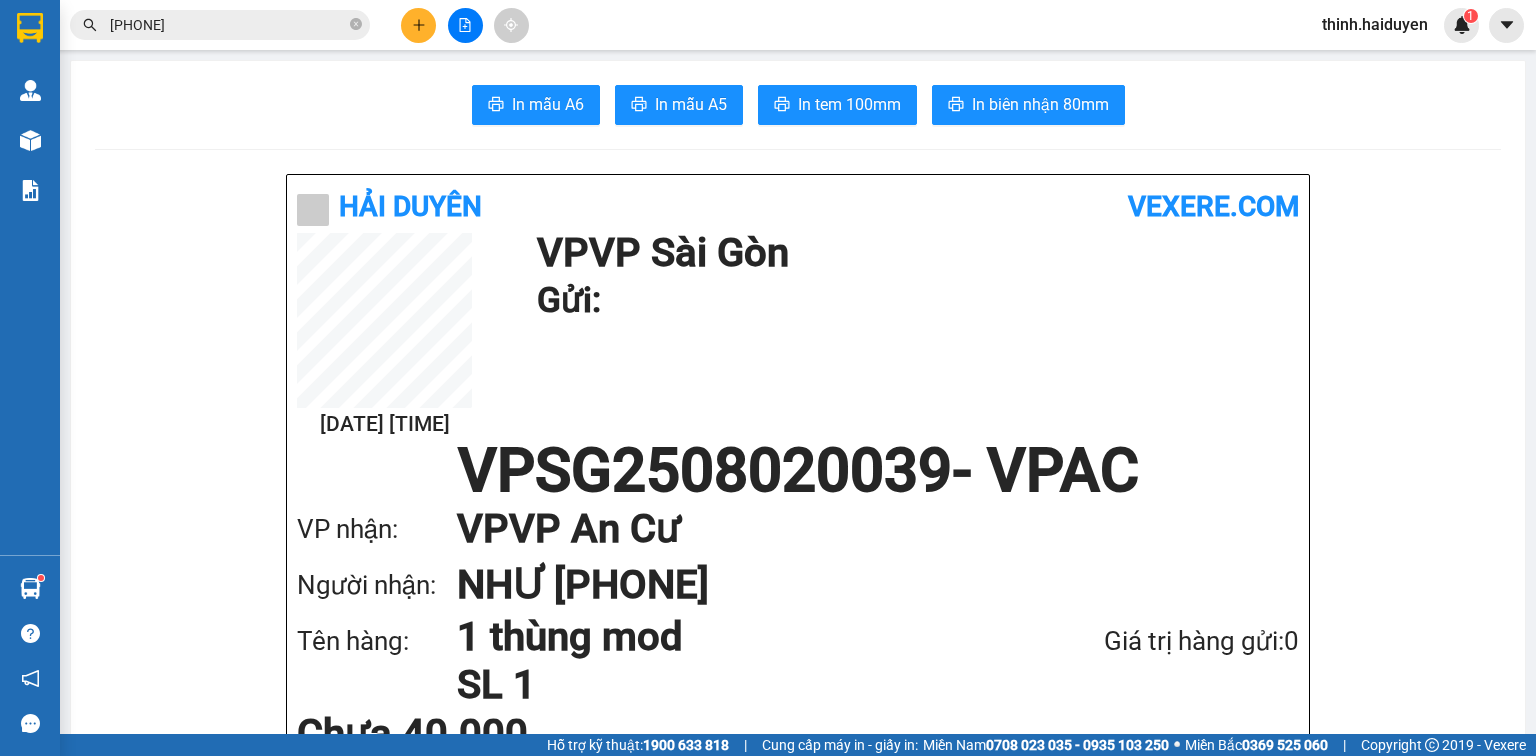 click at bounding box center (418, 25) 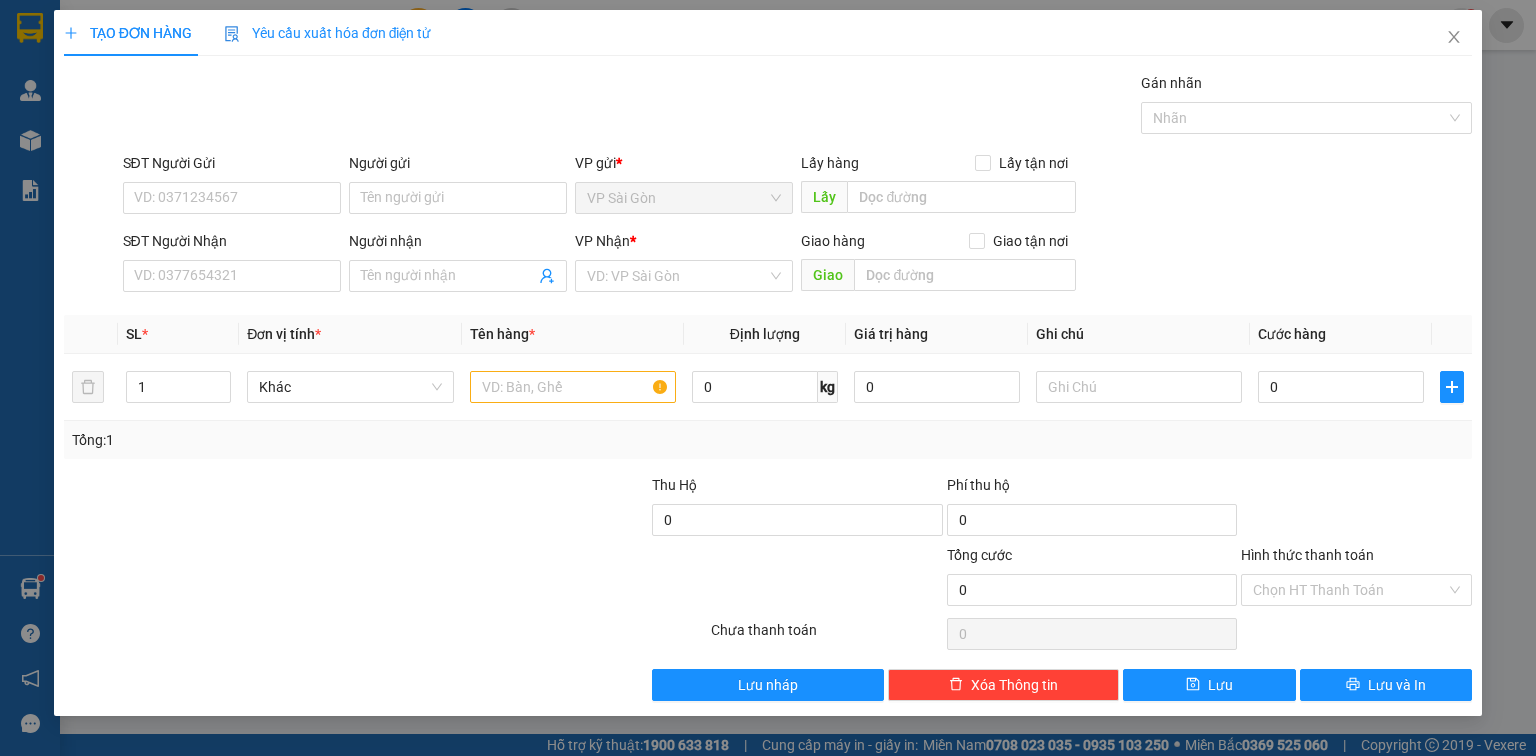 click on "Transit Pickup Surcharge Ids Transit Deliver Surcharge Ids Transit Deliver Surcharge Transit Deliver Surcharge Gói vận chuyển  * Tiêu chuẩn Gán nhãn   Nhãn SĐT Người Gửi VD: [PHONE] Người gửi Tên người gửi VP gửi  * VP Sài Gòn Lấy hàng Lấy tận nơi Lấy SĐT Người Nhận VD: [PHONE] Người nhận Tên người nhận VP Nhận  * VD: VP Sài Gòn Giao hàng Giao tận nơi Giao SL  * Đơn vị tính  * Tên hàng  * Định lượng Giá trị hàng Ghi chú Cước hàng                   1 Khác 0 kg 0 0 Tổng:  1 Thu Hộ 0 Phí thu hộ 0 Tổng cước 0 Hình thức thanh toán Chọn HT Thanh Toán Số tiền thu trước Chưa thanh toán 0 Chọn HT Thanh Toán Lưu nháp Xóa Thông tin Lưu Lưu và In" at bounding box center (768, 386) 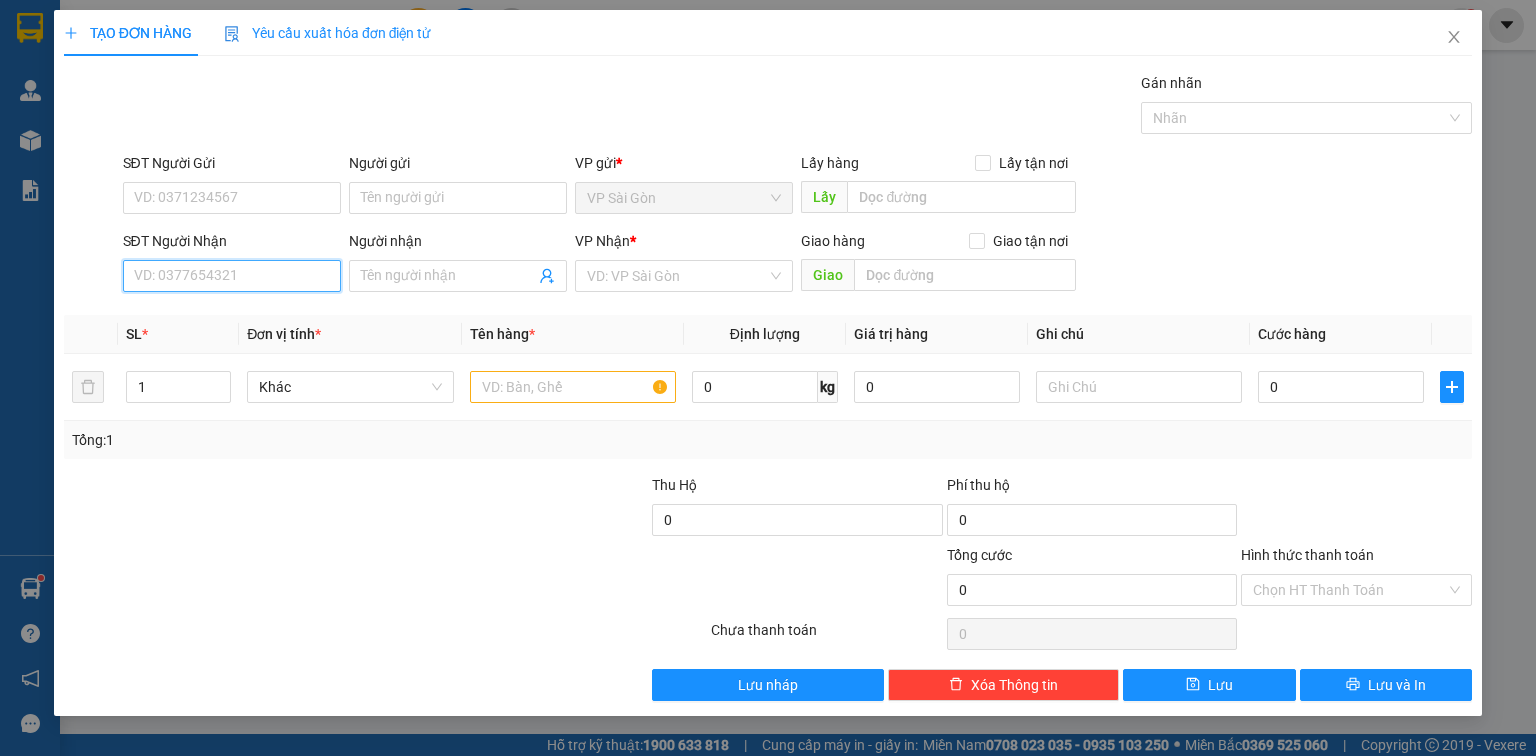 click on "SĐT Người Nhận" at bounding box center (232, 276) 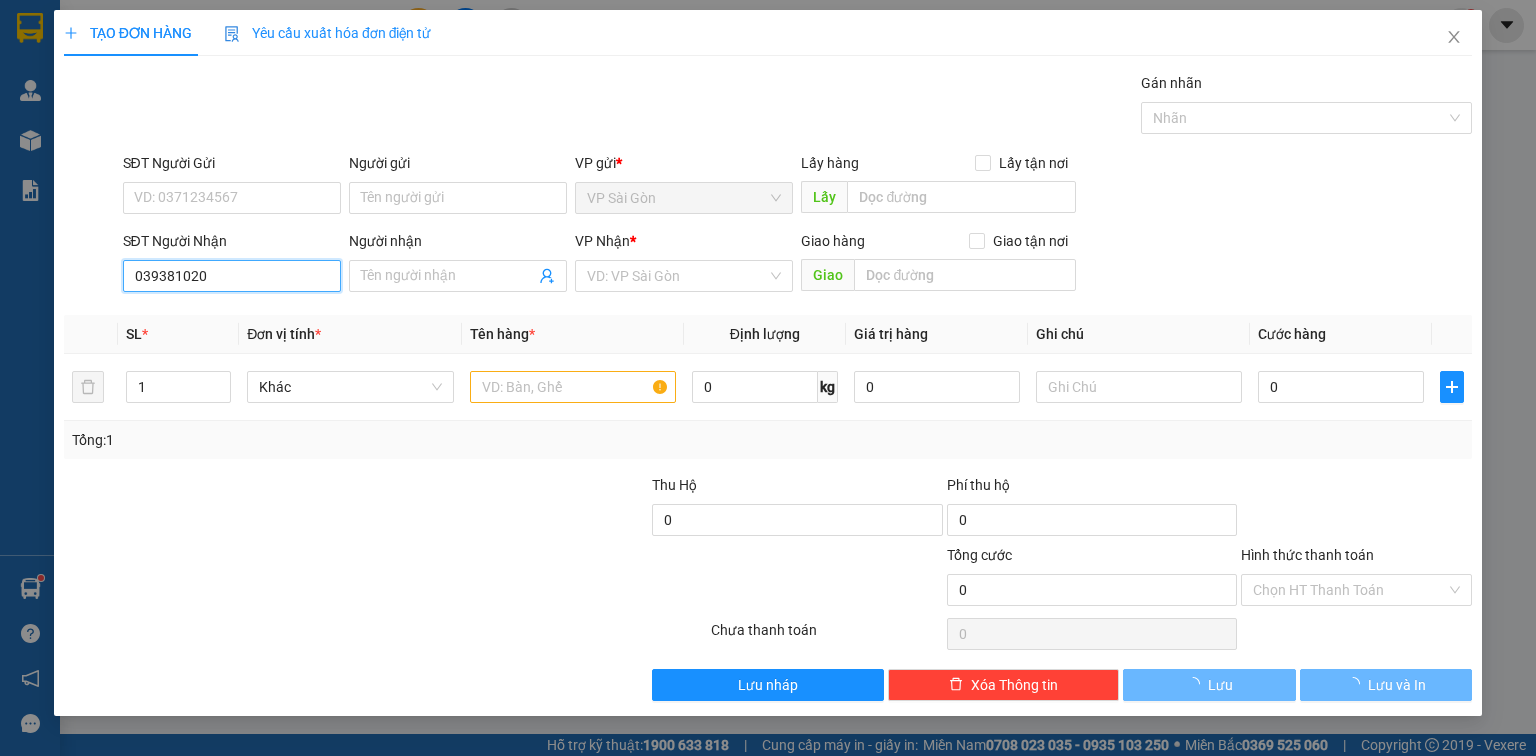 type on "[PHONE]" 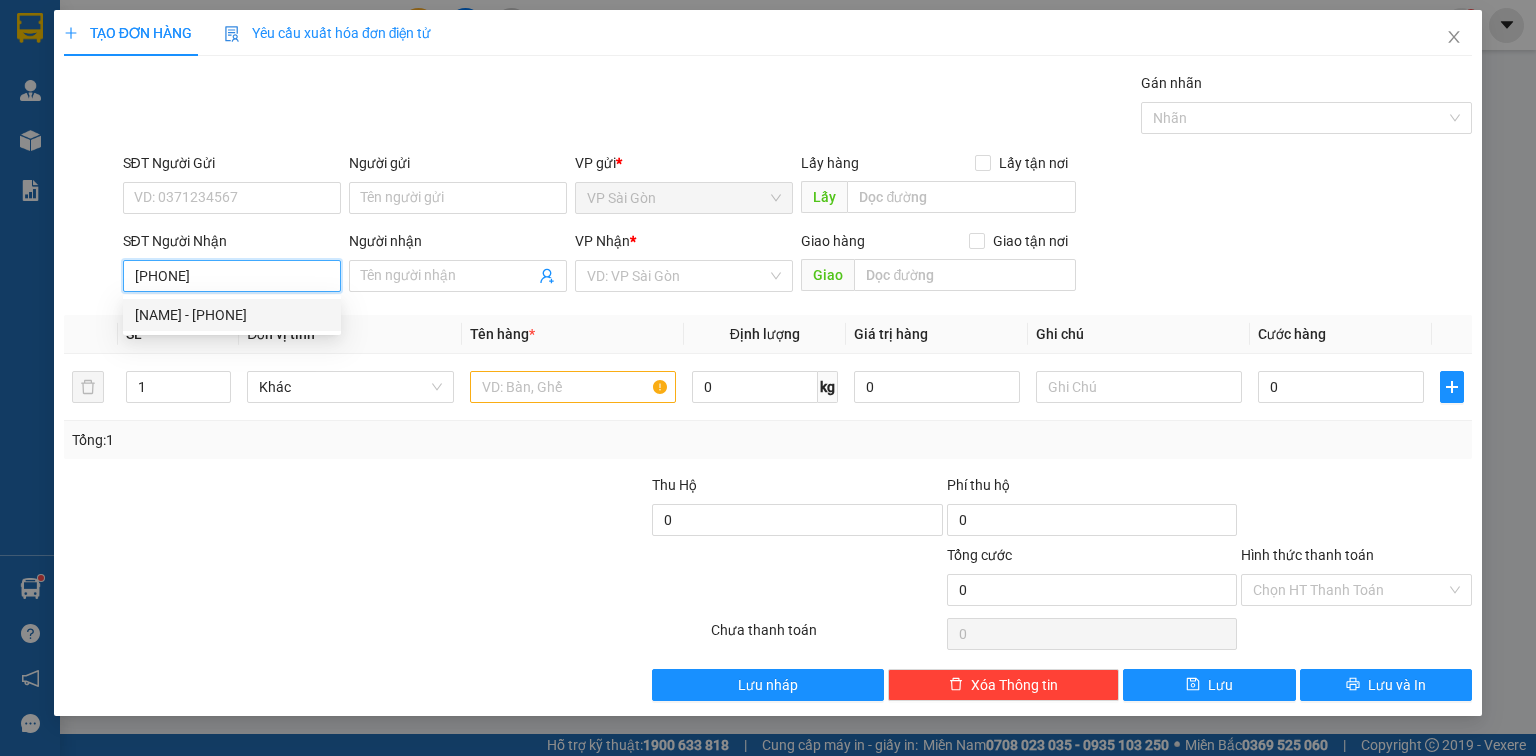 click on "[NAME] - [PHONE]" at bounding box center (232, 315) 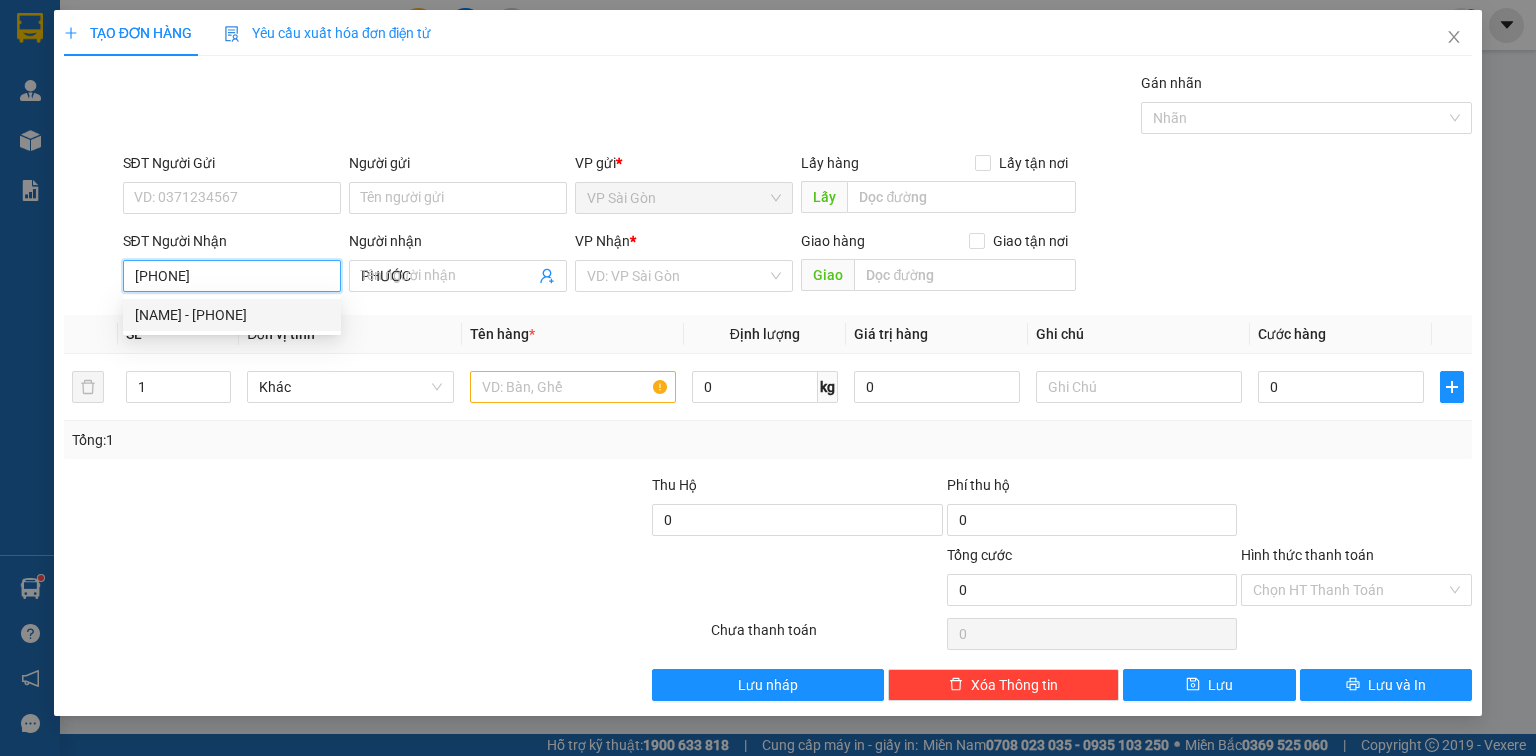 type on "20.000" 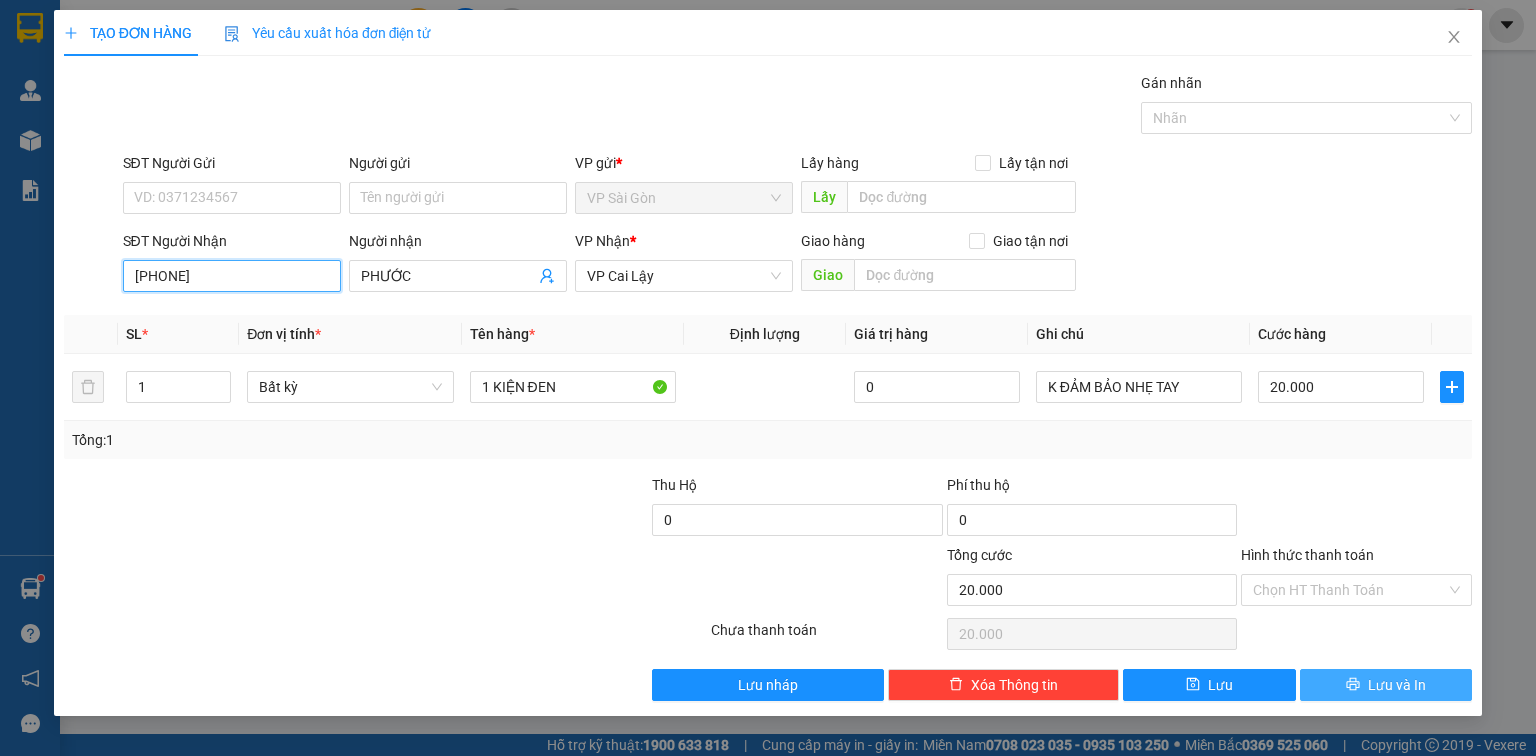 type on "[PHONE]" 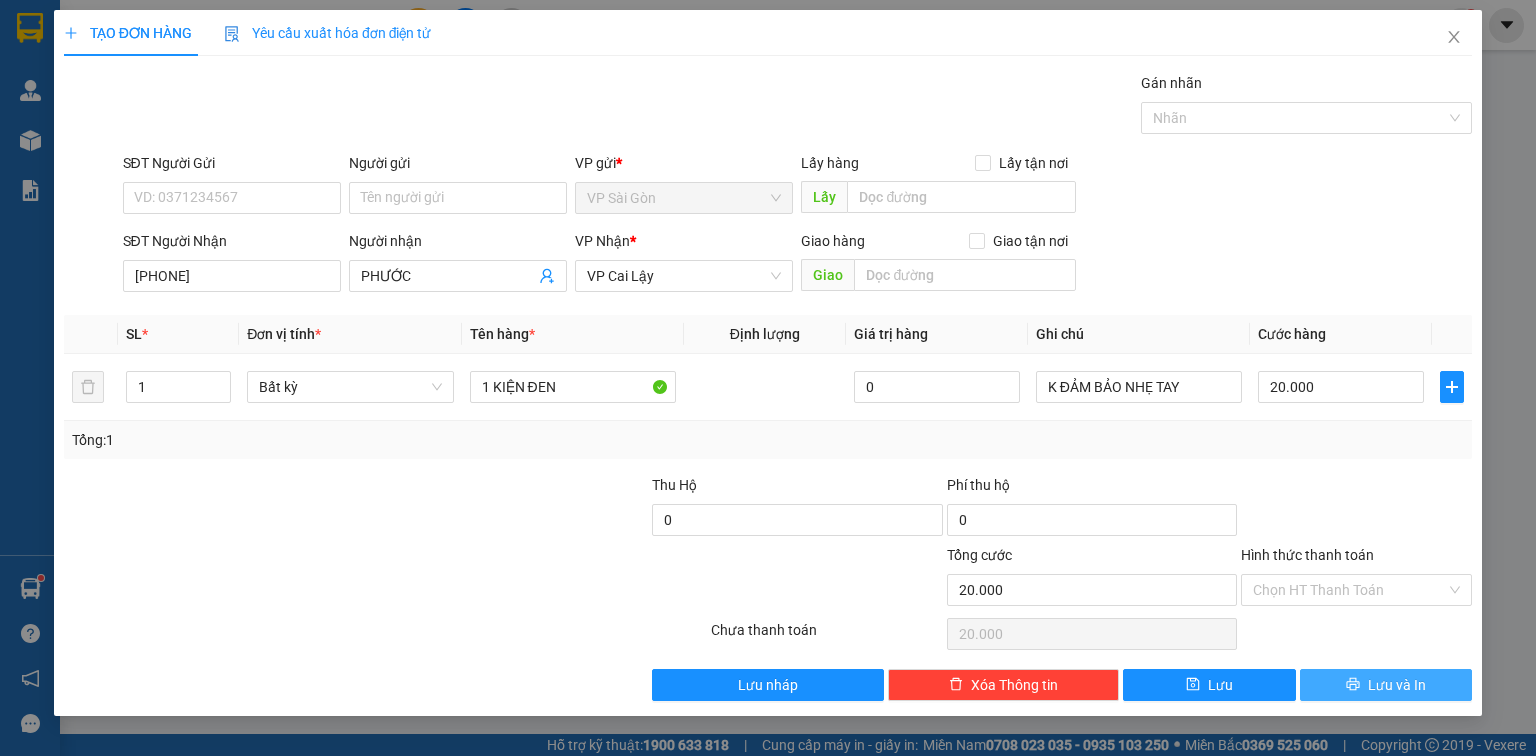 click on "Lưu và In" at bounding box center (1397, 685) 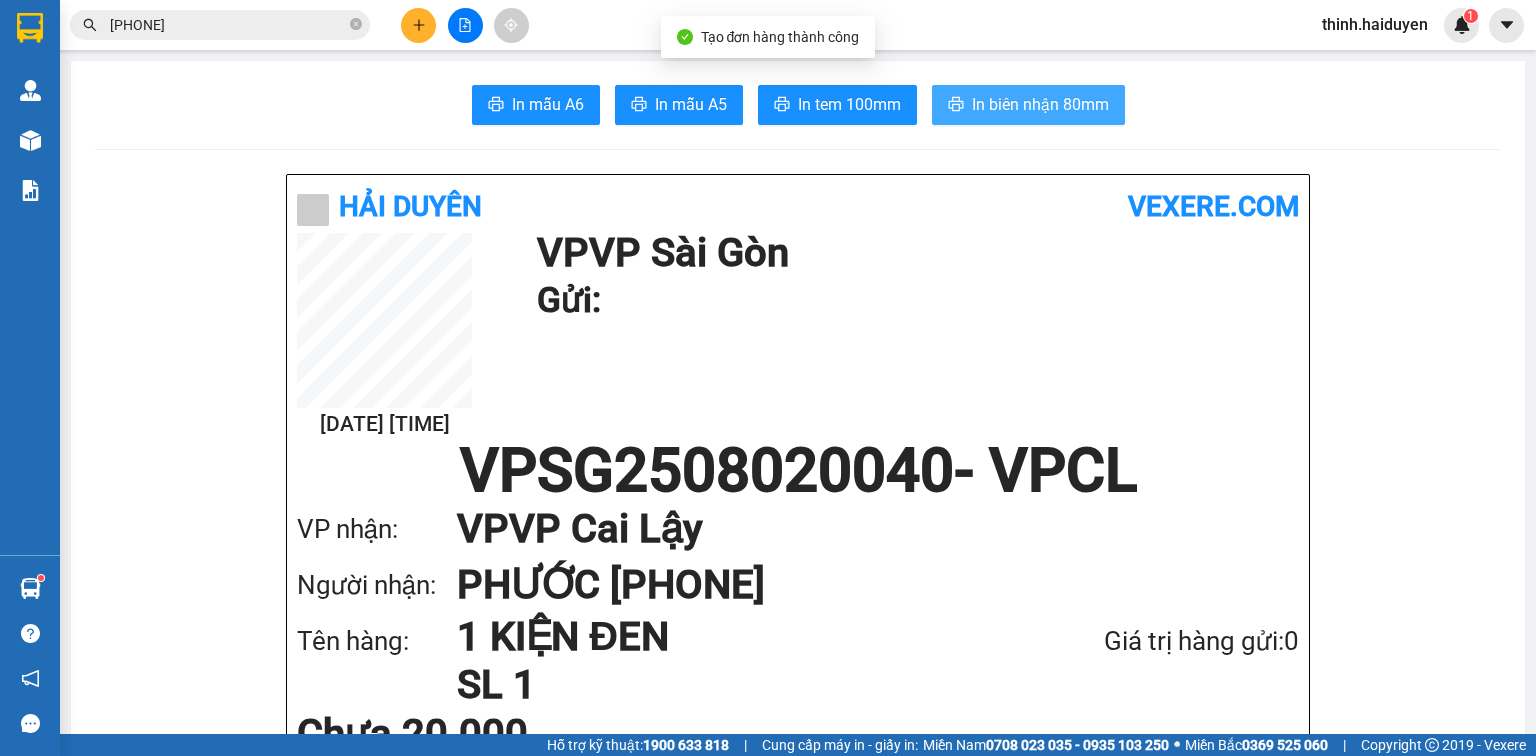 click on "In biên nhận 80mm" at bounding box center (1040, 104) 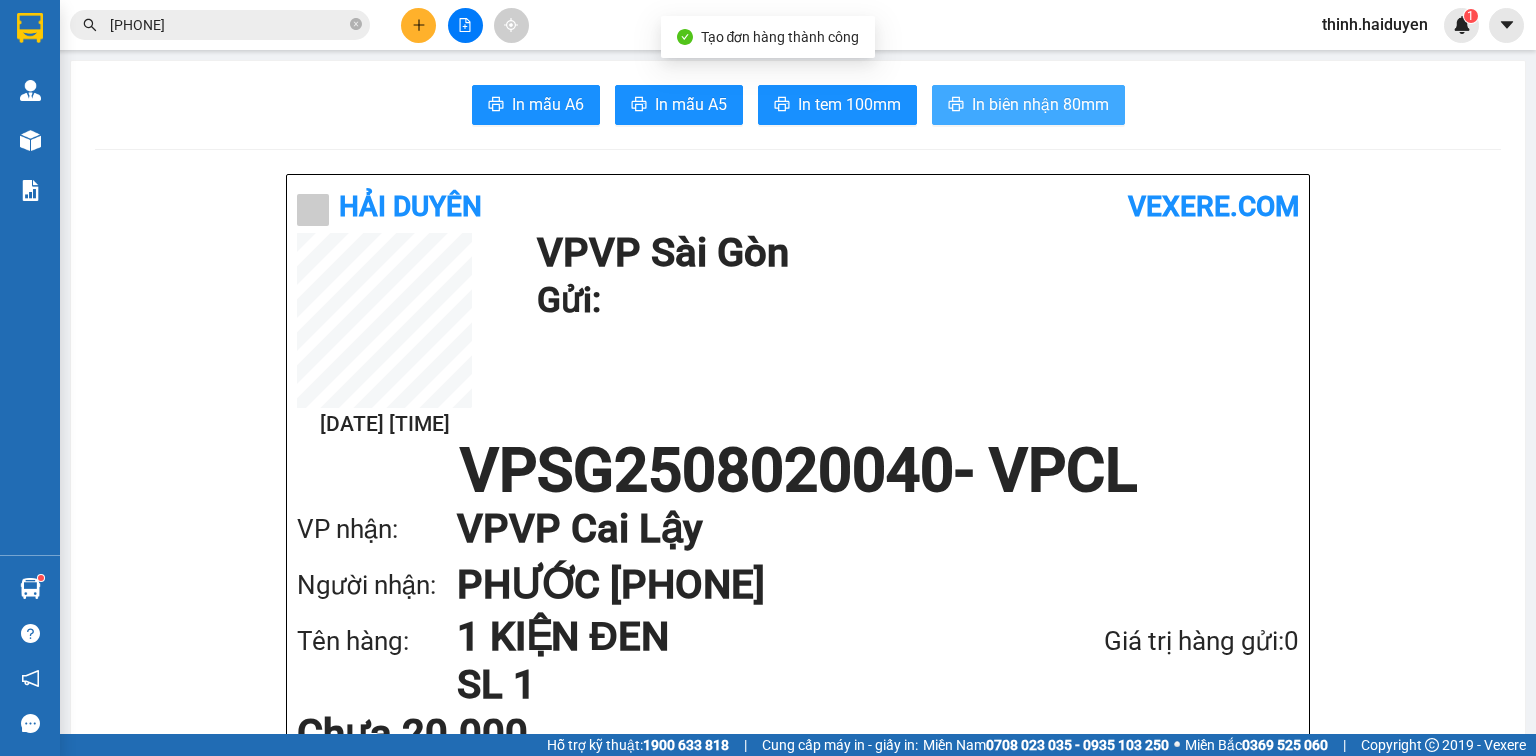 scroll, scrollTop: 0, scrollLeft: 0, axis: both 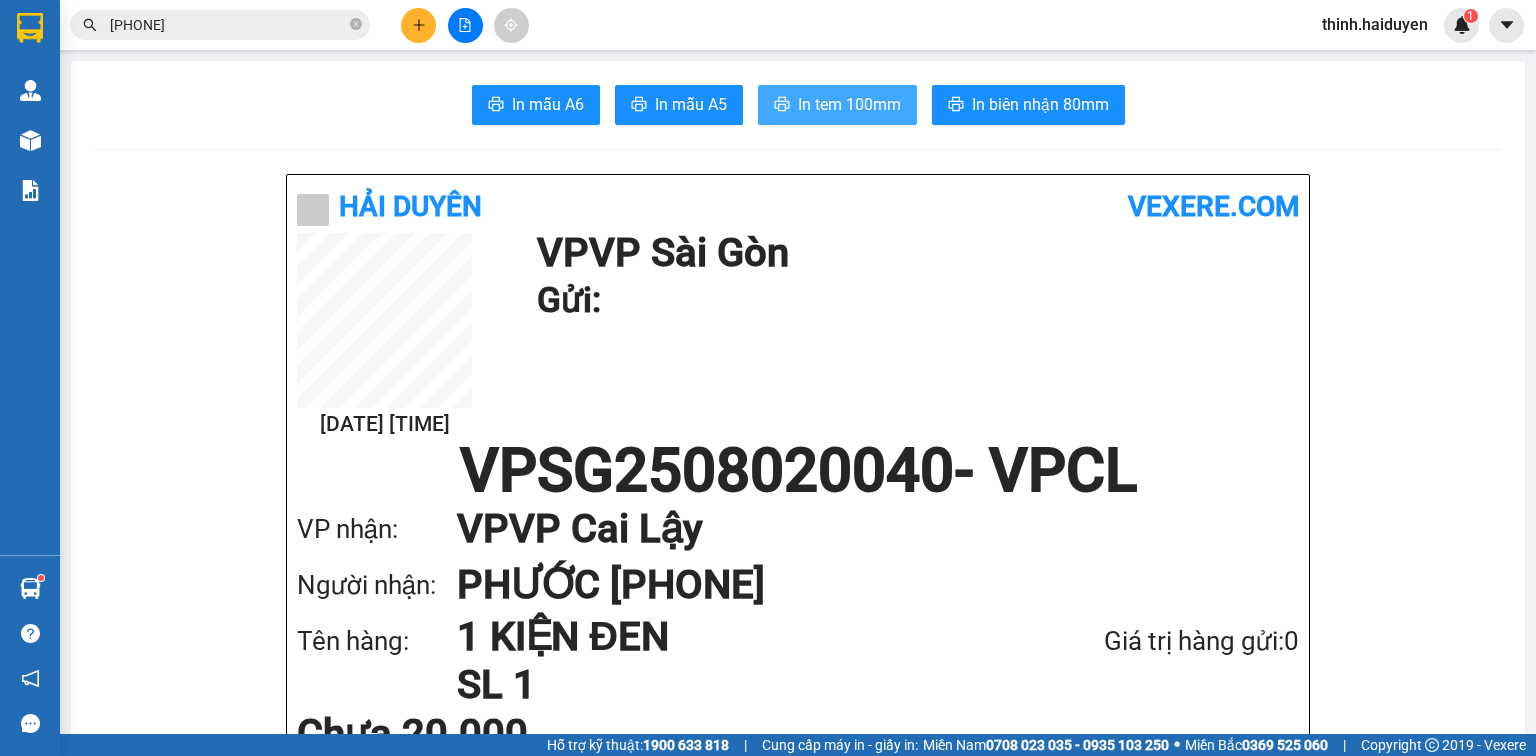 click on "In tem 100mm" at bounding box center [849, 104] 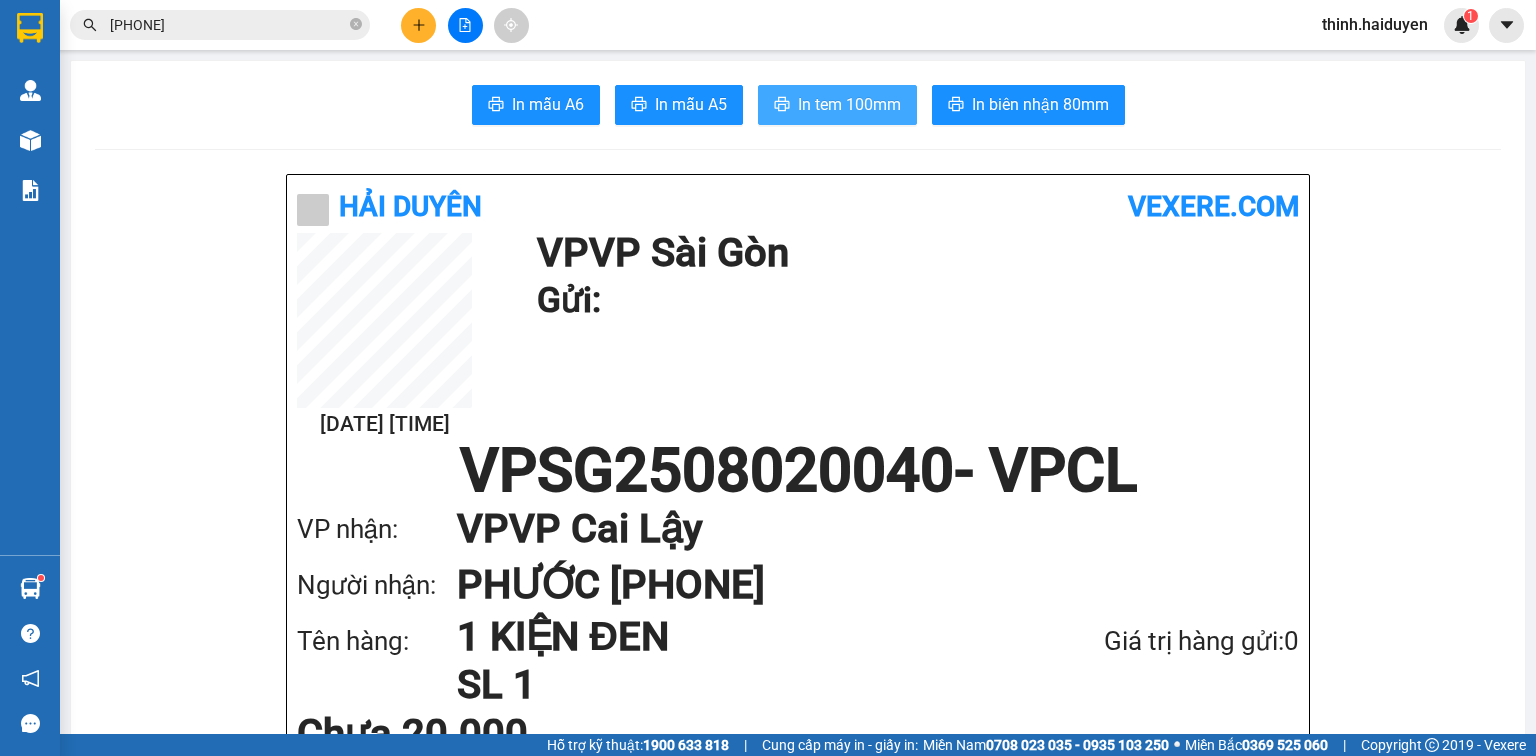 scroll, scrollTop: 0, scrollLeft: 0, axis: both 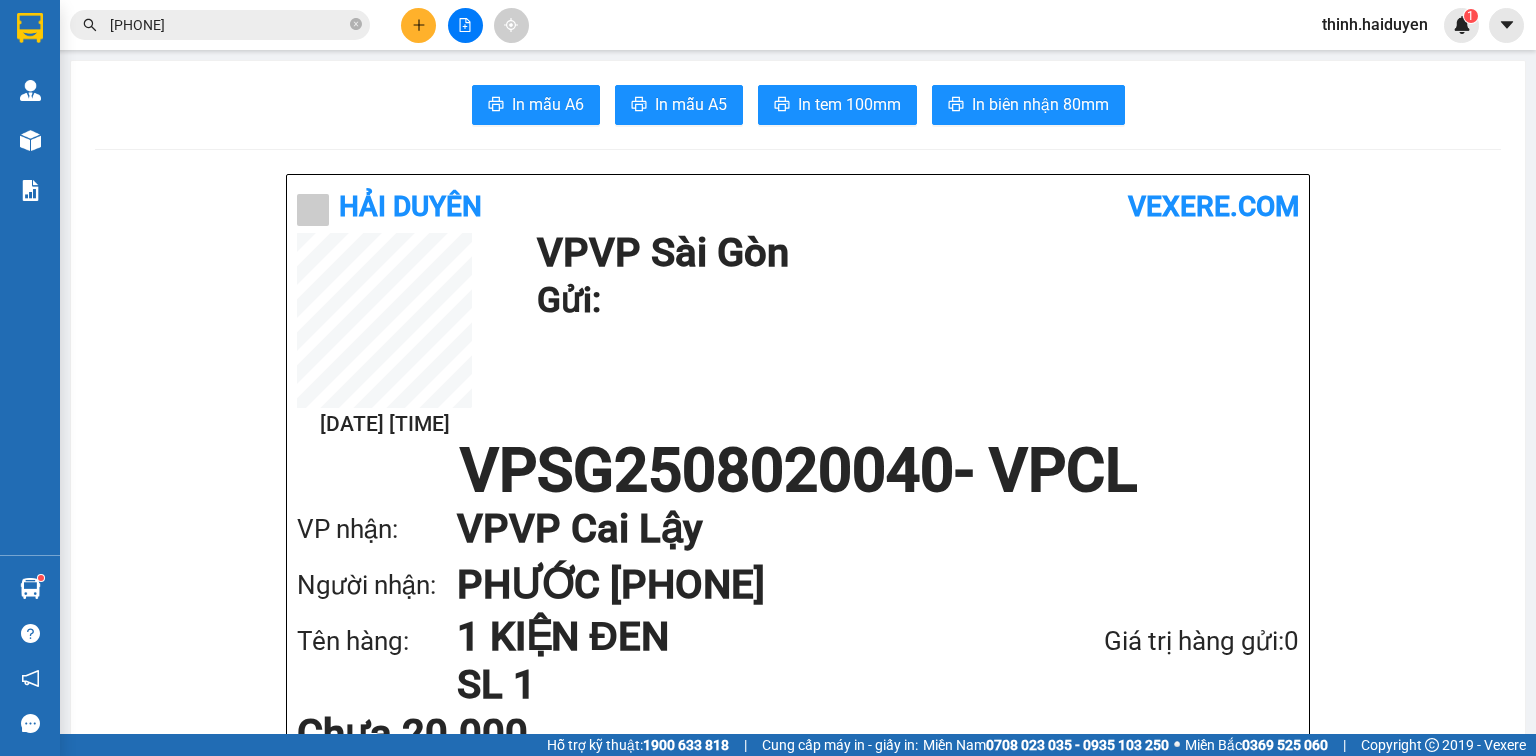 click 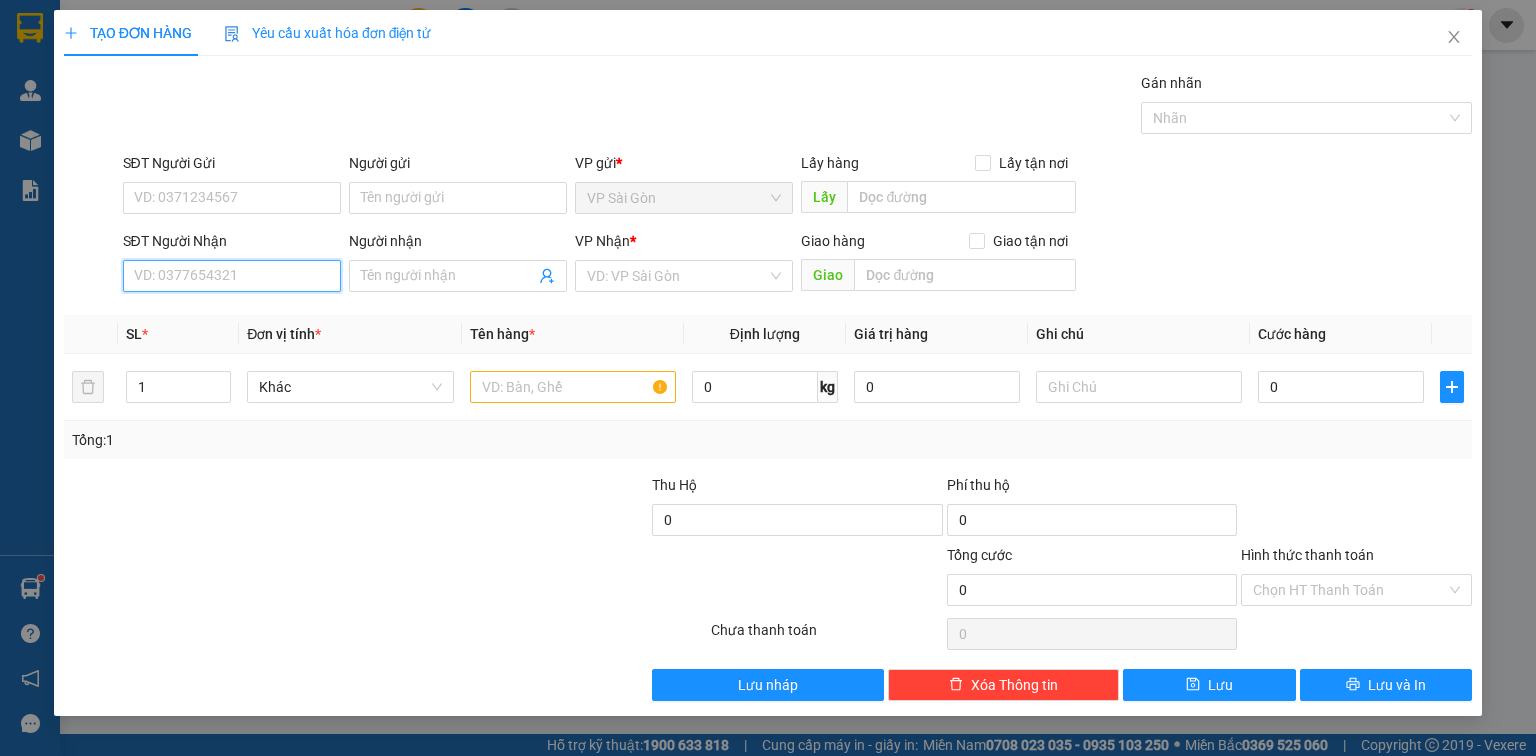 click on "SĐT Người Nhận" at bounding box center [232, 276] 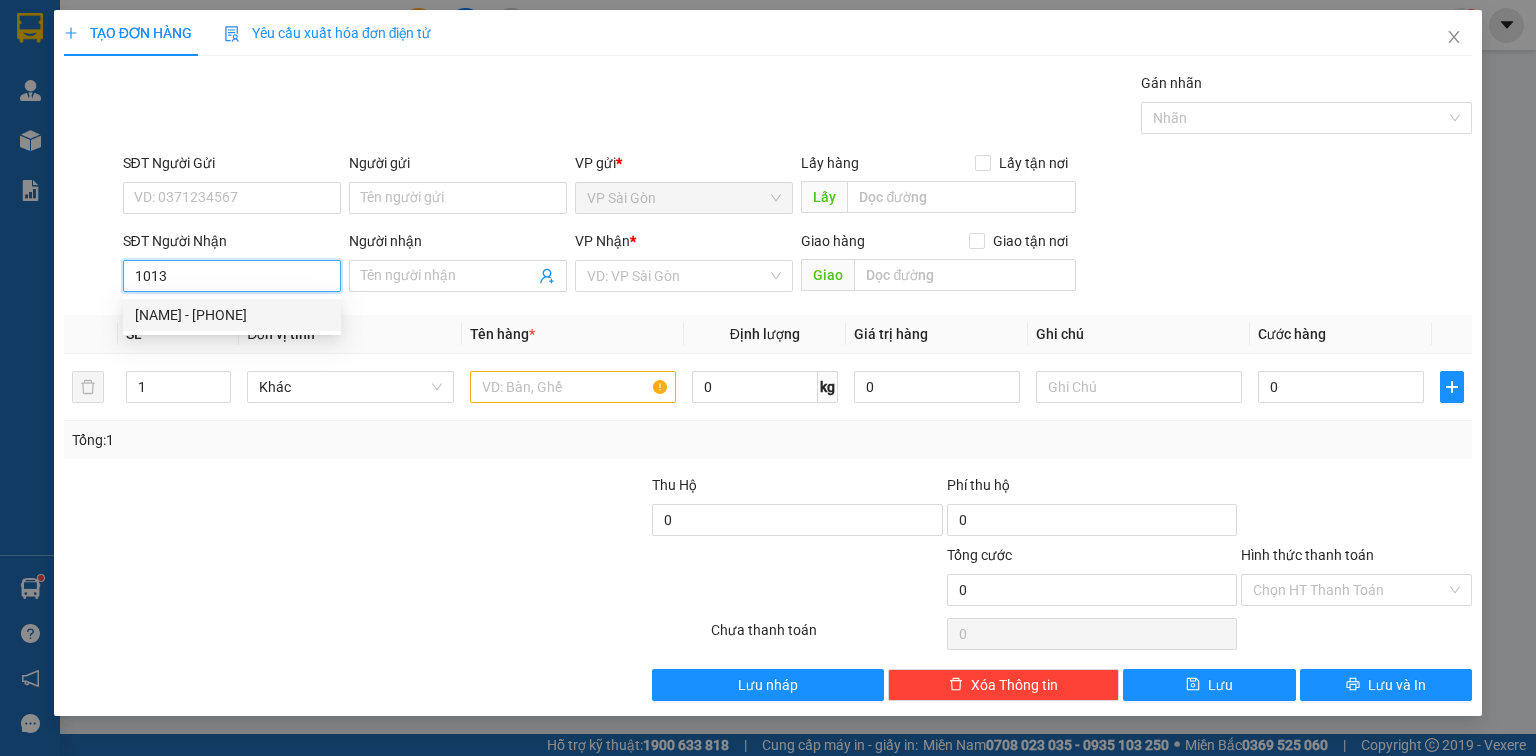 click on "[NAME] - [PHONE]" at bounding box center (232, 315) 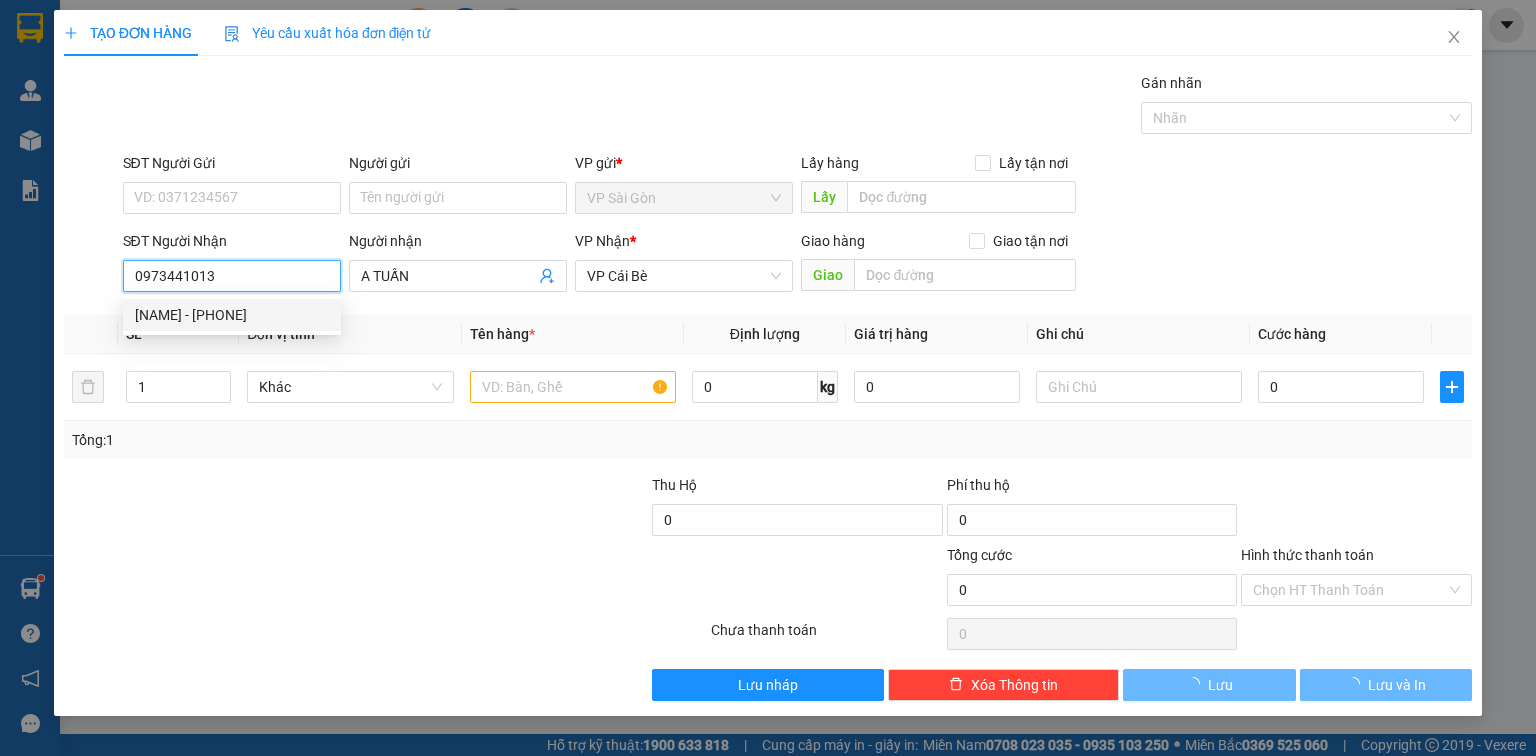 type on "20.000" 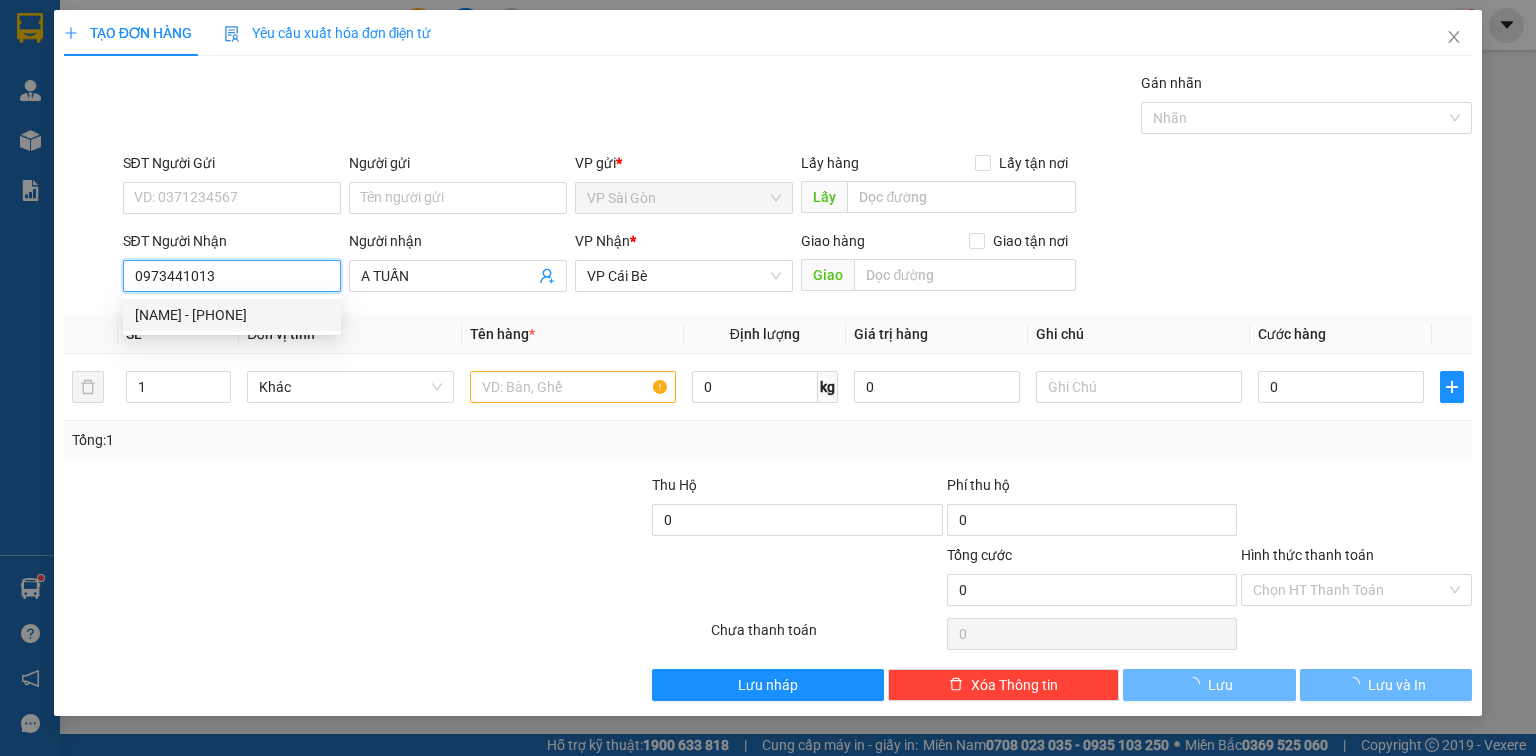 type on "20.000" 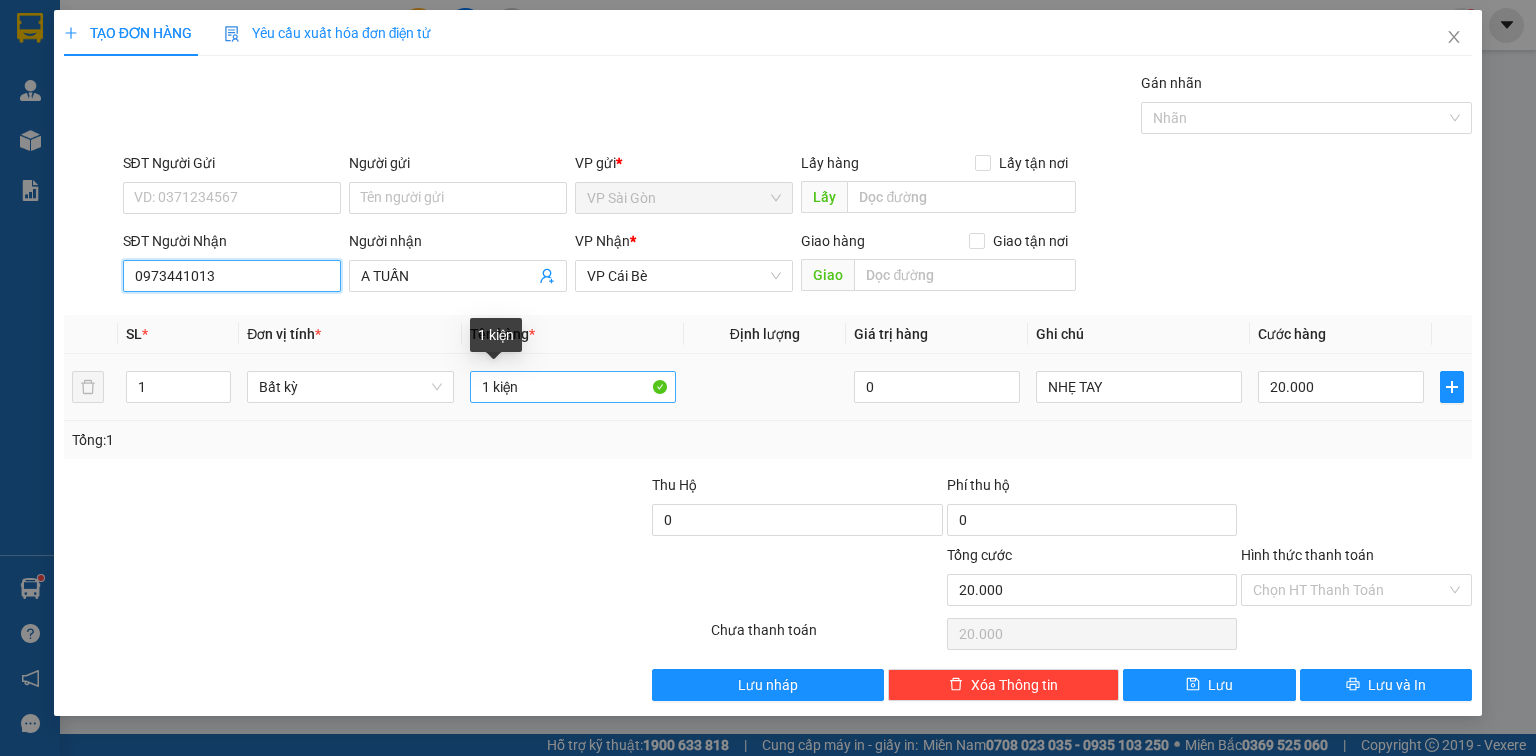 type on "0973441013" 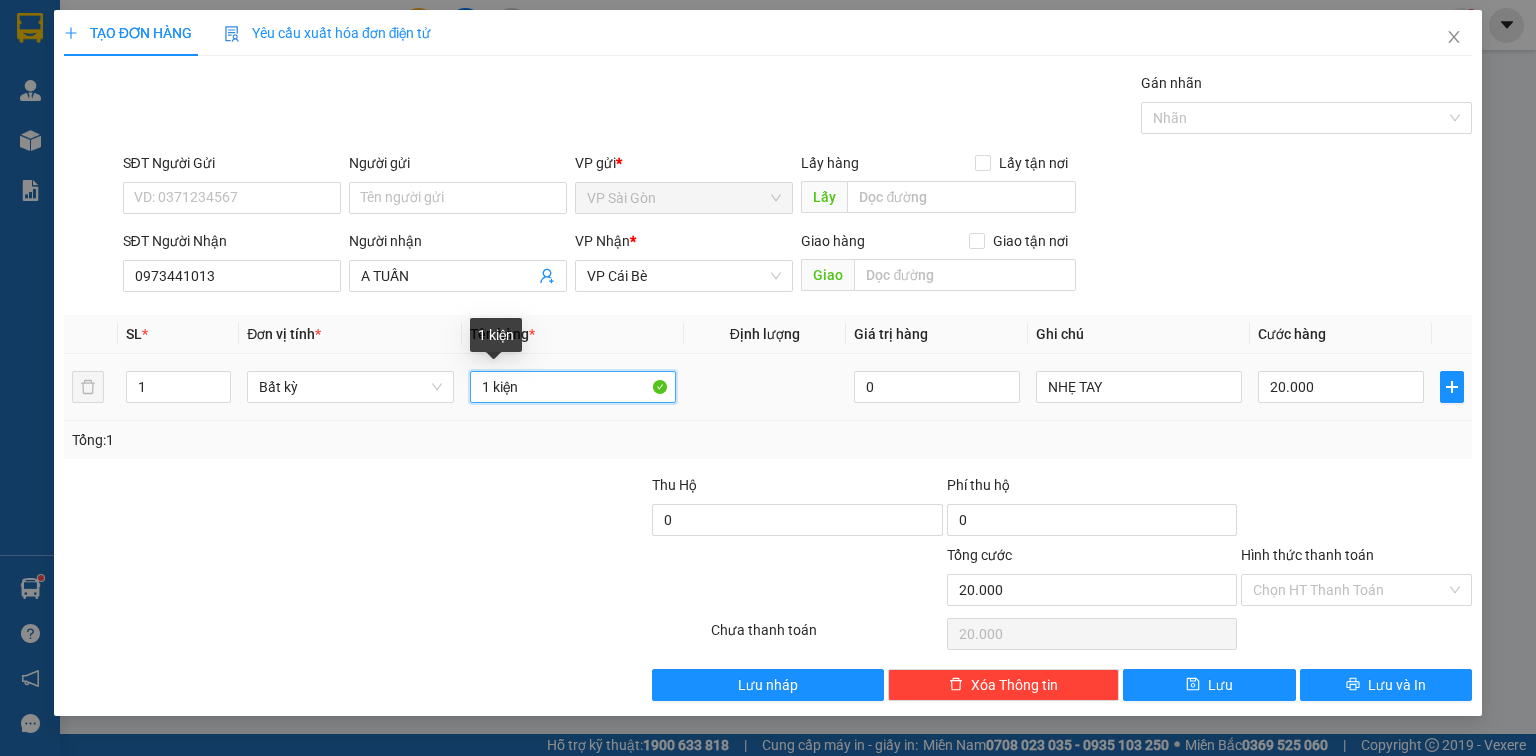 drag, startPoint x: 560, startPoint y: 376, endPoint x: 512, endPoint y: 381, distance: 48.259712 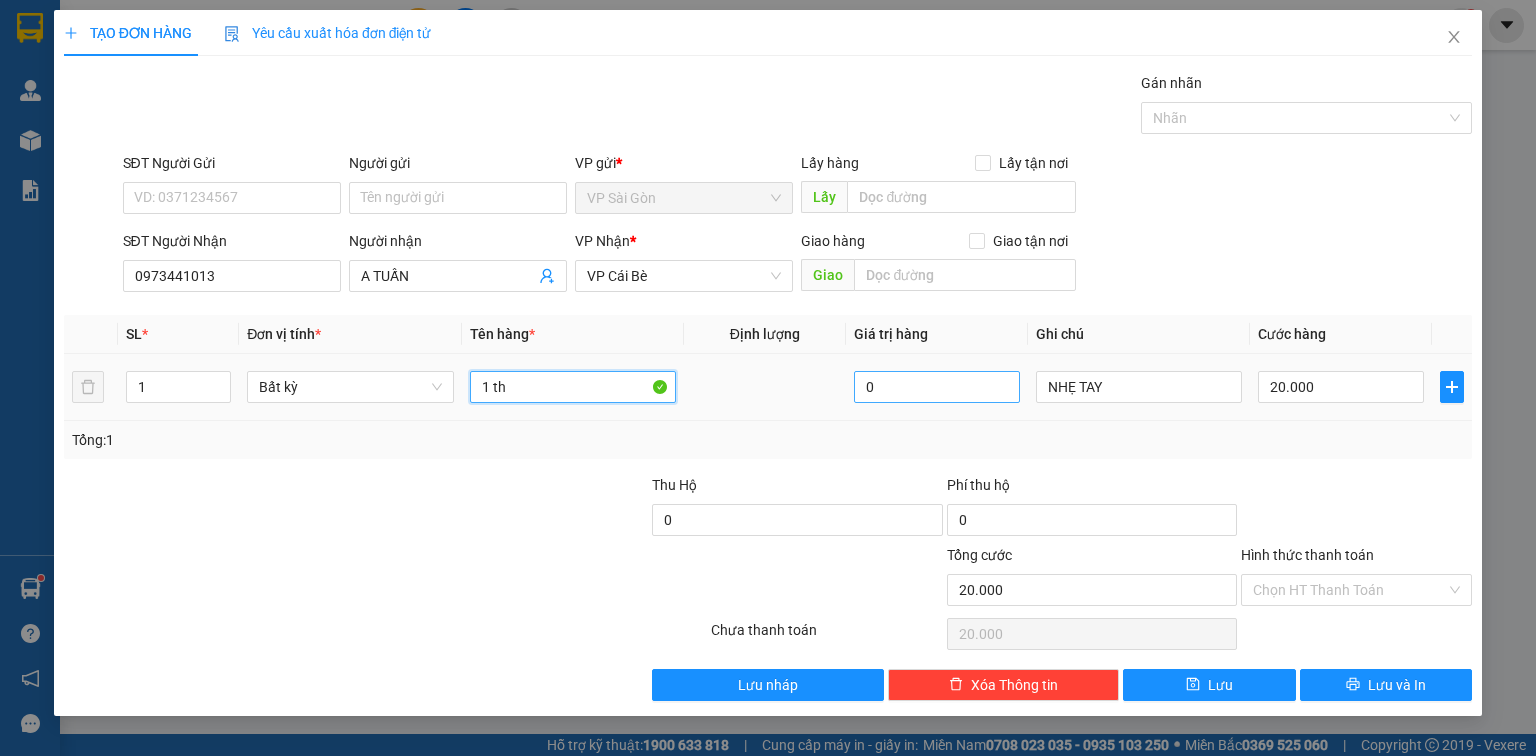paste on "ùn" 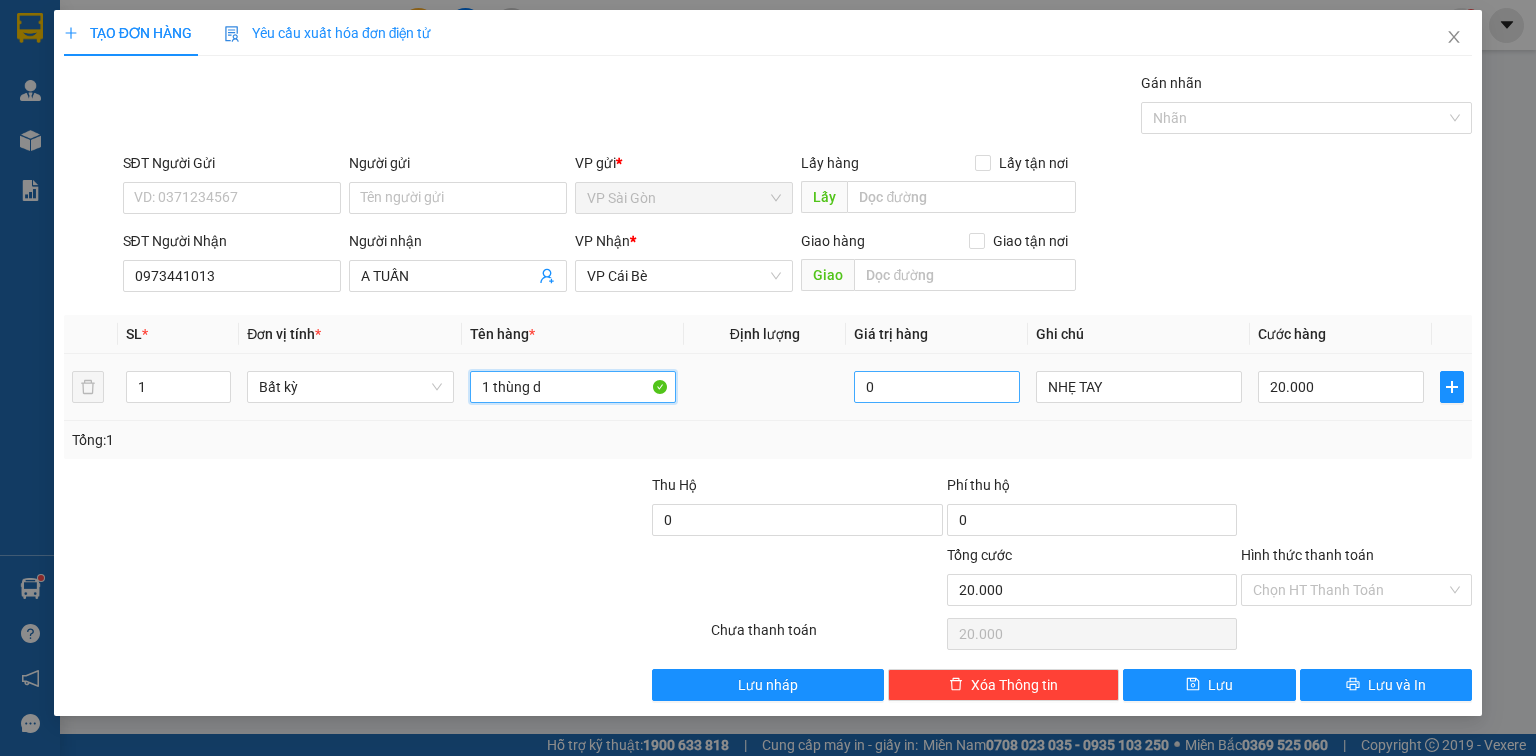 paste on "á" 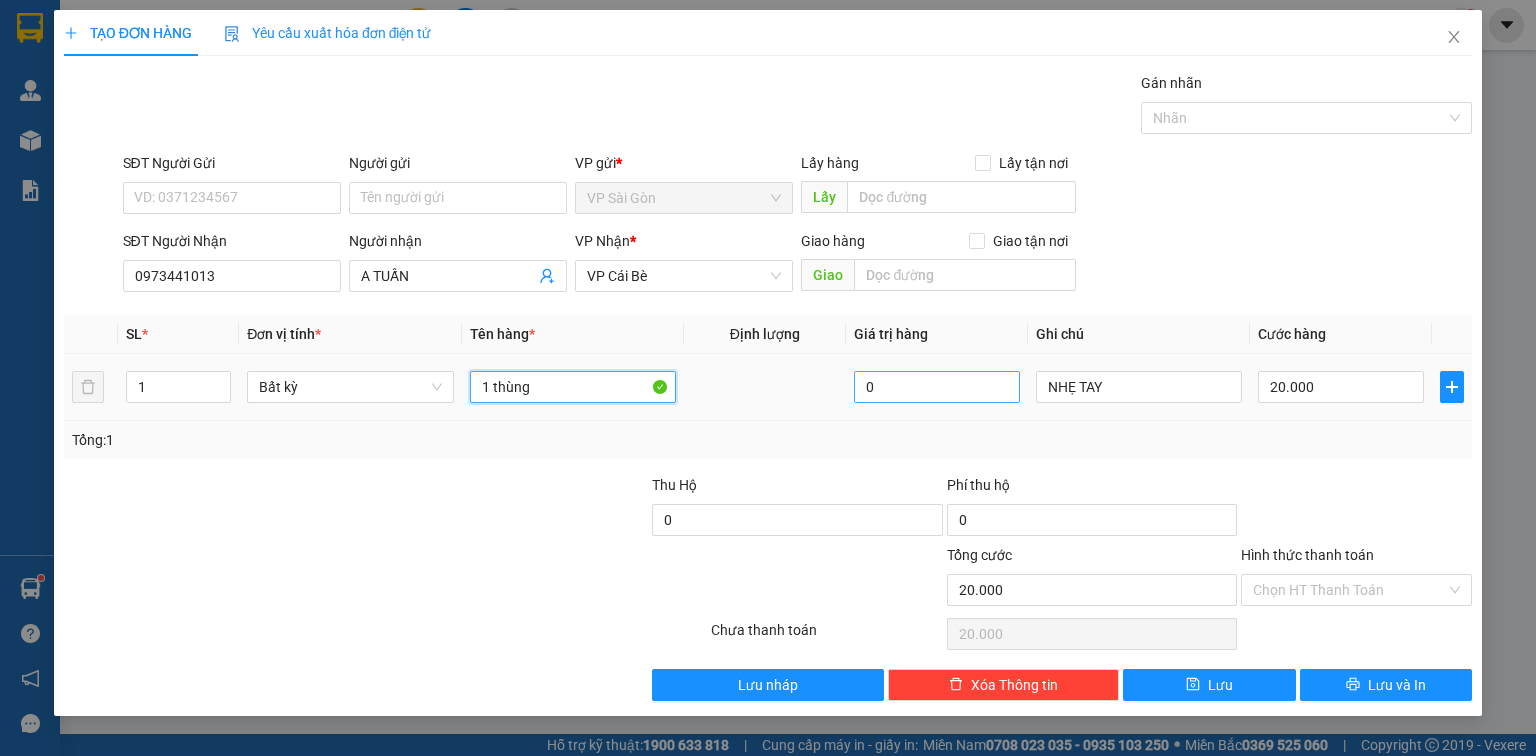 paste on "đá" 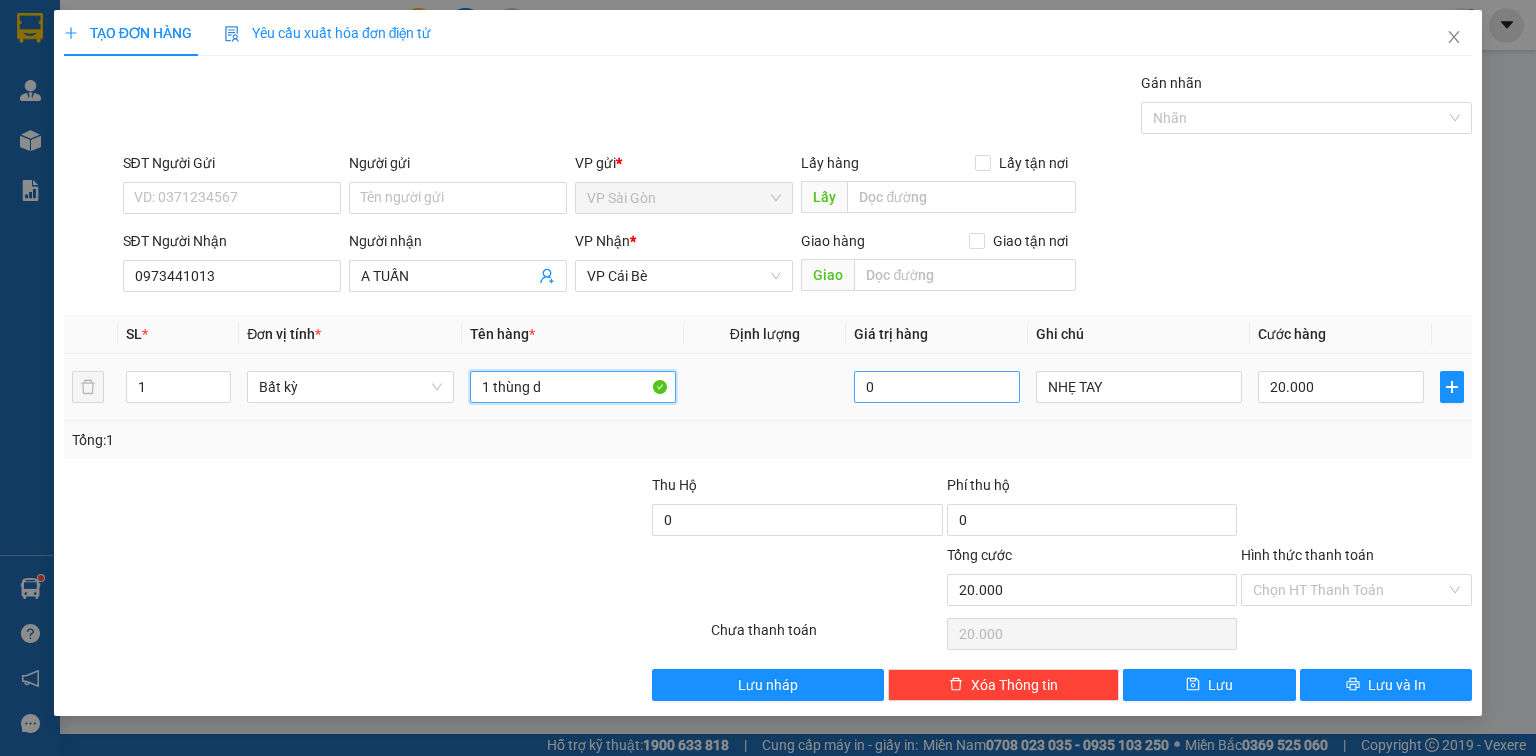 paste on "á" 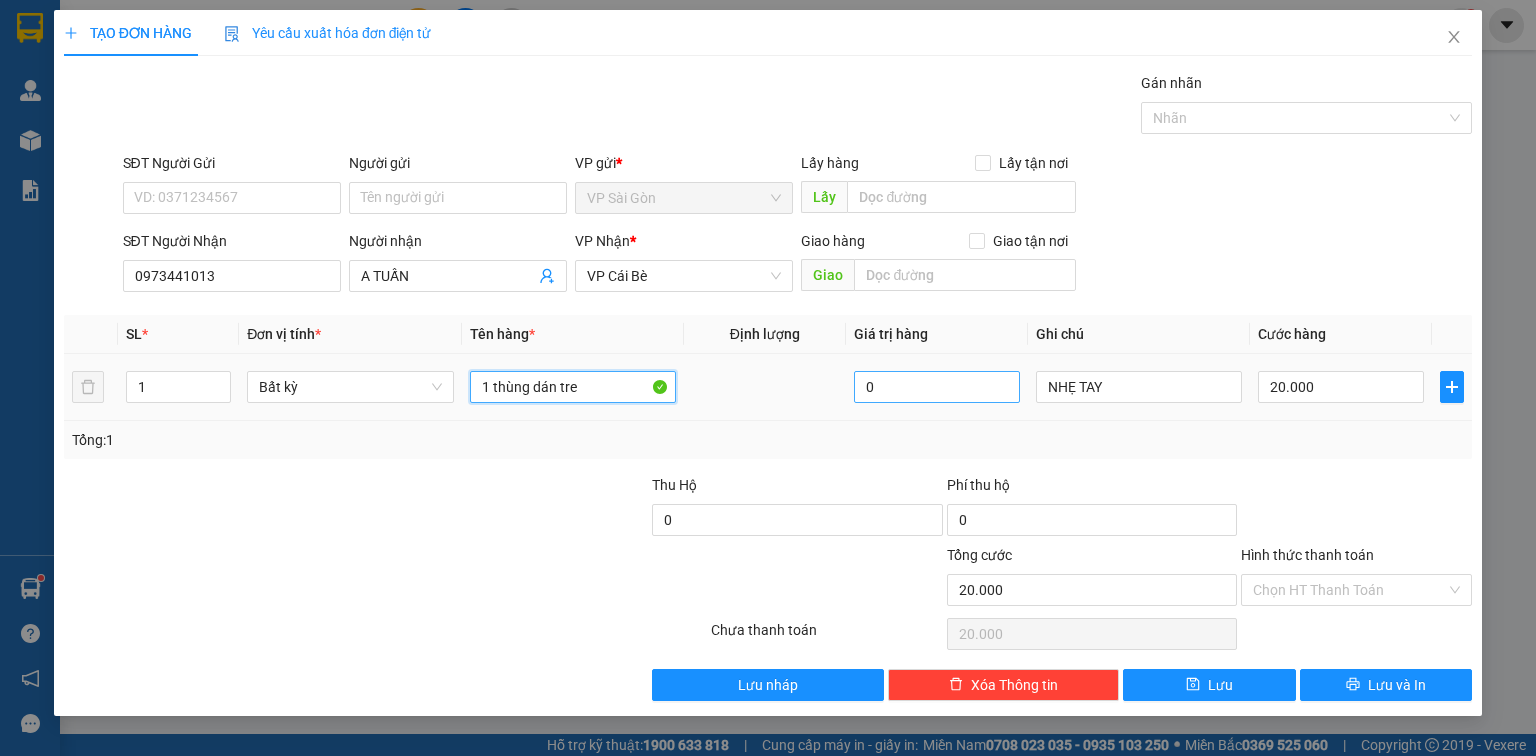 paste on "ê" 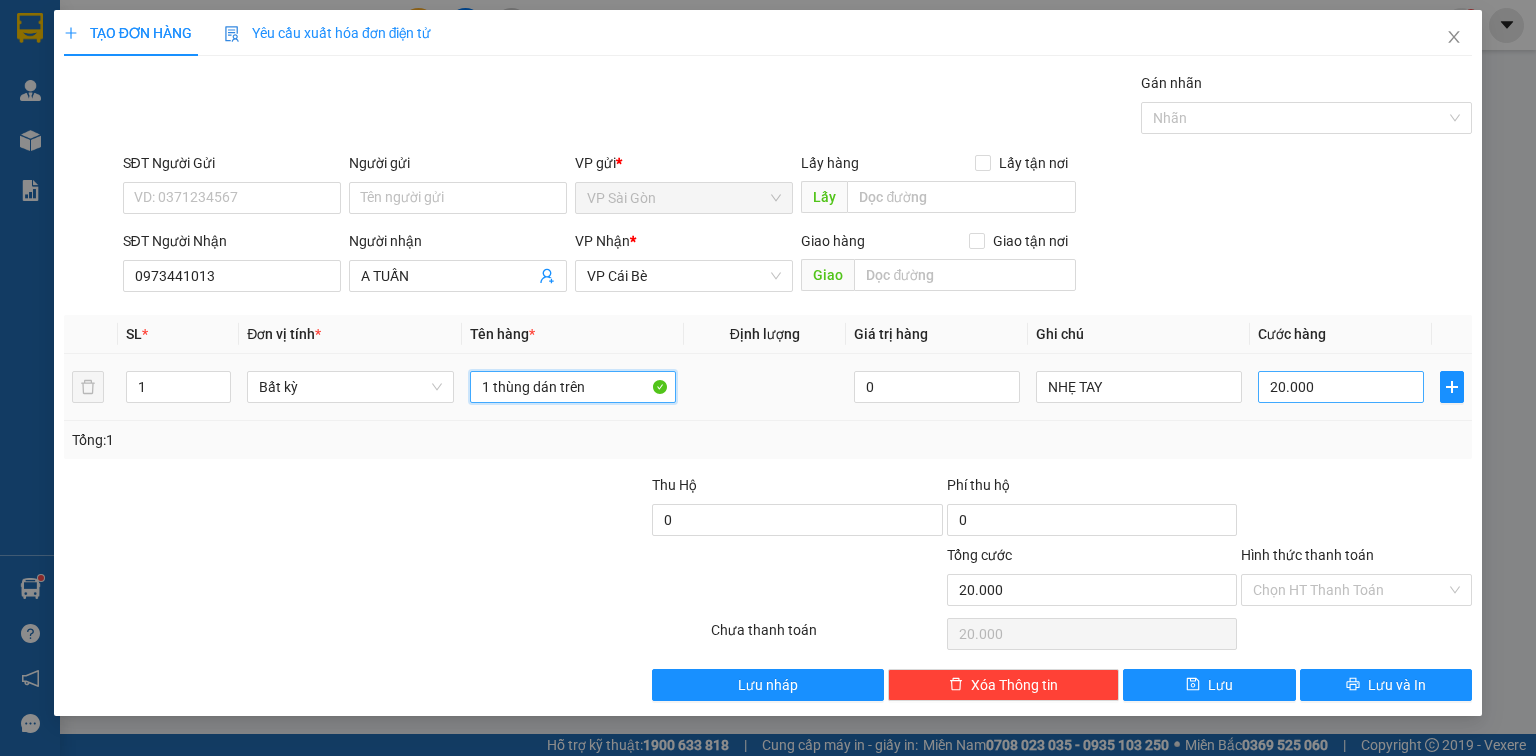 type on "1 thùng dán trên" 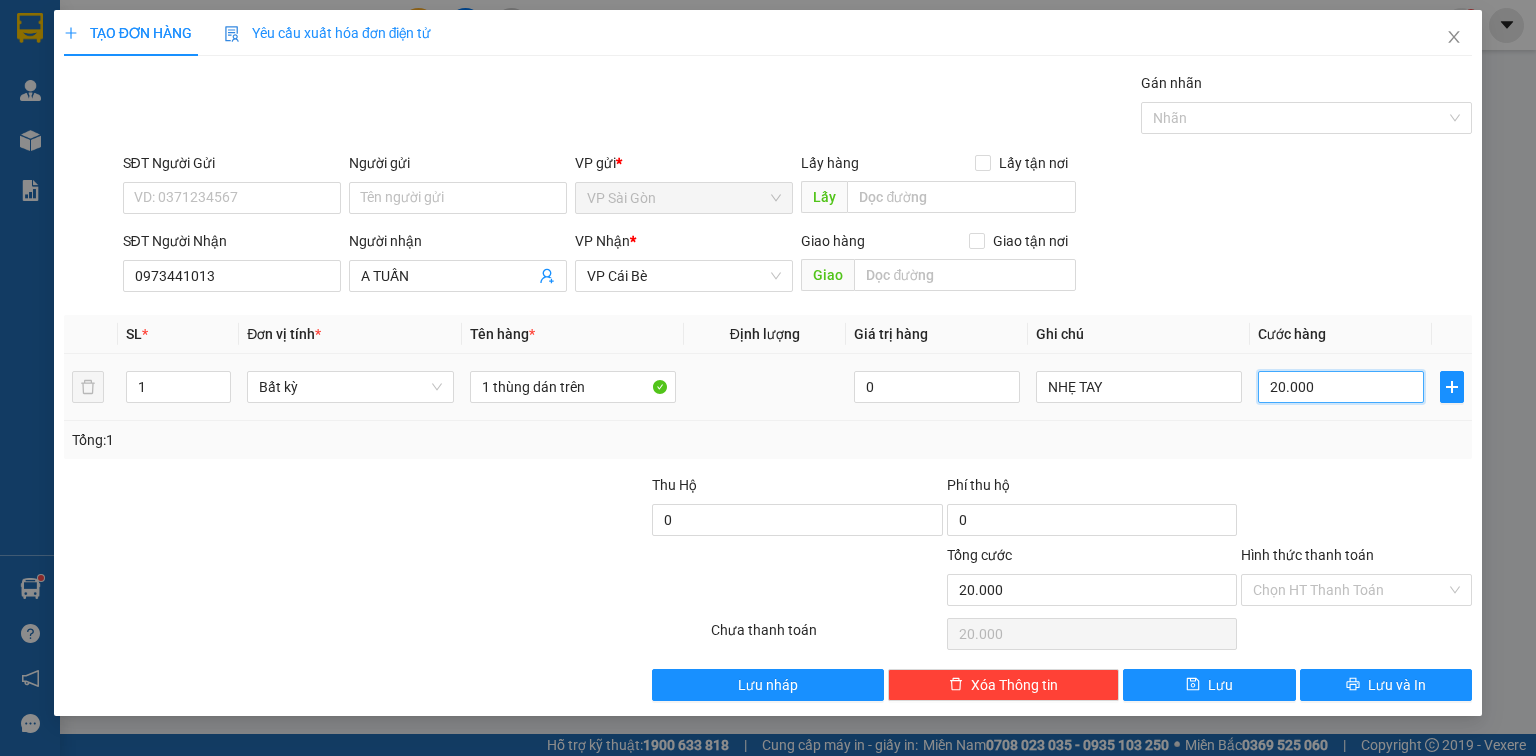 click on "20.000" at bounding box center [1341, 387] 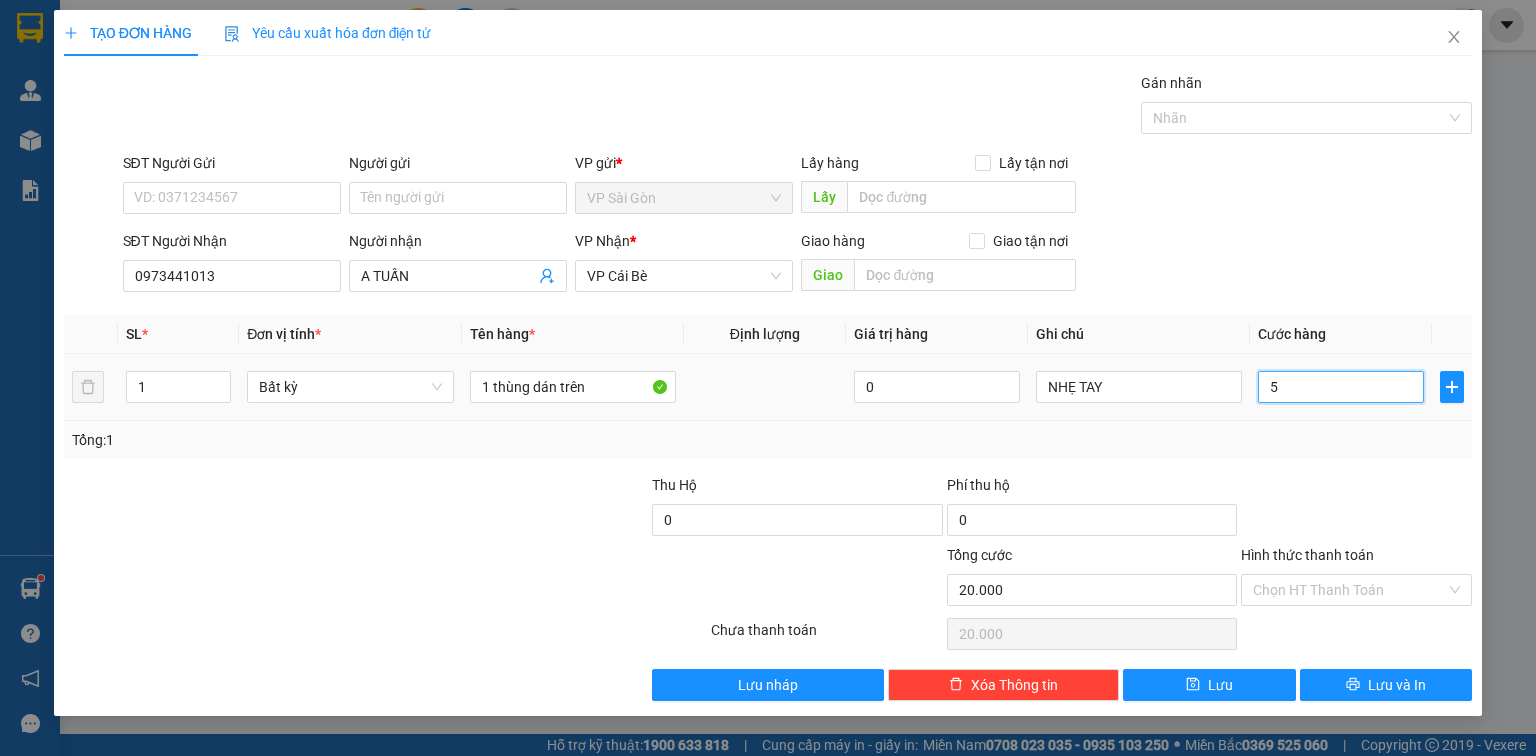 type on "50" 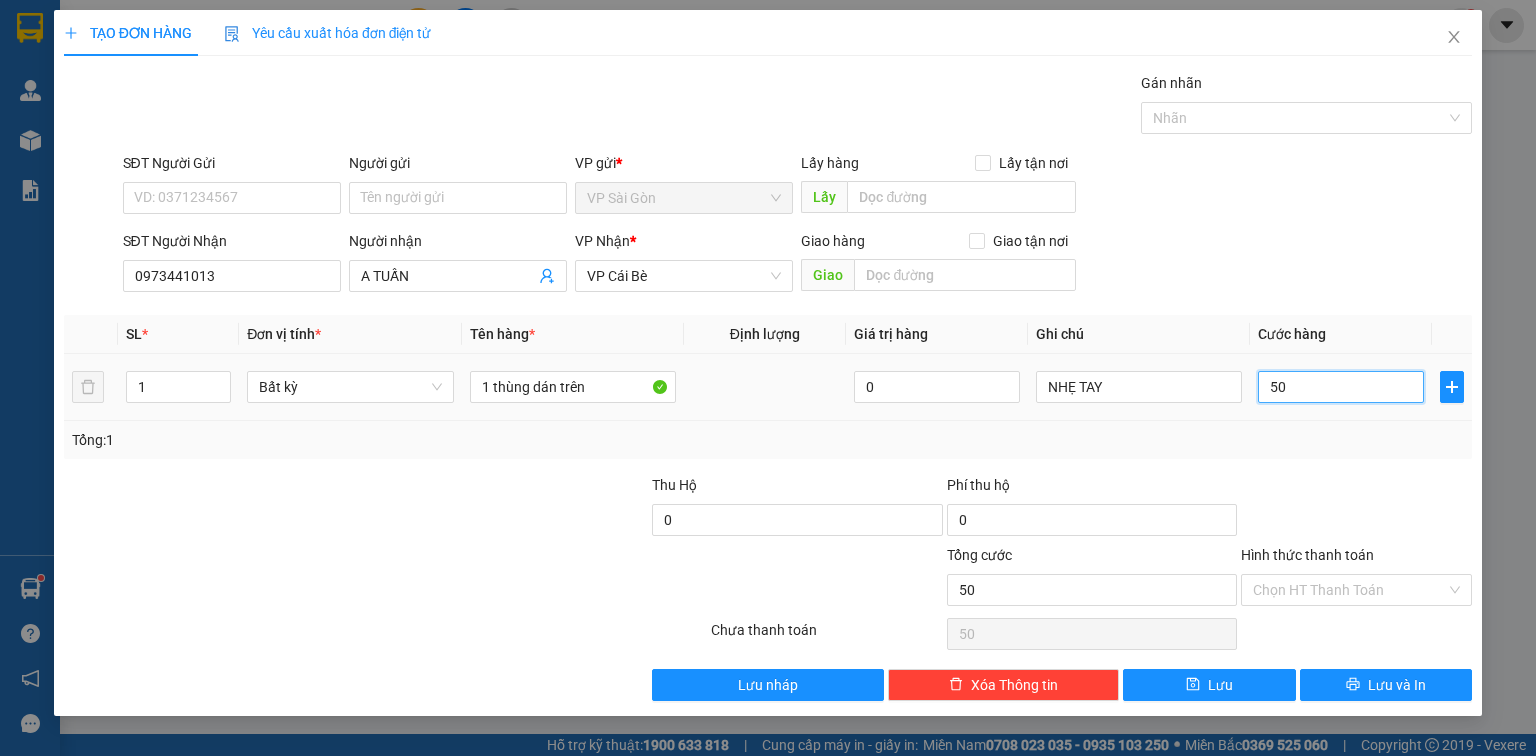 type on "50" 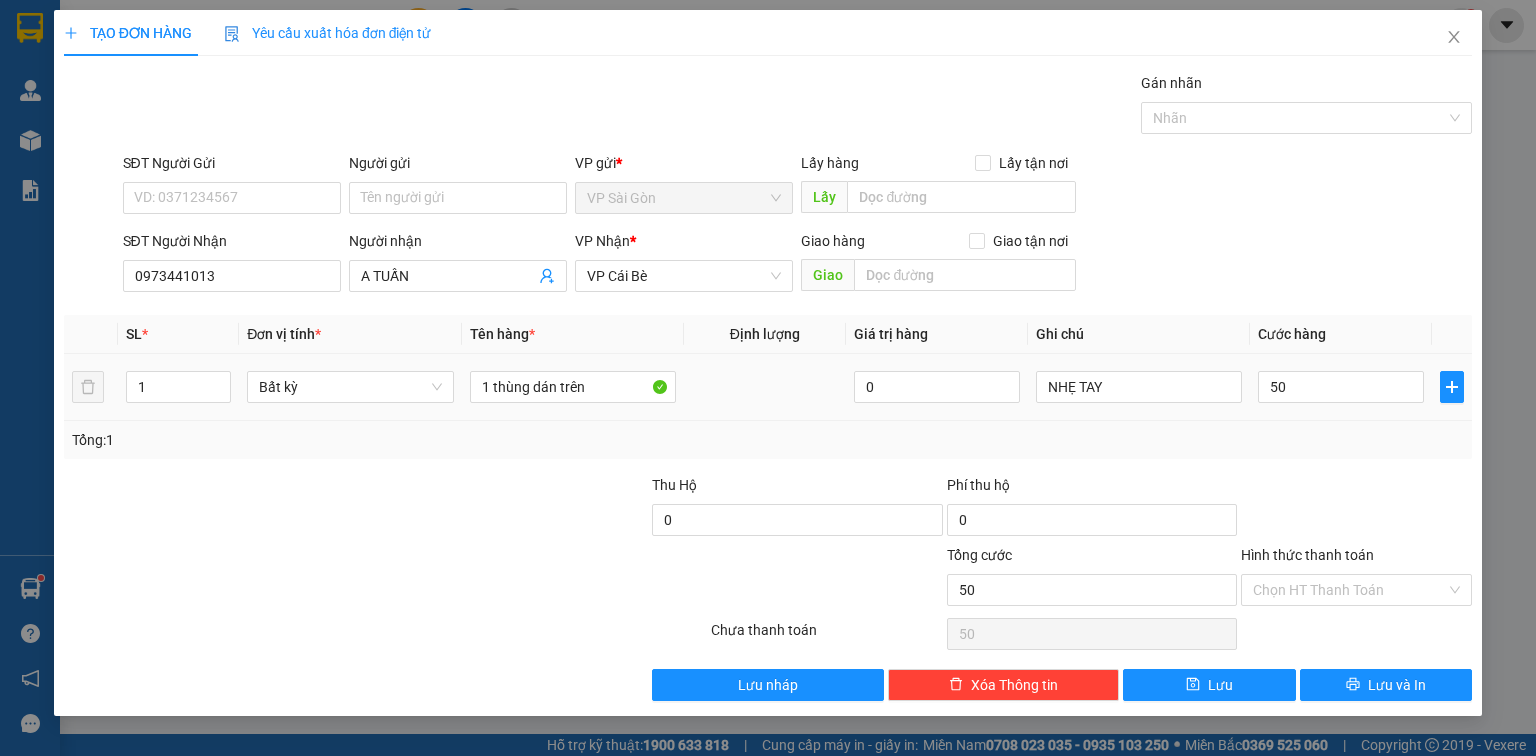 type on "50.000" 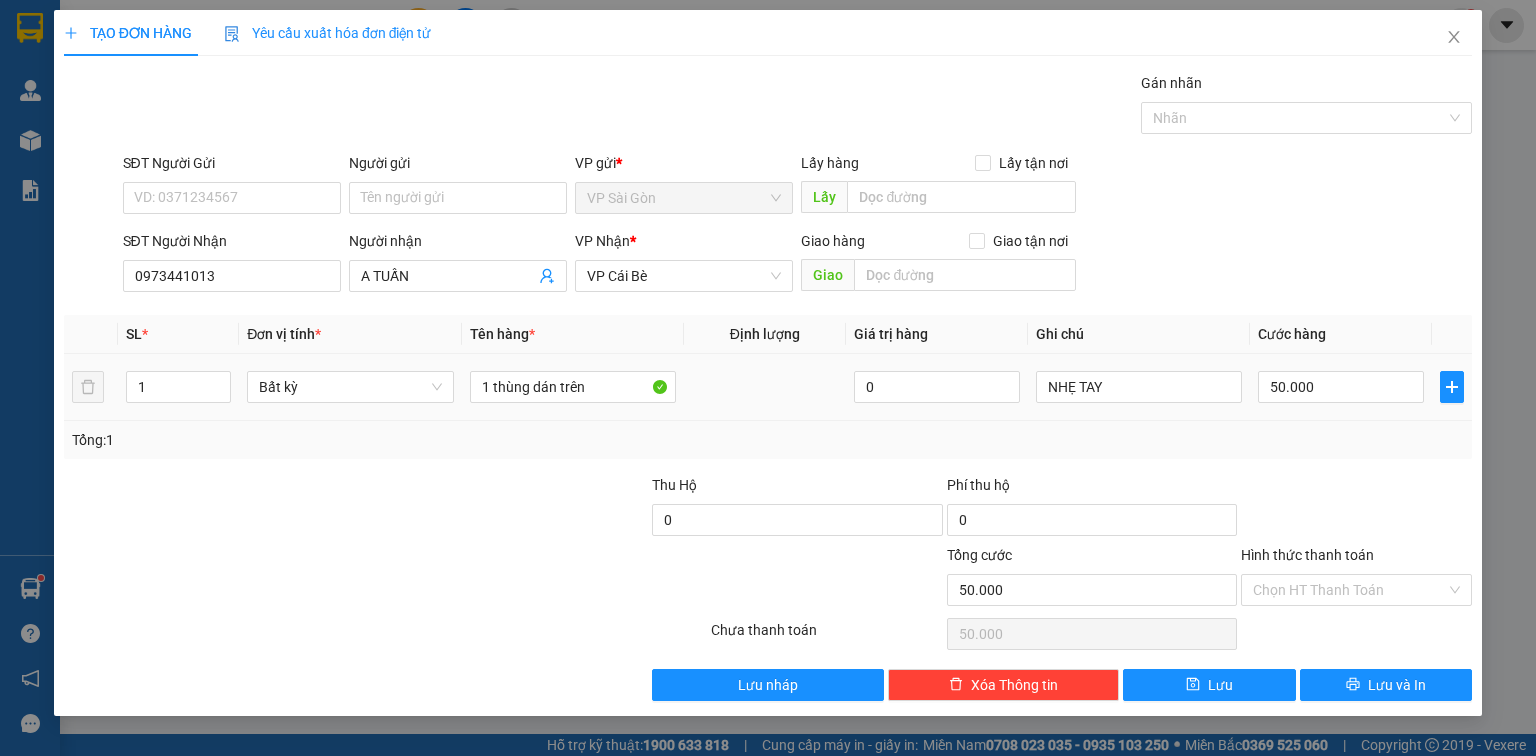 click on "Tổng:  1" at bounding box center (768, 440) 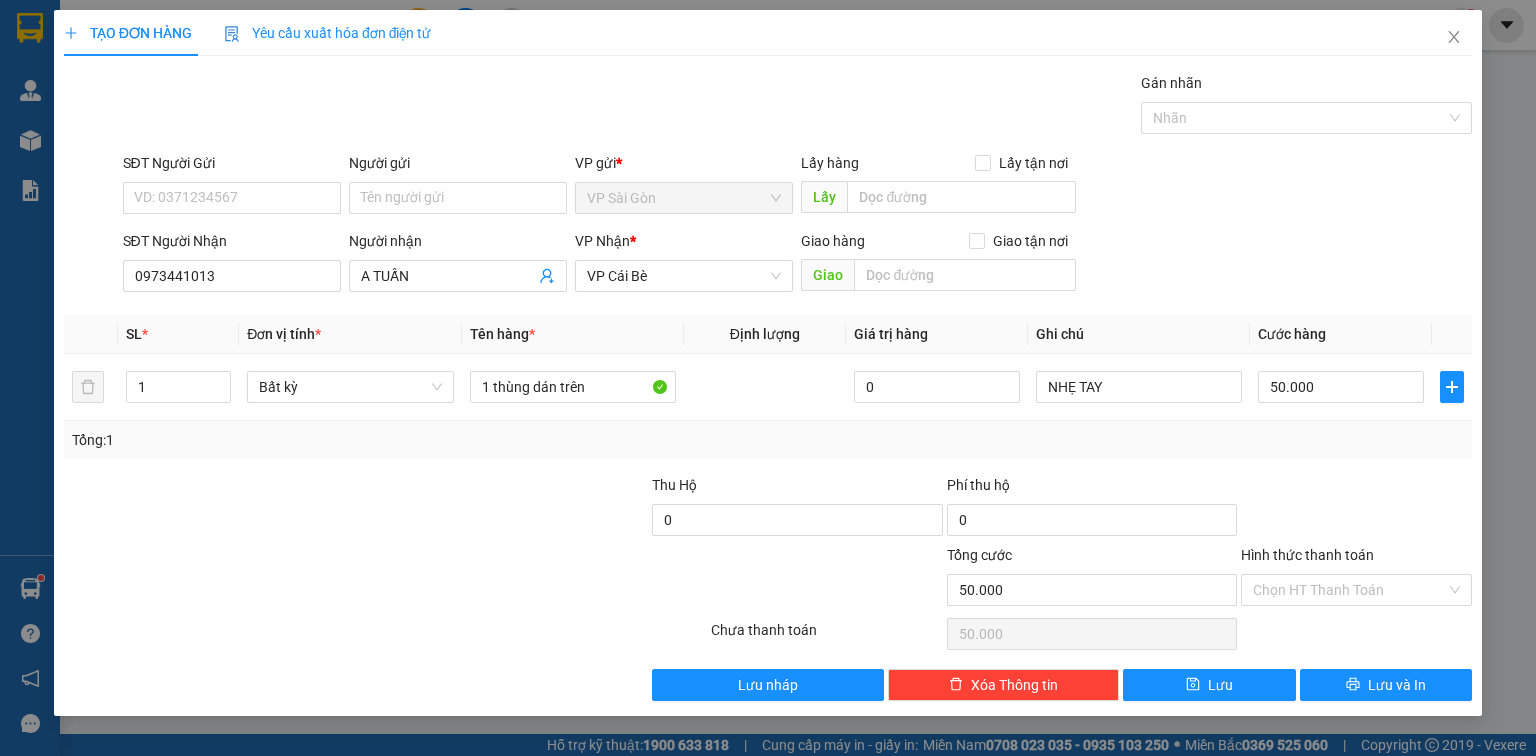 click on "Tổng:  1" at bounding box center [768, 440] 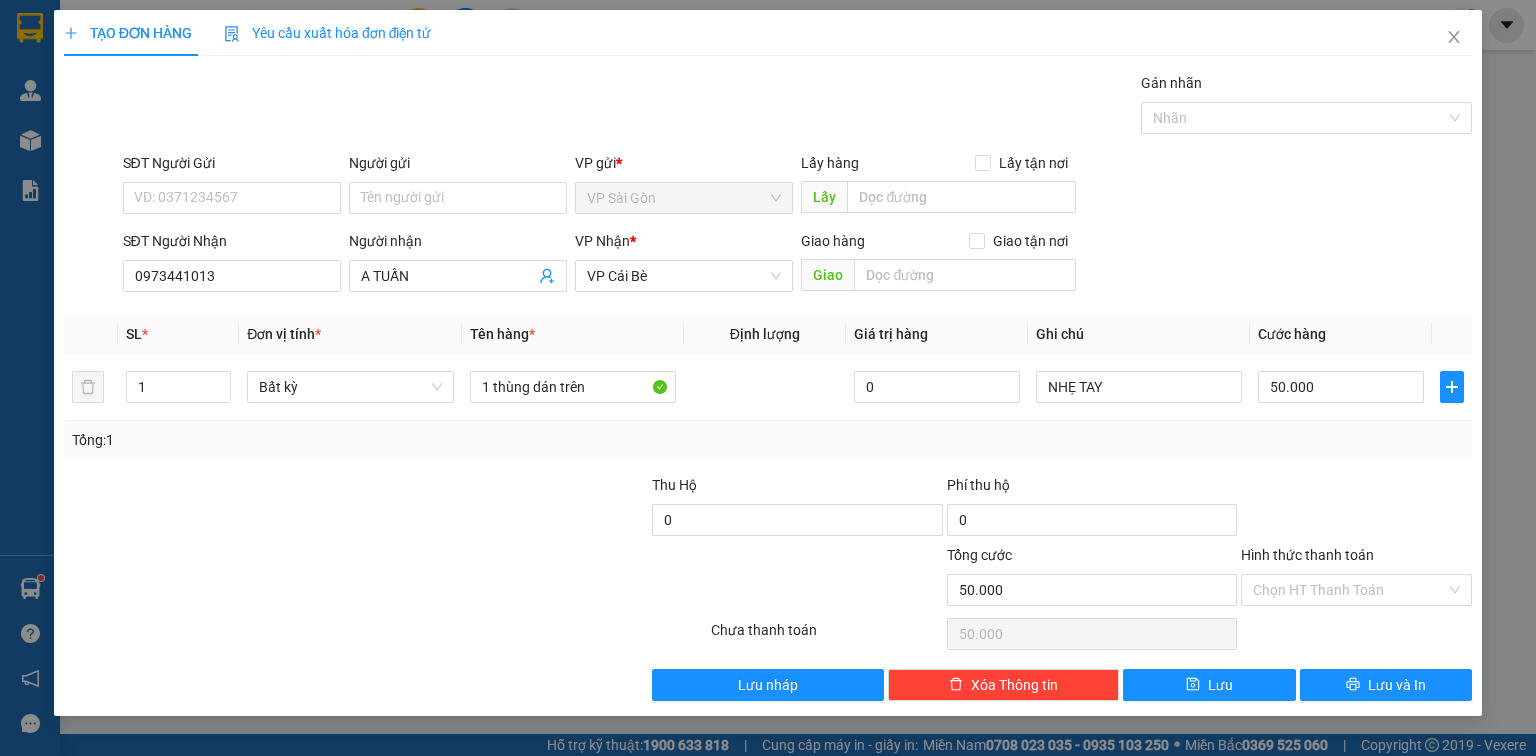 click on "Transit Pickup Surcharge Ids Transit Deliver Surcharge Ids Transit Deliver Surcharge Transit Deliver Surcharge Gói vận chuyển  * Tiêu chuẩn Gán nhãn   Nhãn SĐT Người Gửi VD: [PHONE] Người gửi Tên người gửi VP gửi  * VP Sài Gòn Lấy hàng Lấy tận nơi Lấy SĐT Người Nhận [PHONE] Người nhận A TUẤN VP Nhận  * VP Cái Bè Giao hàng Giao tận nơi Giao SL  * Đơn vị tính  * Tên hàng  * Định lượng Giá trị hàng Ghi chú Cước hàng                   1 Bất kỳ 1 thùng dán trên 0 NHẸ TAY 50.000 Tổng:  1 Thu Hộ 0 Phí thu hộ 0 Tổng cước 50.000 Hình thức thanh toán Chọn HT Thanh Toán Số tiền thu trước 0 Chưa thanh toán 50.000 Chọn HT Thanh Toán Lưu nháp Xóa Thông tin Lưu Lưu và In 1 thùng dán trên" at bounding box center (768, 386) 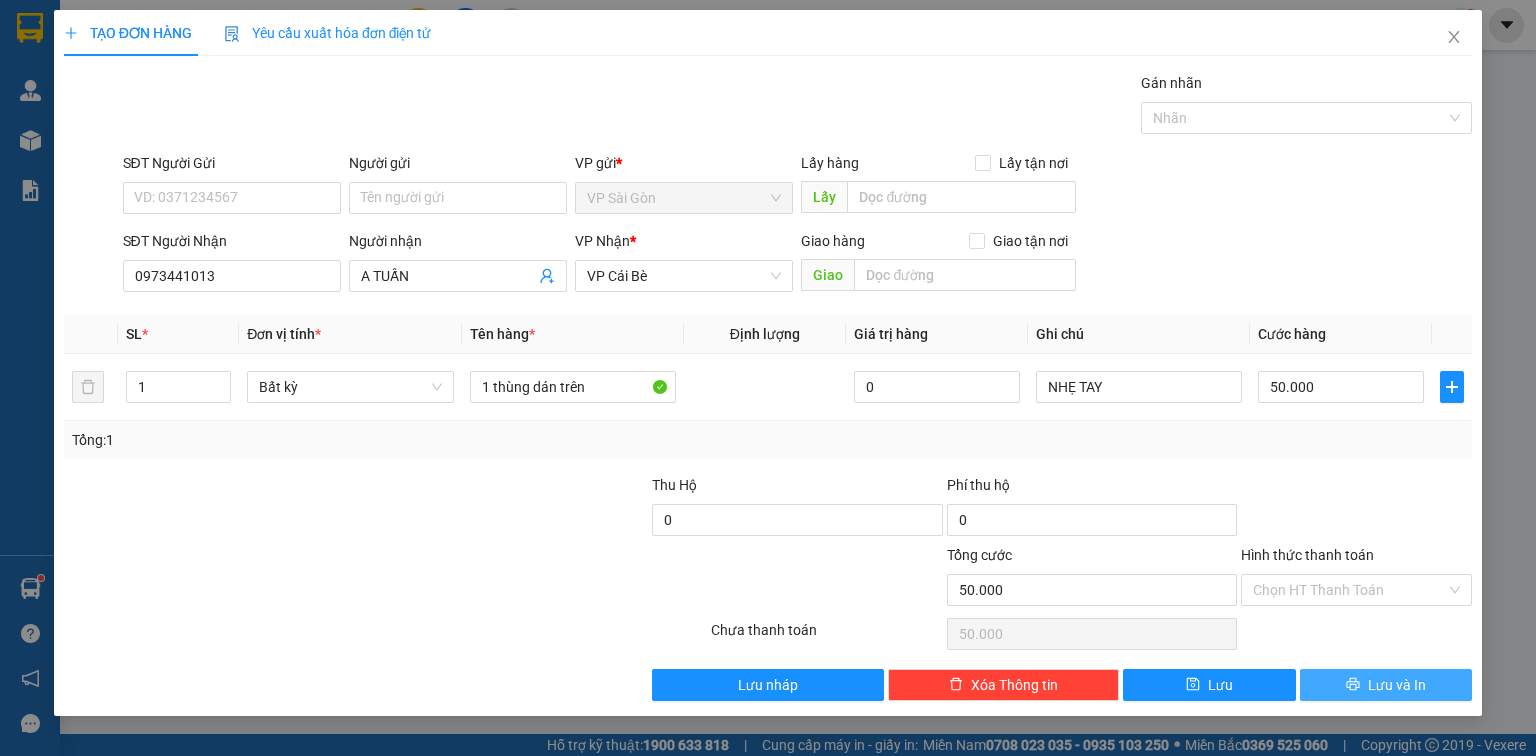 click on "Lưu và In" at bounding box center [1397, 685] 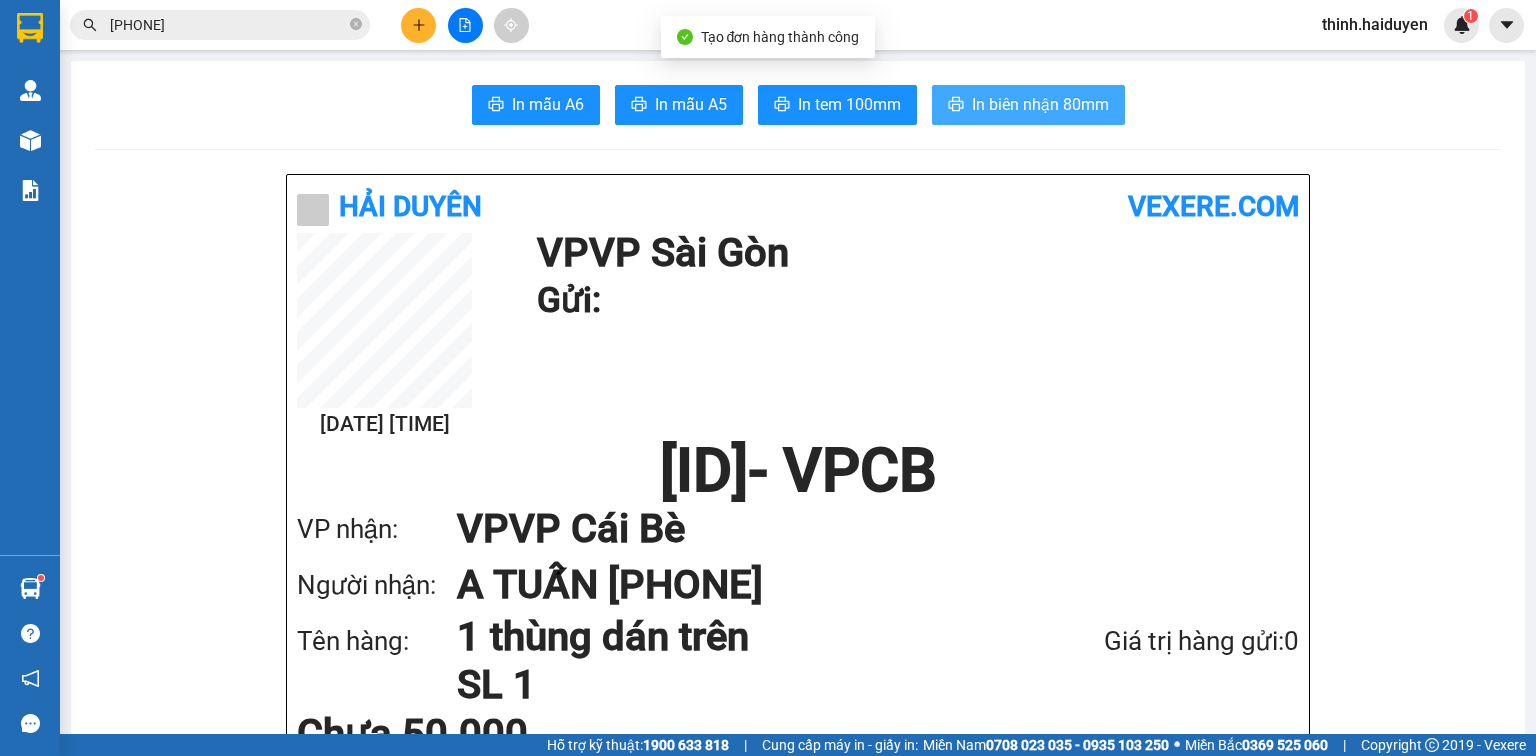 click on "In biên nhận 80mm" at bounding box center (1040, 104) 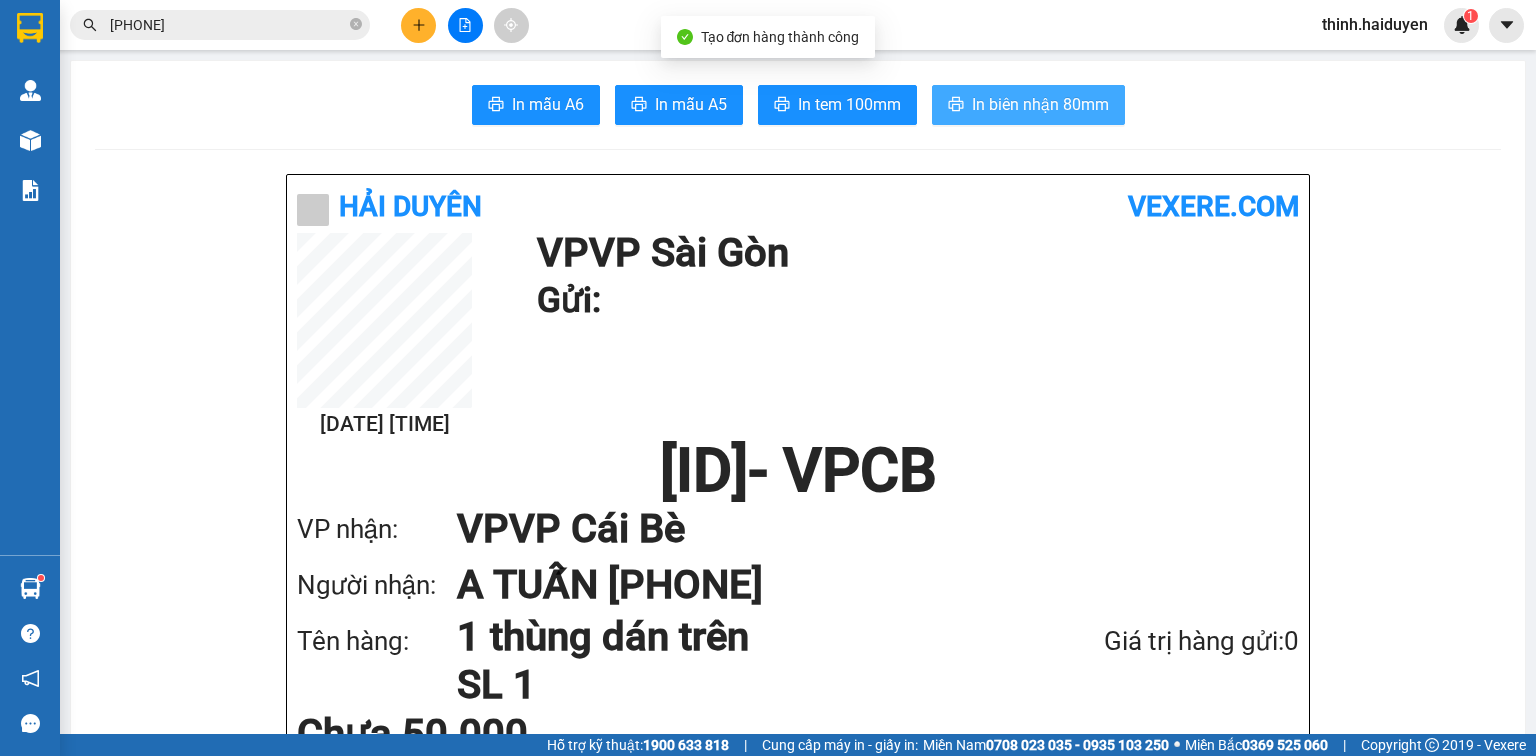 scroll, scrollTop: 0, scrollLeft: 0, axis: both 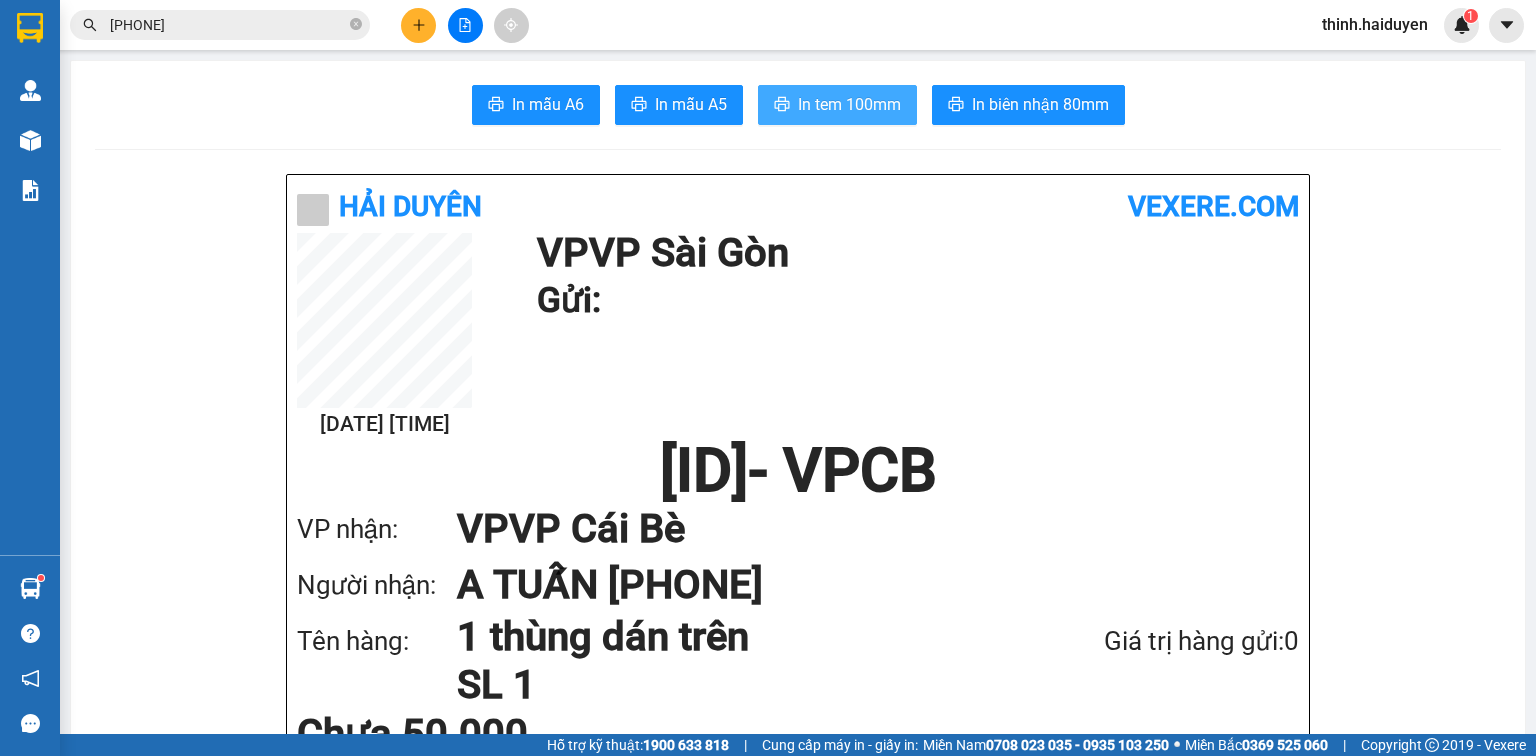 click on "In tem 100mm" at bounding box center (849, 104) 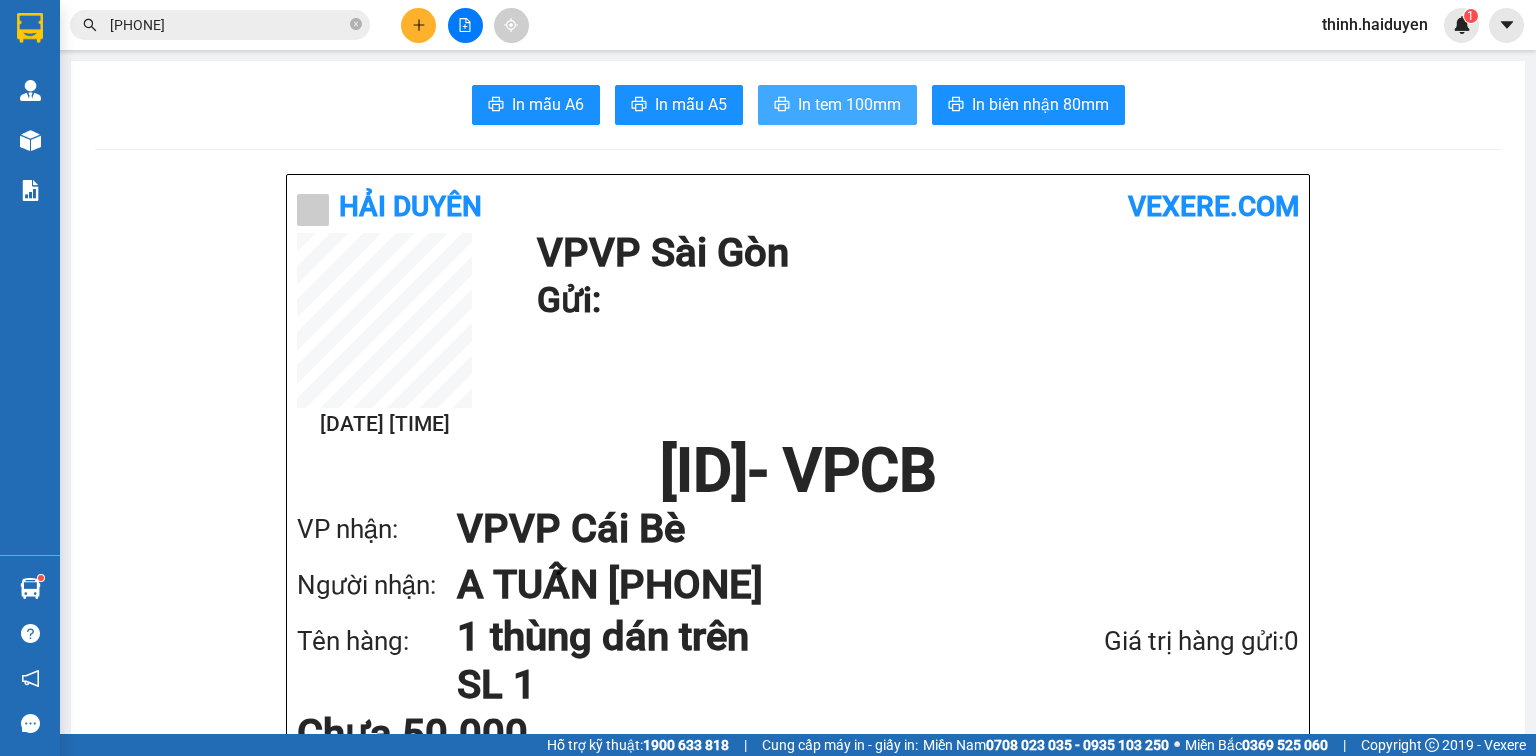 scroll, scrollTop: 0, scrollLeft: 0, axis: both 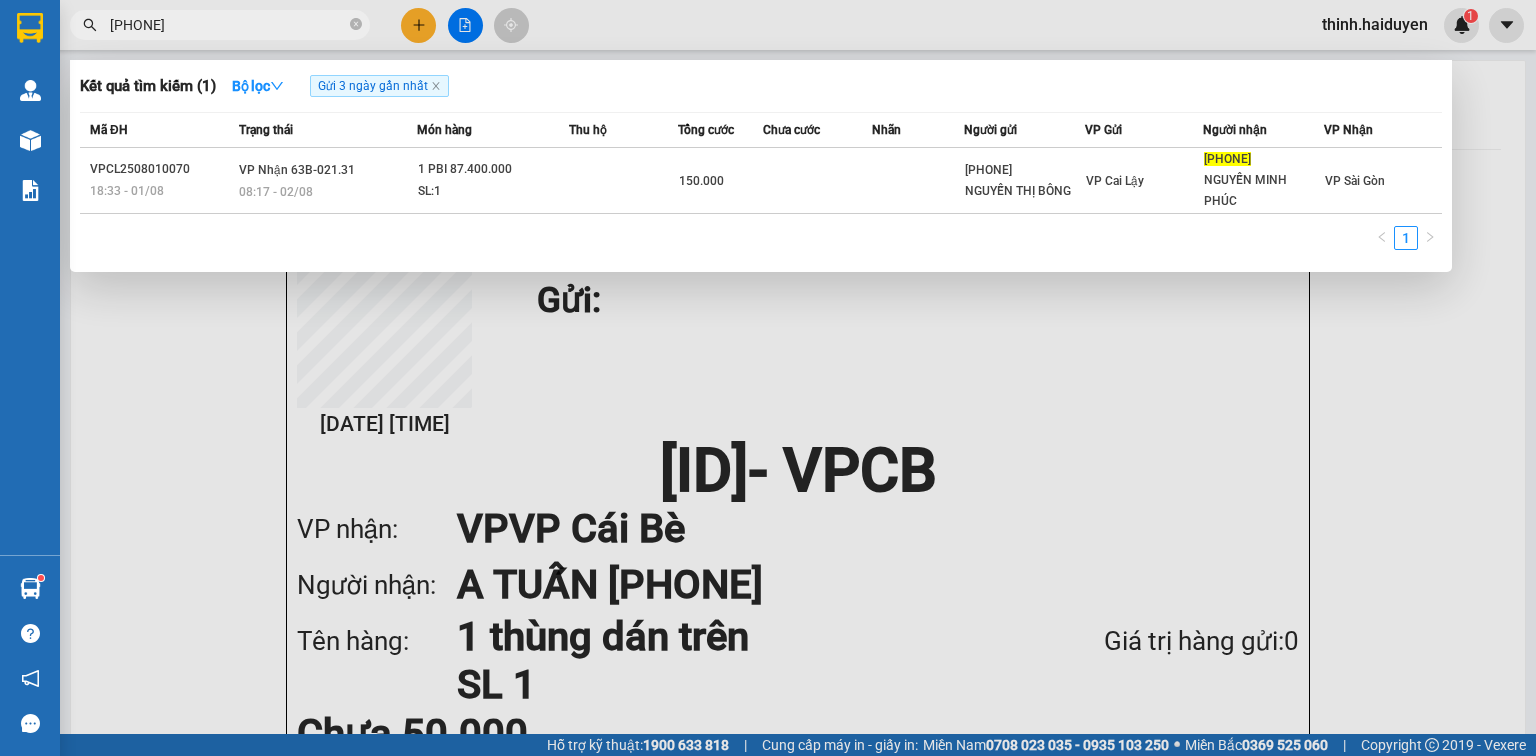 click on "[PHONE]" at bounding box center [228, 25] 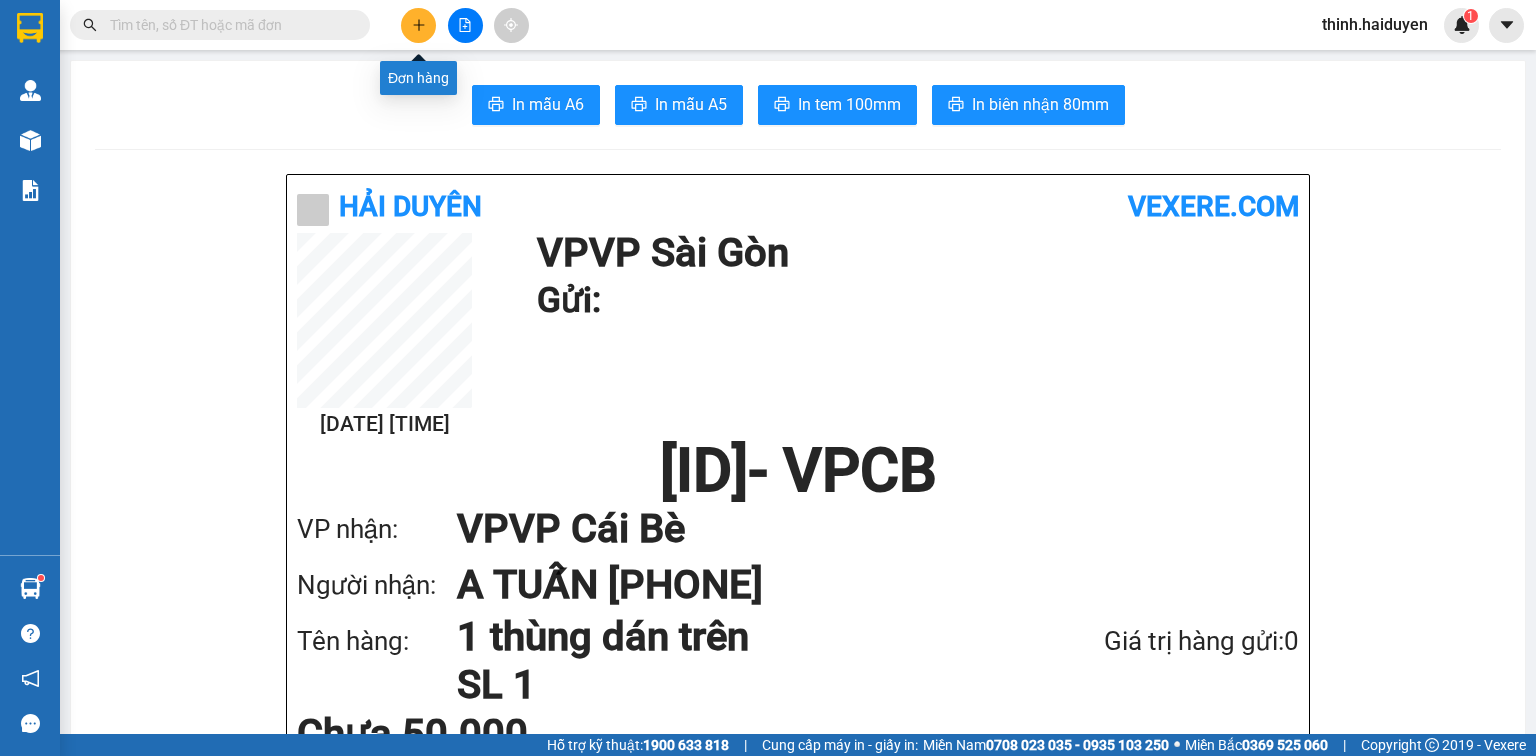 type 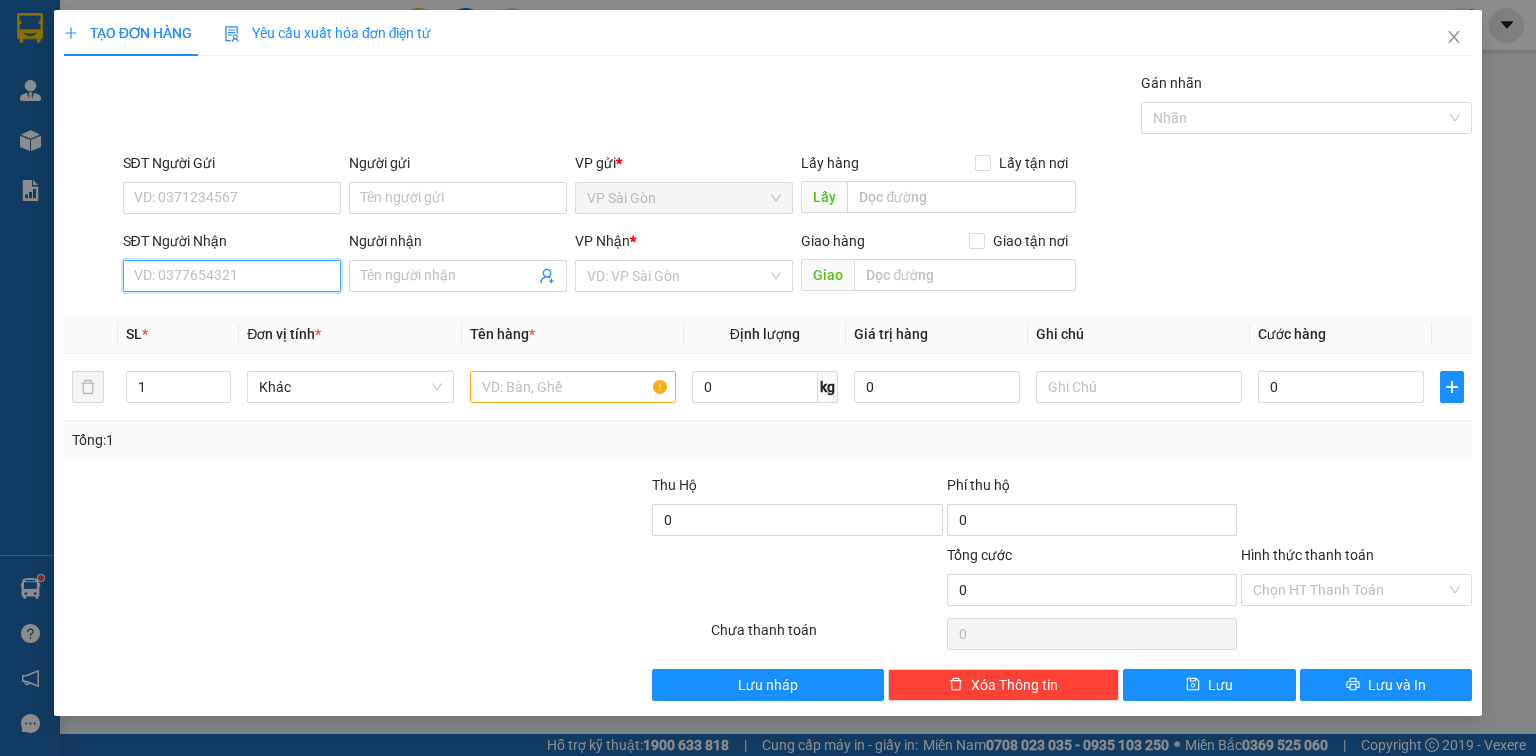 click on "SĐT Người Nhận" at bounding box center (232, 276) 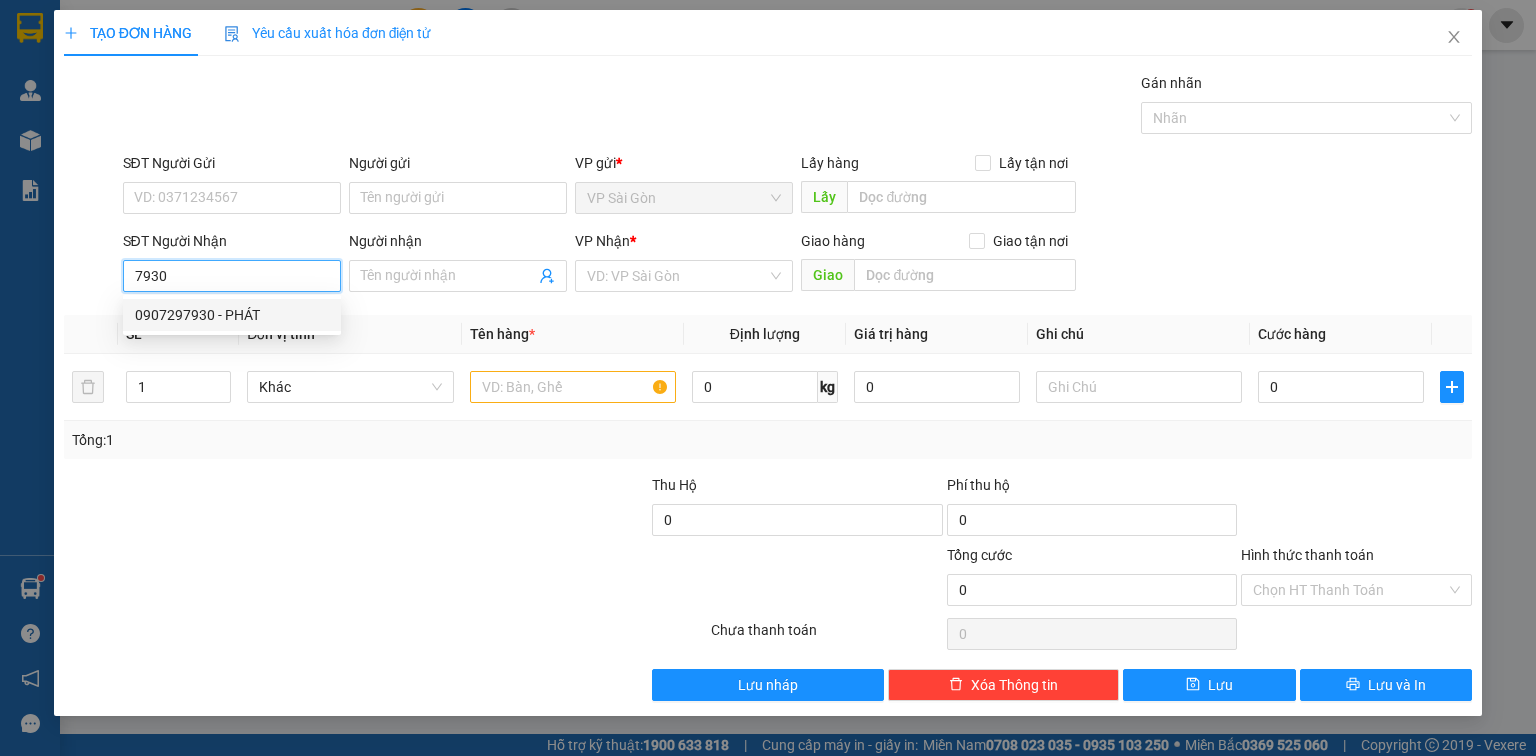 click on "0907297930 - PHÁT" at bounding box center [232, 315] 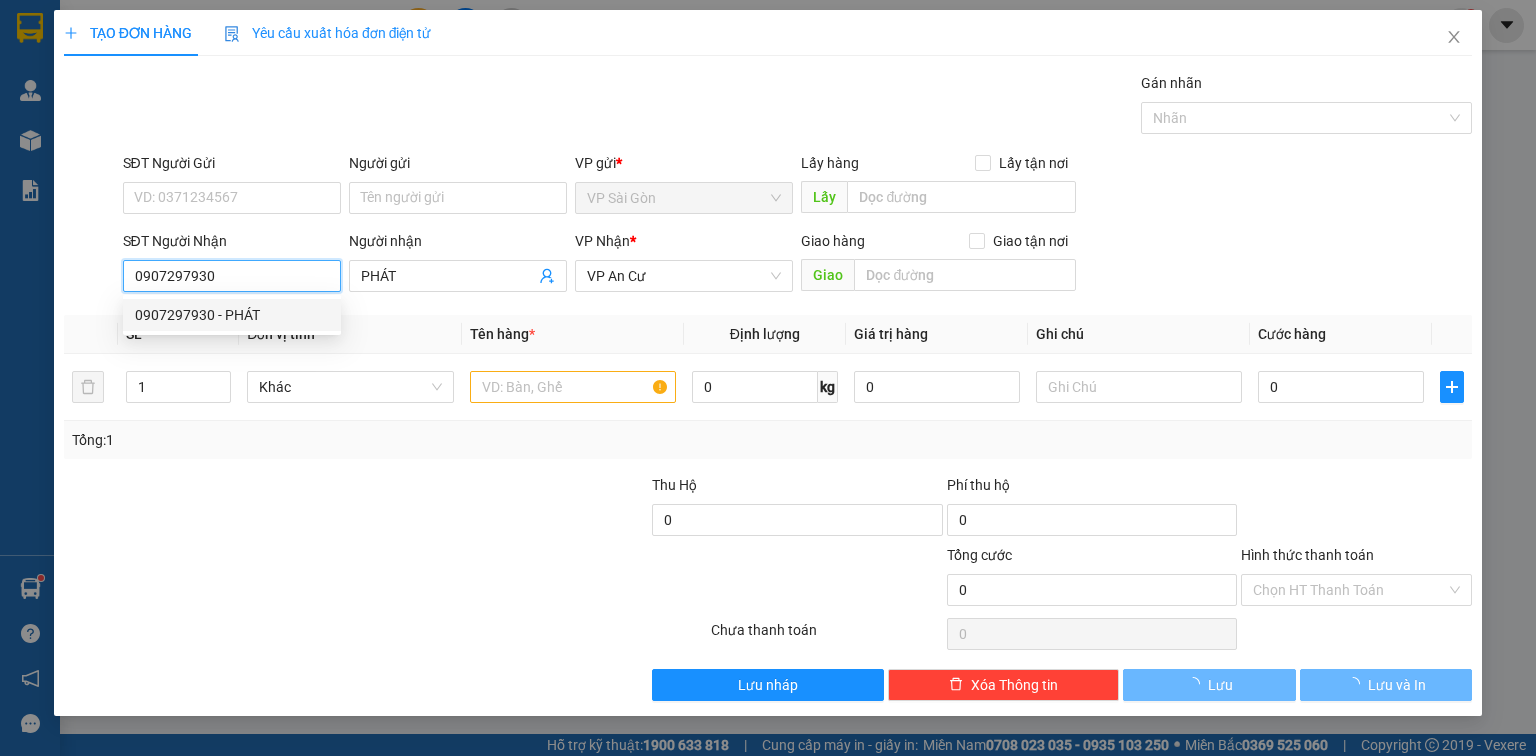 type on "20.000" 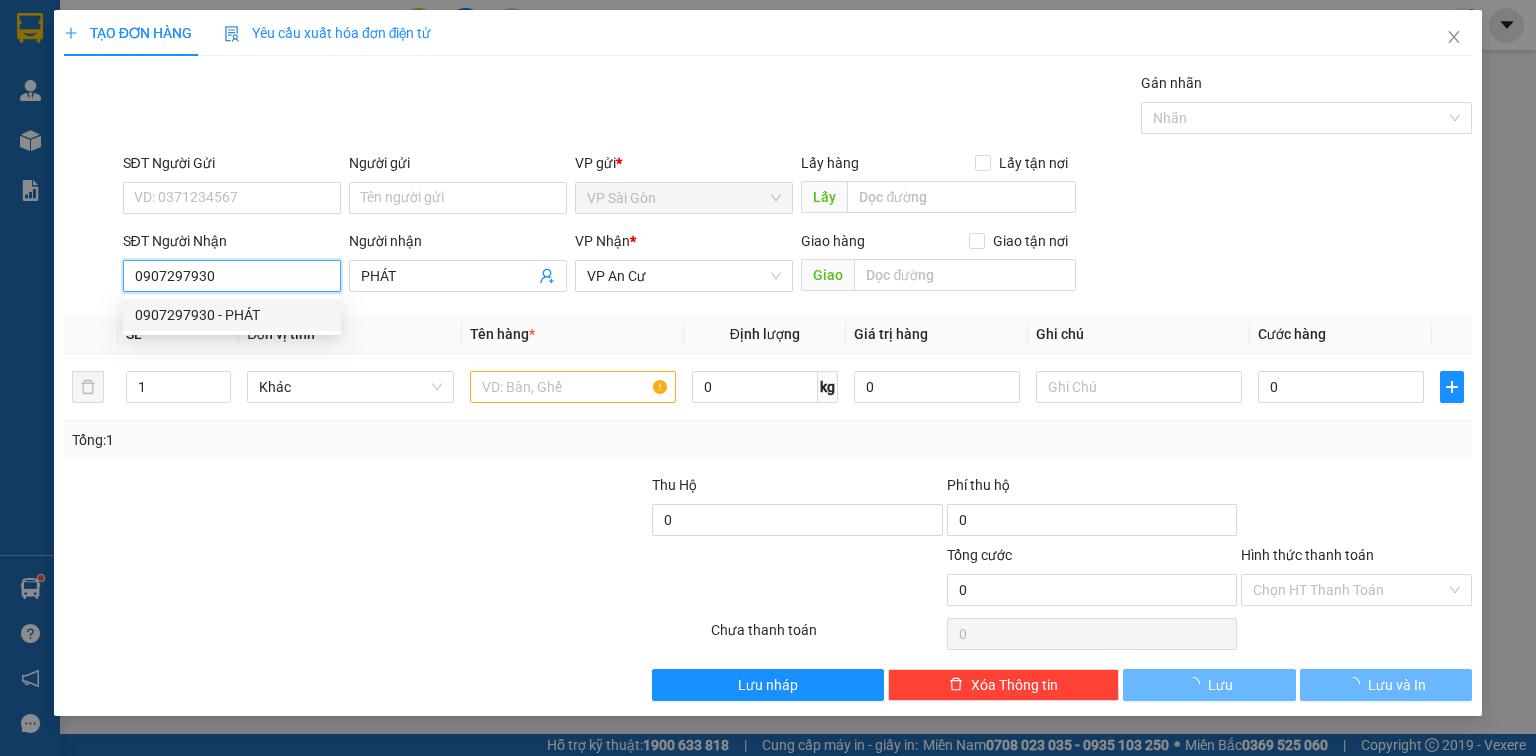 type on "20.000" 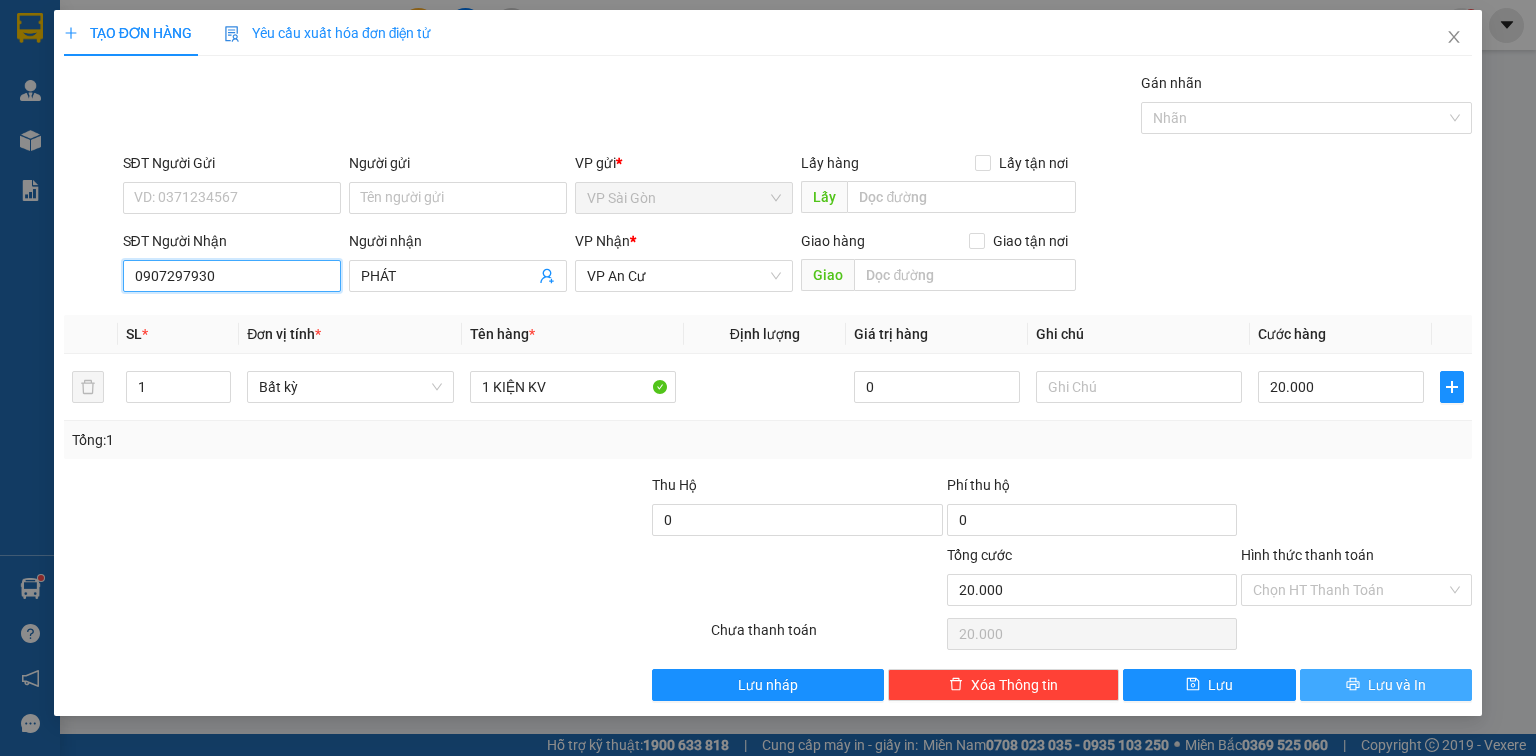 type on "0907297930" 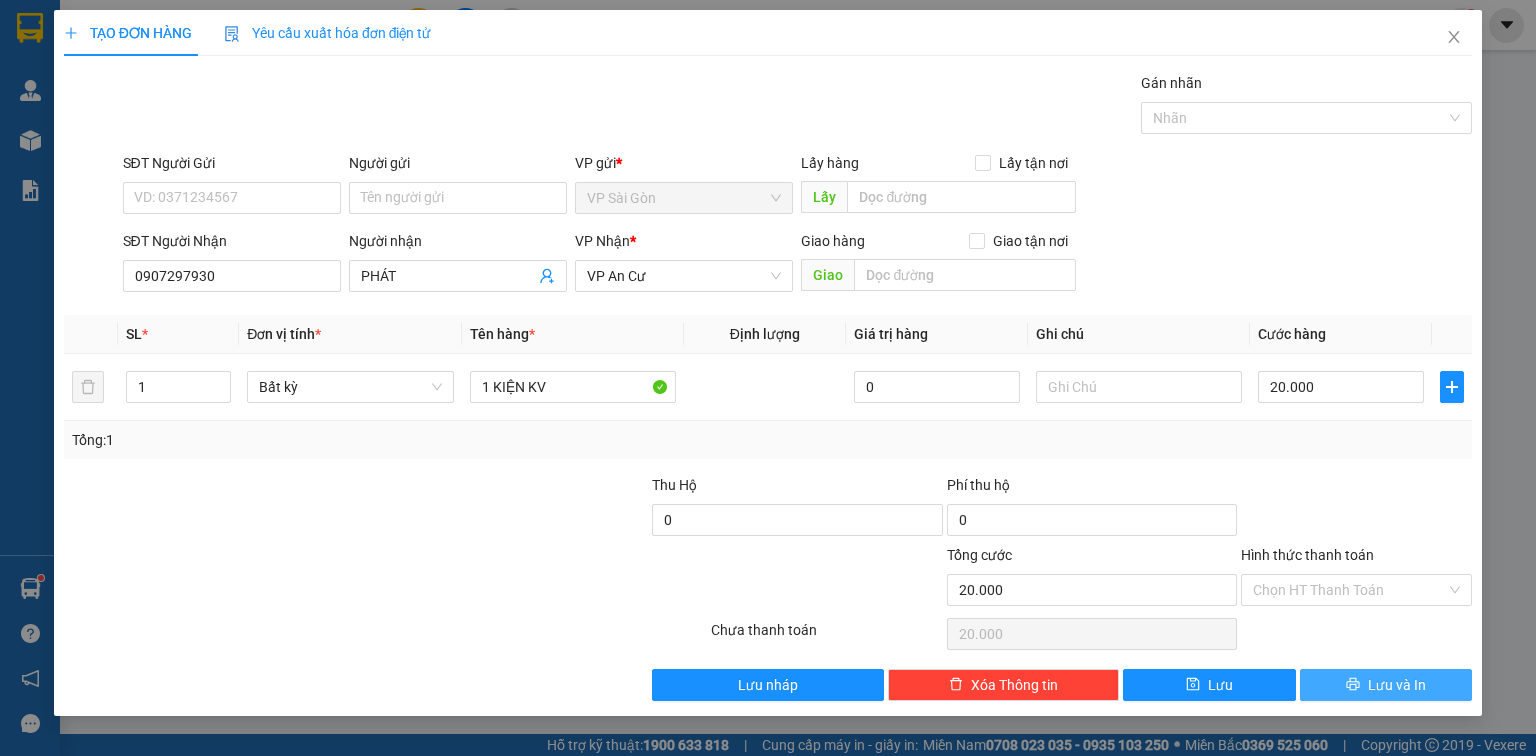 click on "Lưu và In" at bounding box center [1386, 685] 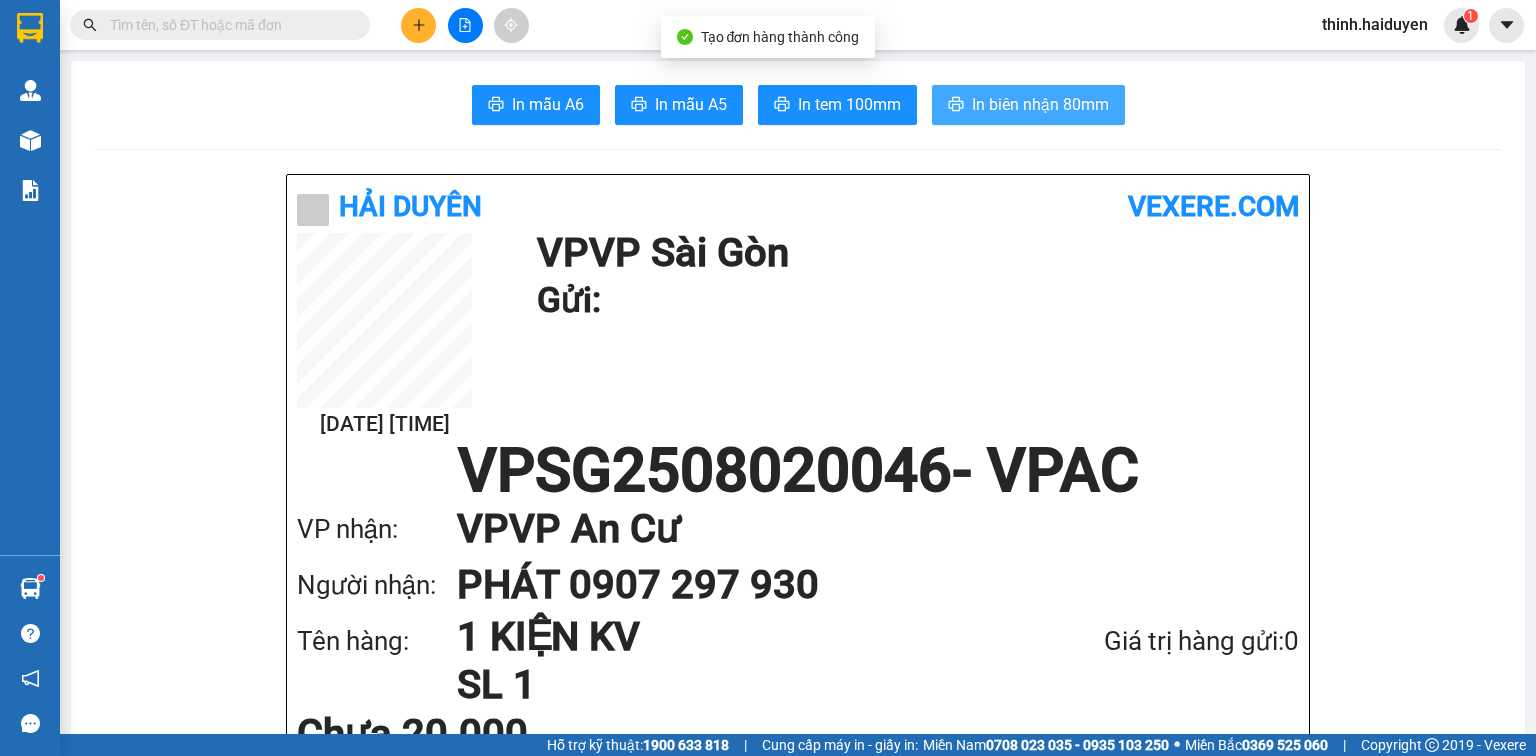 click on "In biên nhận 80mm" at bounding box center (1040, 104) 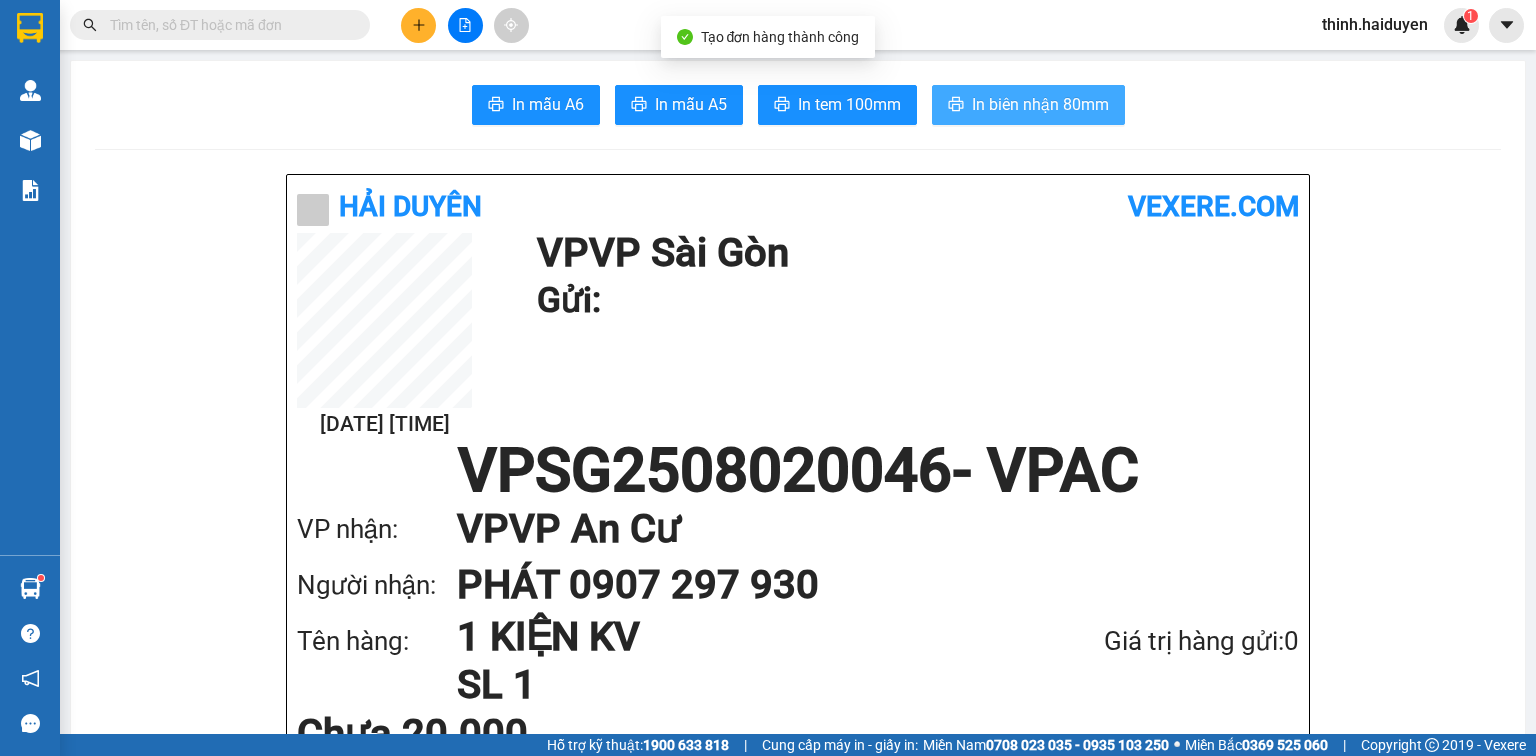 scroll, scrollTop: 0, scrollLeft: 0, axis: both 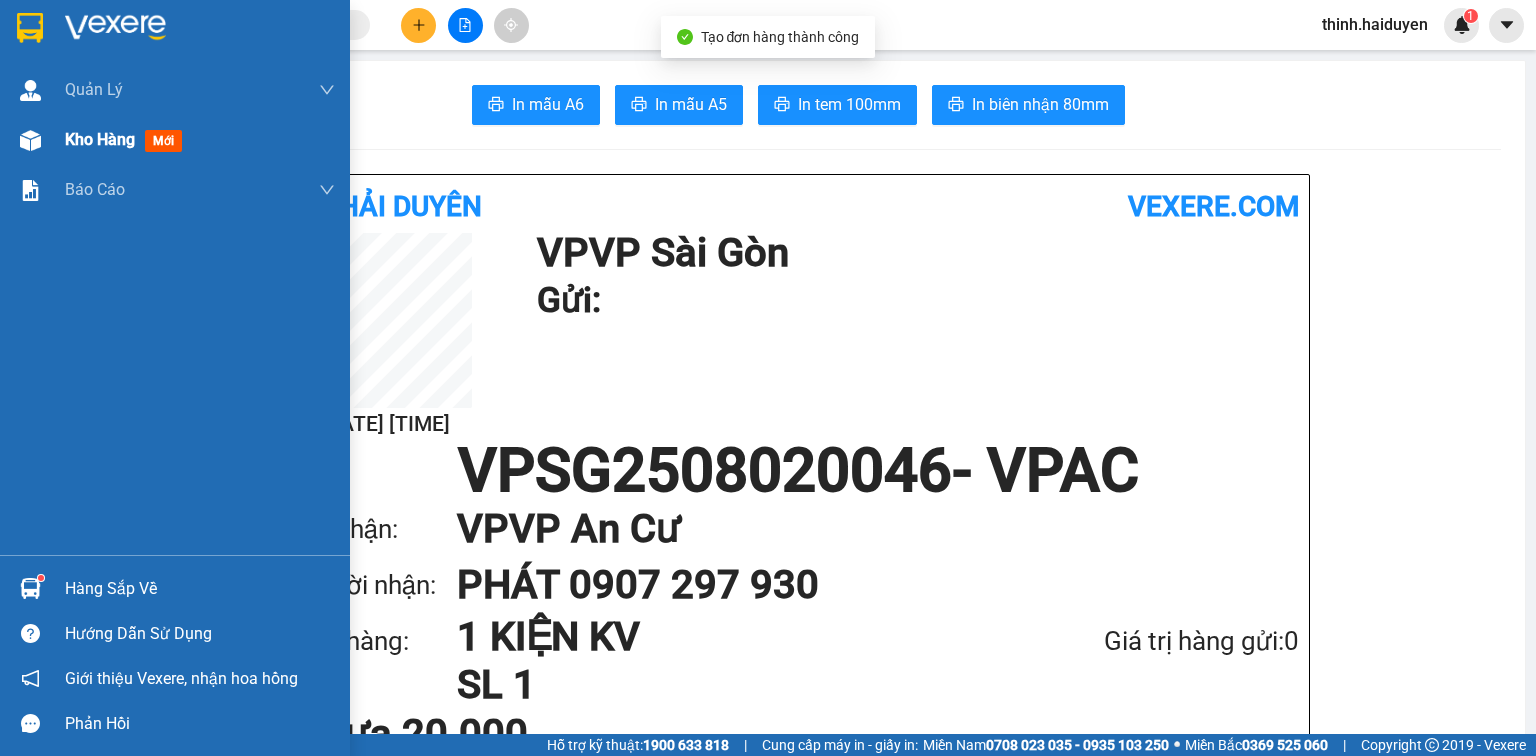 click on "Kho hàng" at bounding box center (100, 139) 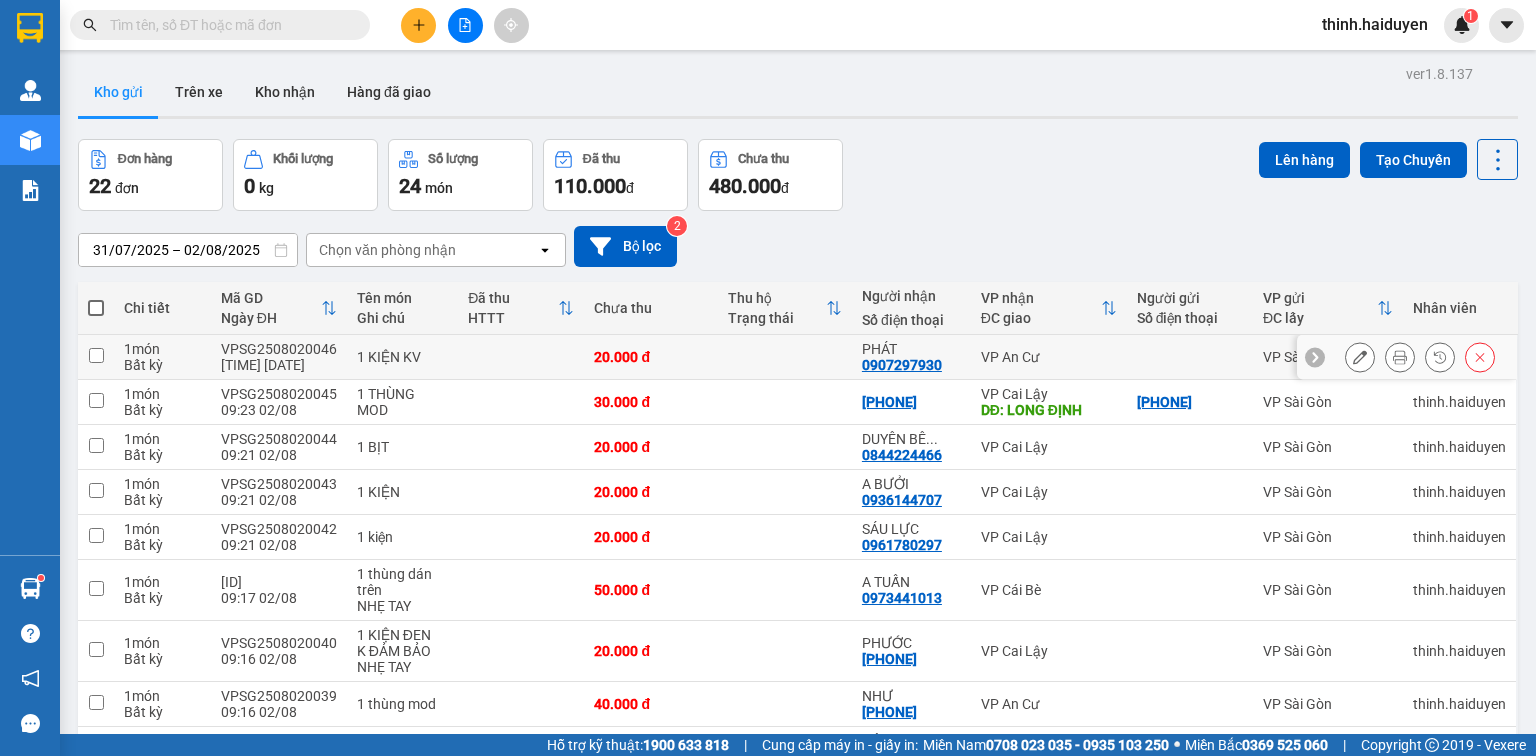 click 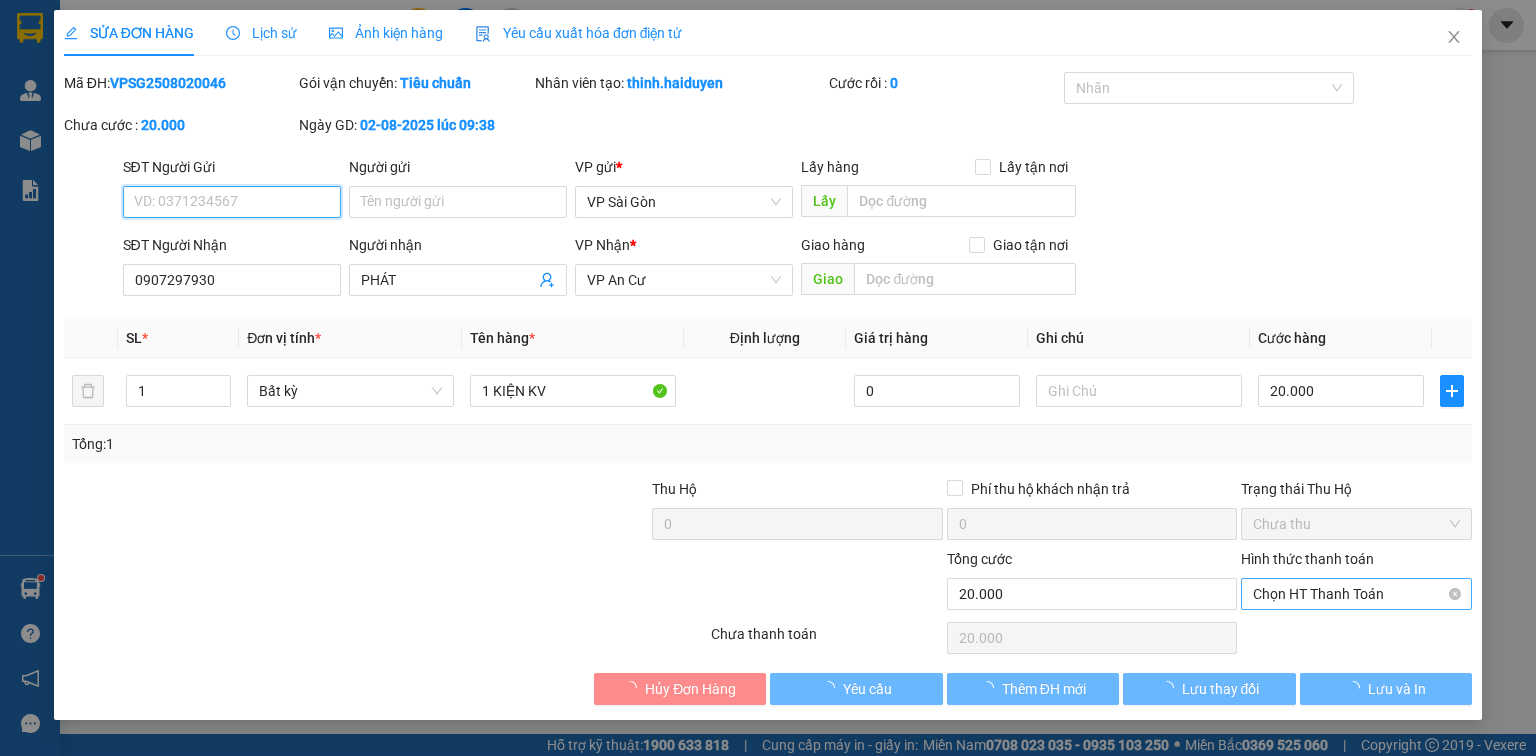 click on "Chọn HT Thanh Toán" at bounding box center (1356, 594) 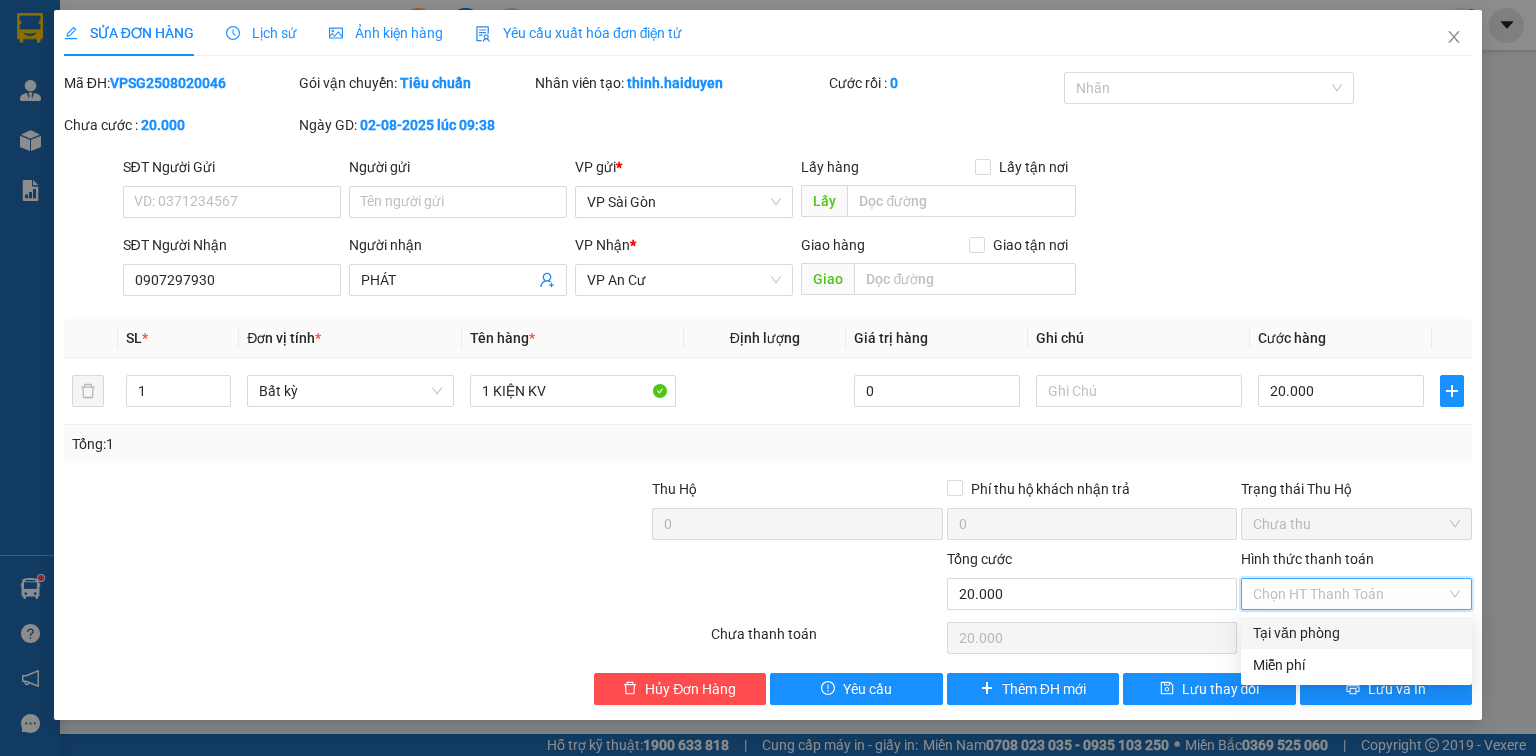 click on "Tại văn phòng" at bounding box center (1356, 633) 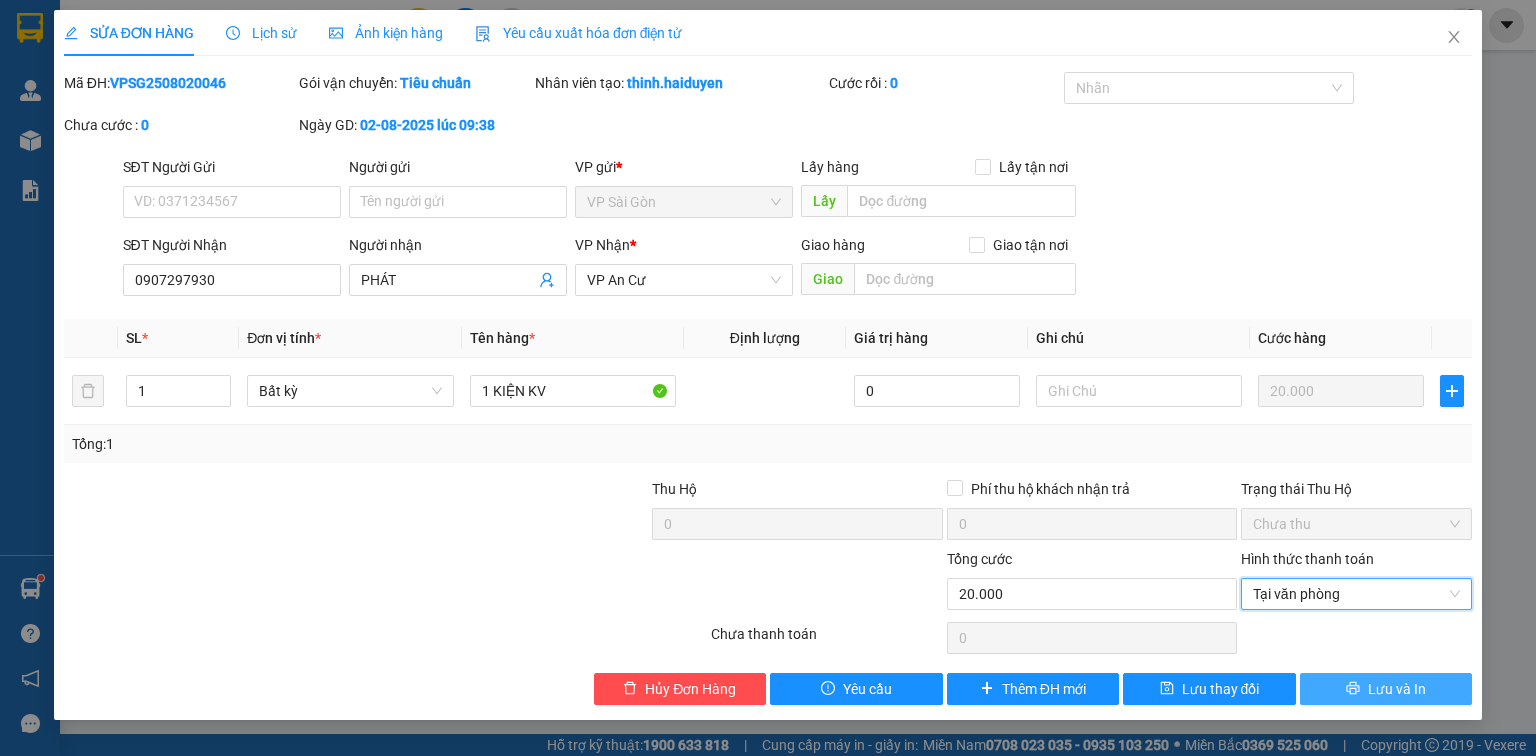click on "Lưu và In" at bounding box center (1386, 689) 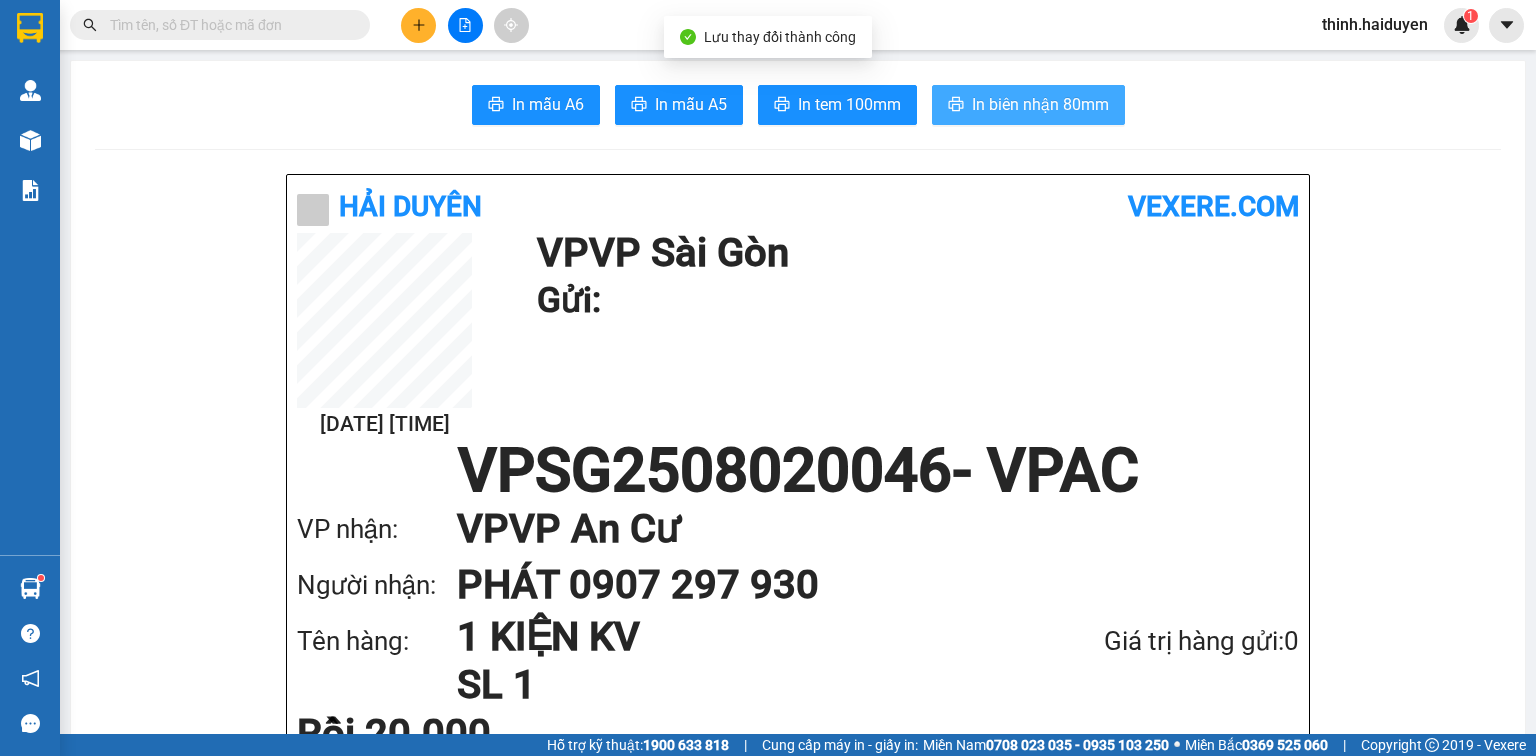 click on "In biên nhận 80mm" at bounding box center (1040, 104) 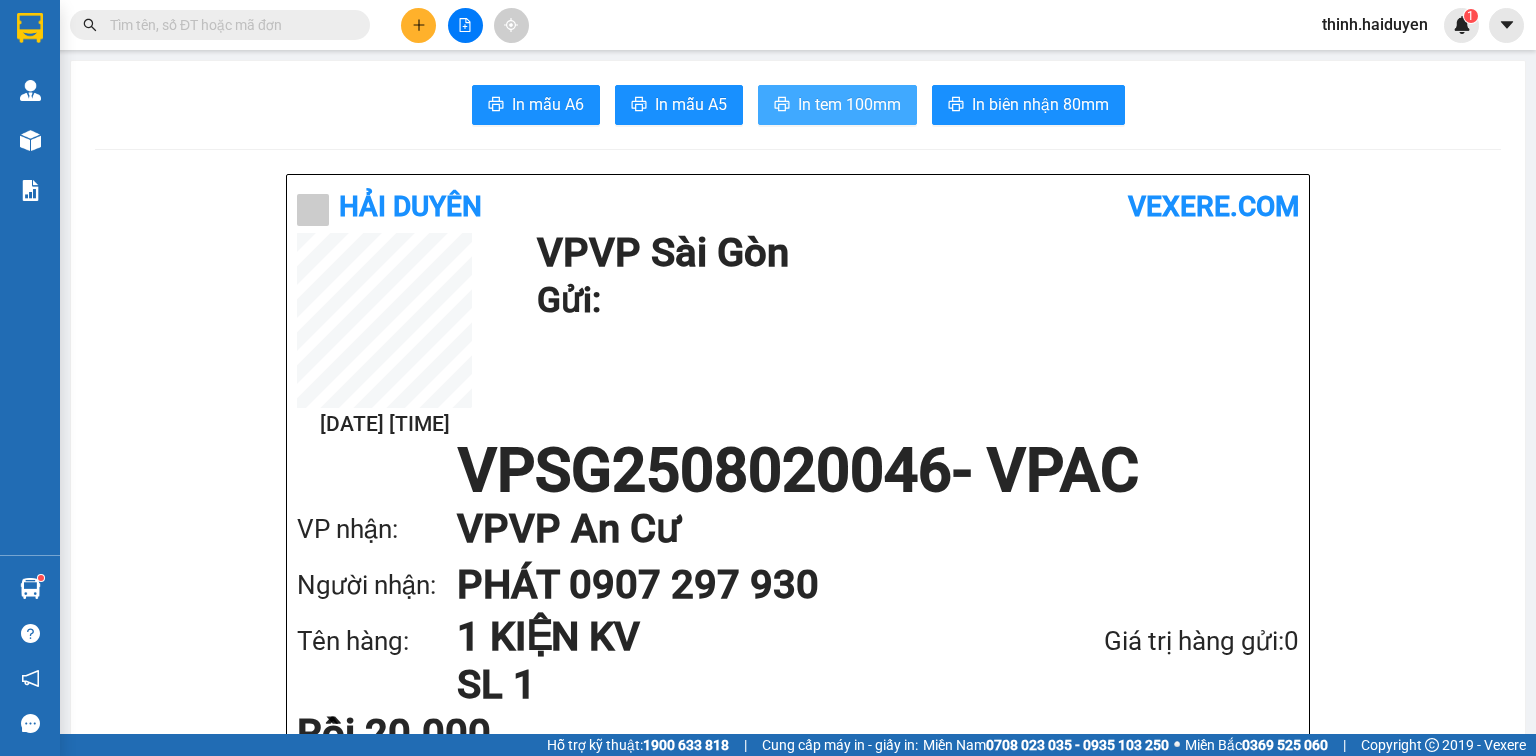 click on "In tem 100mm" at bounding box center (849, 104) 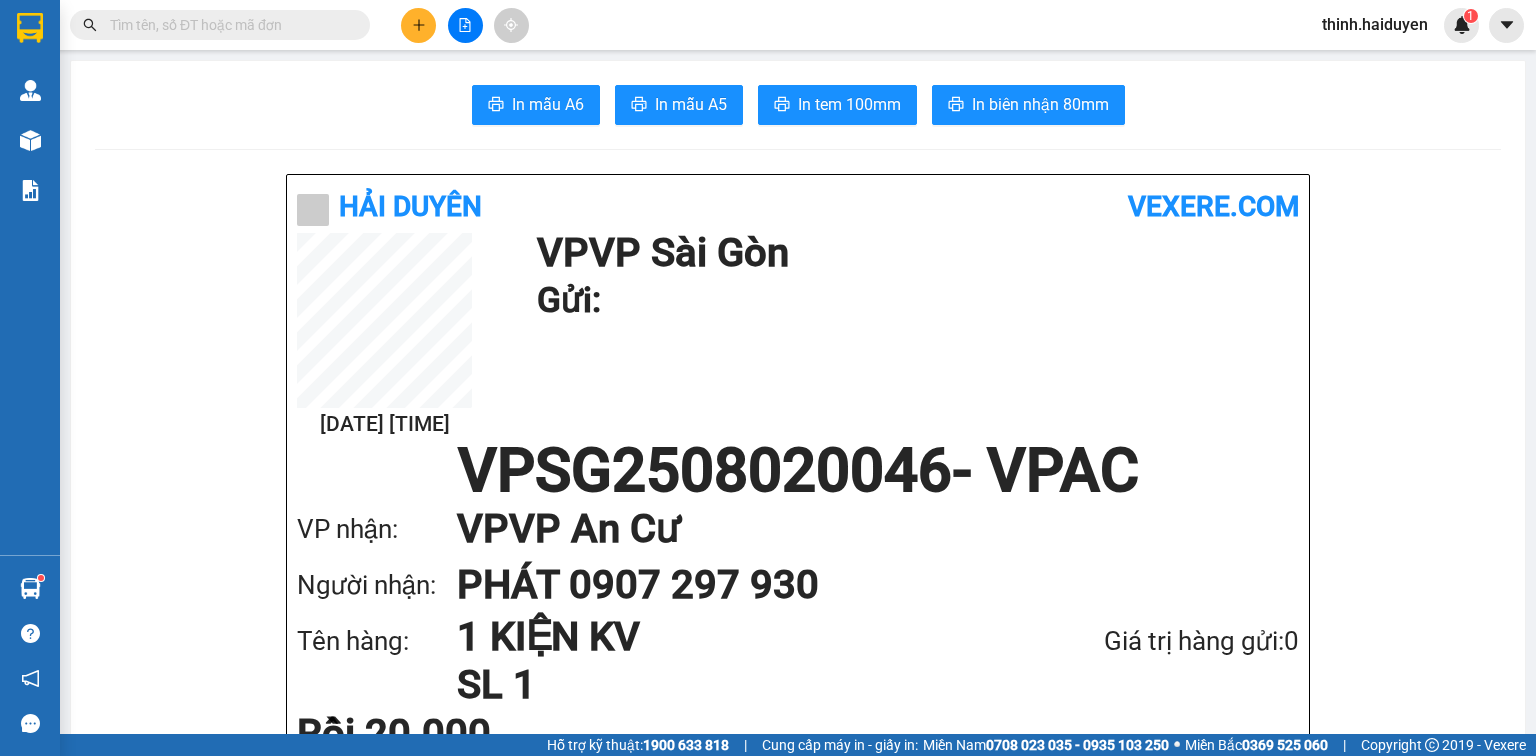 click at bounding box center [465, 25] 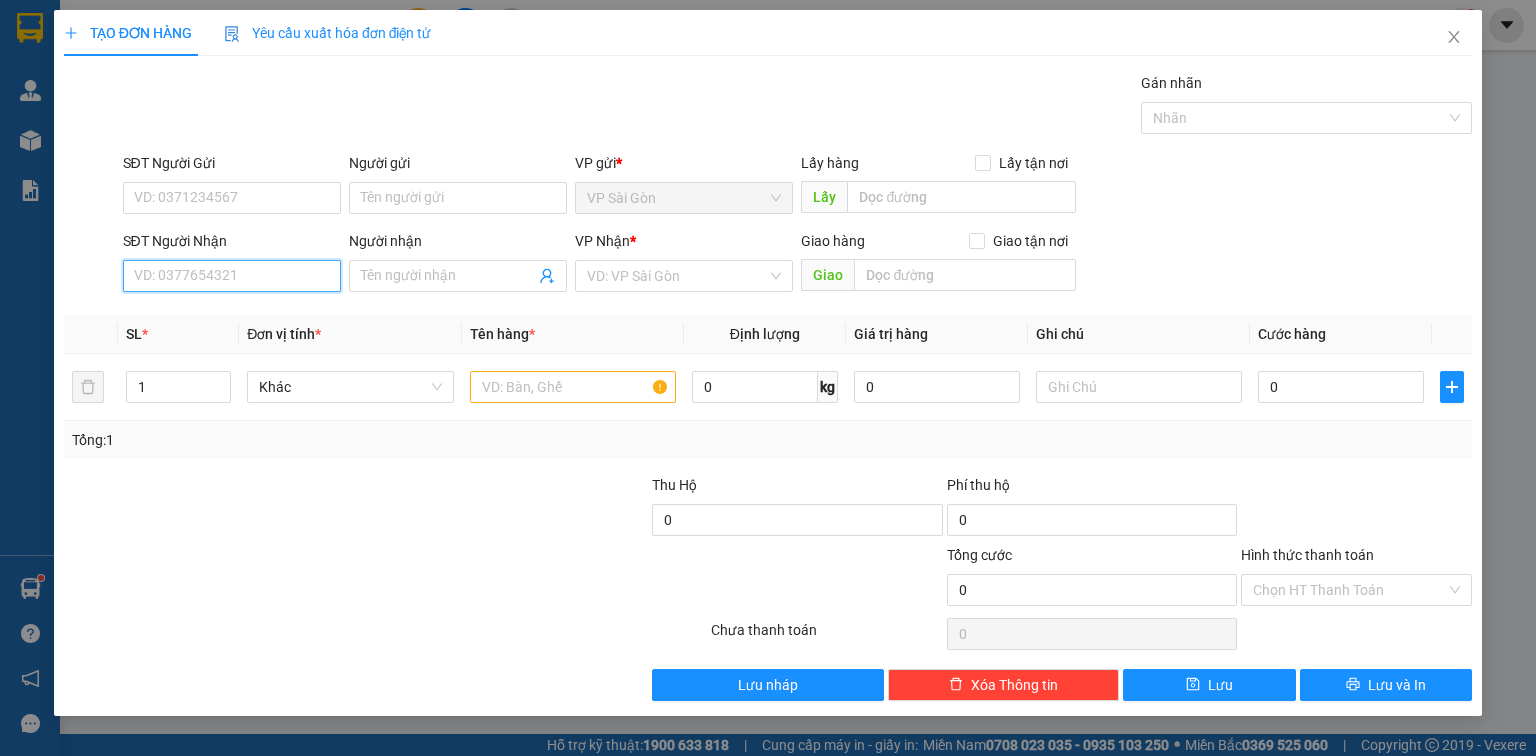 click on "SĐT Người Nhận" at bounding box center [232, 276] 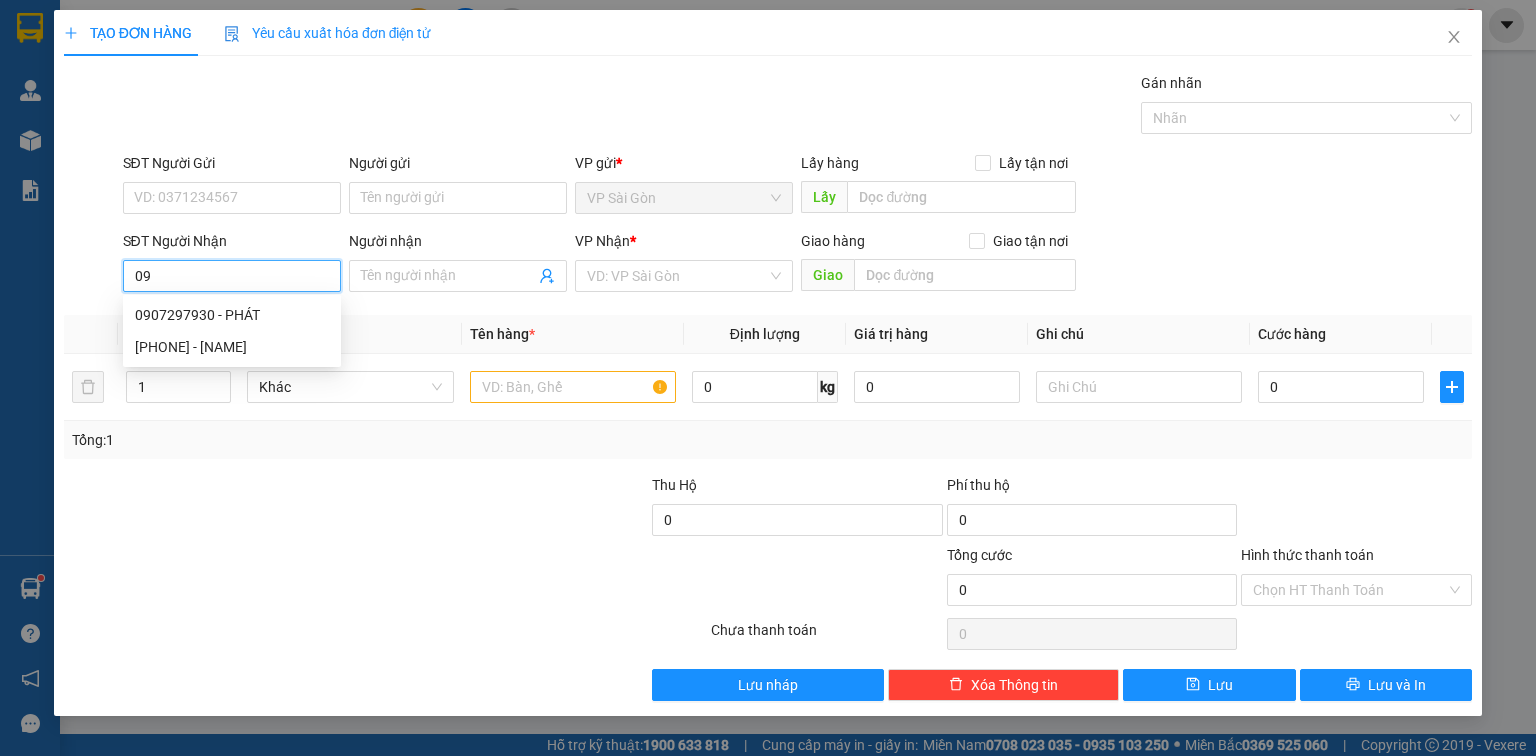 type on "0" 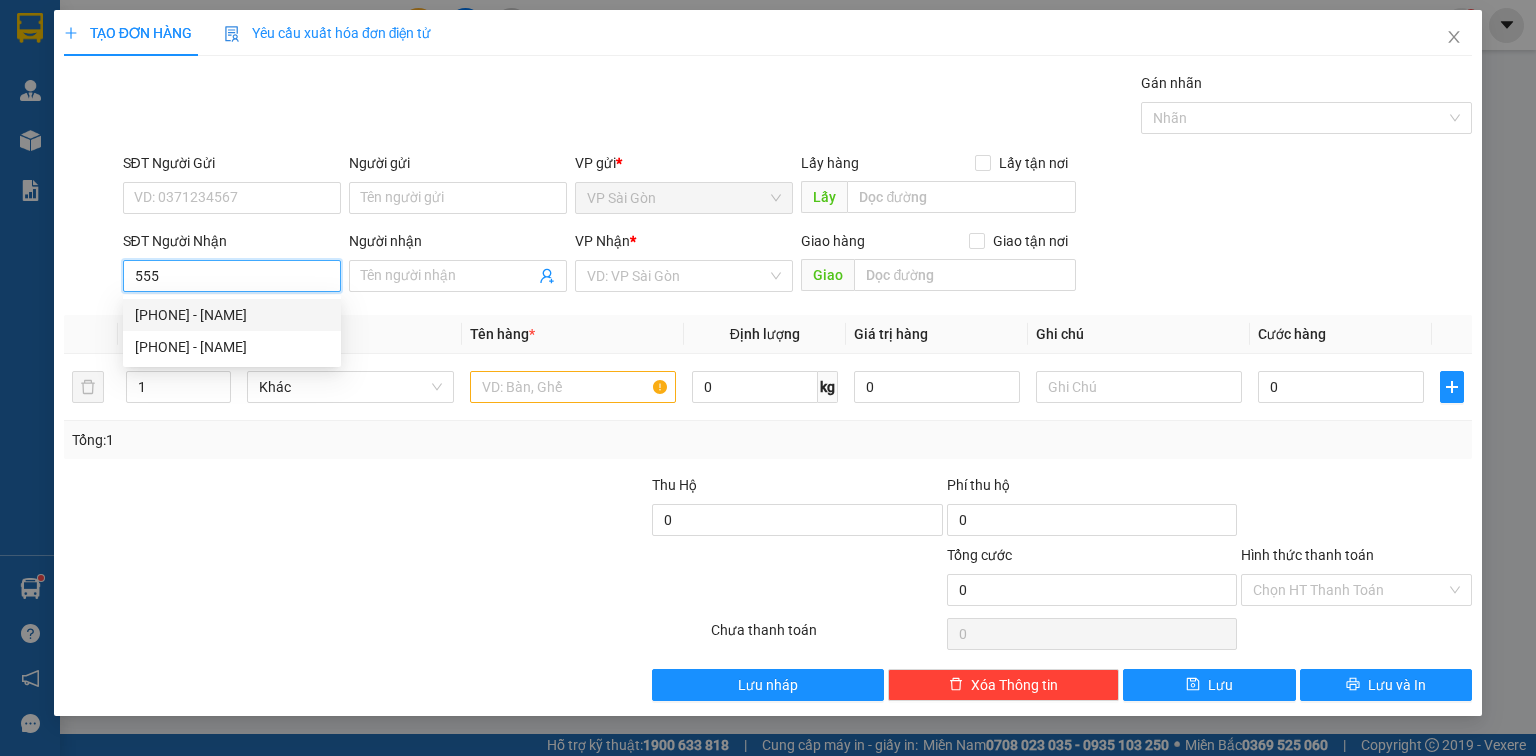 click on "[PHONE] - [NAME]" at bounding box center (232, 315) 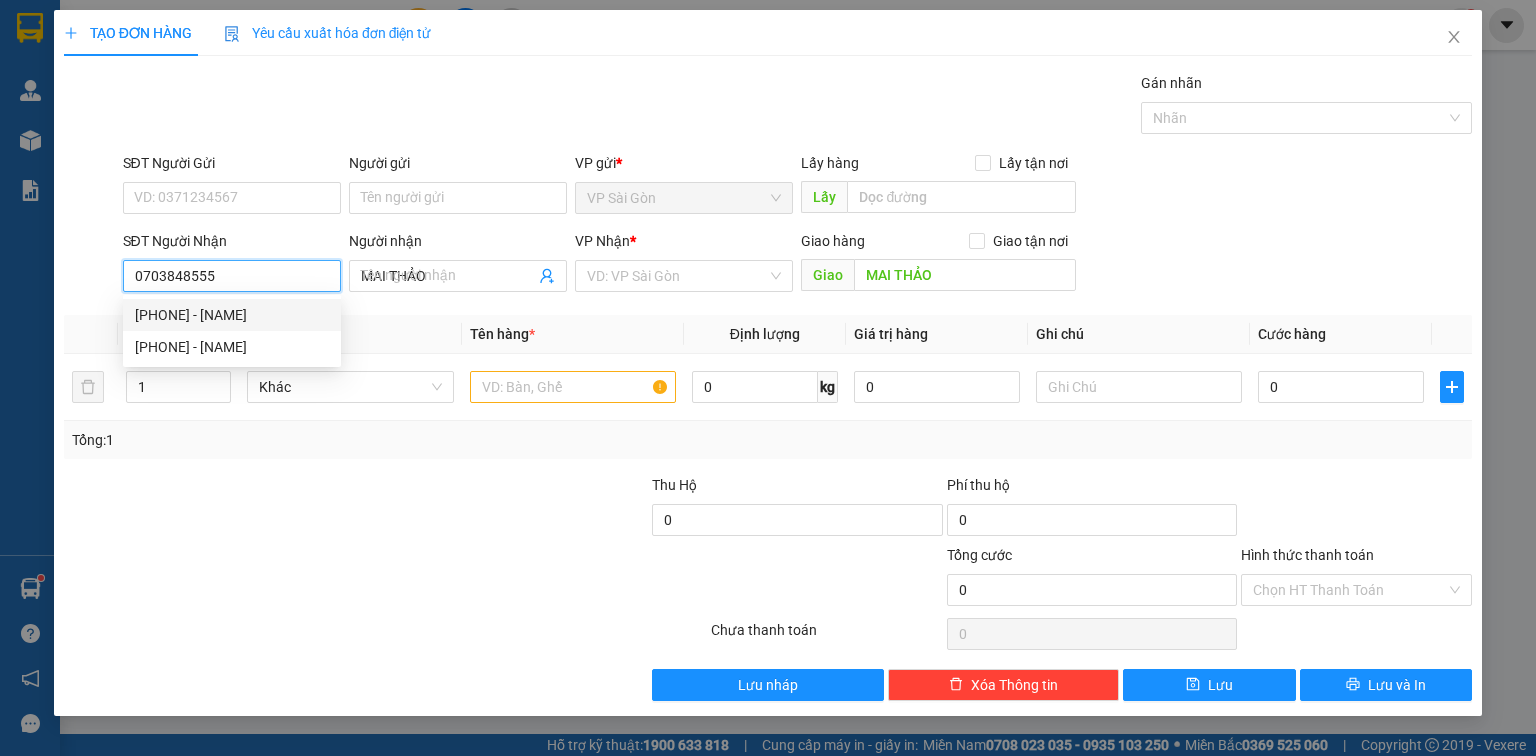 type on "30.000" 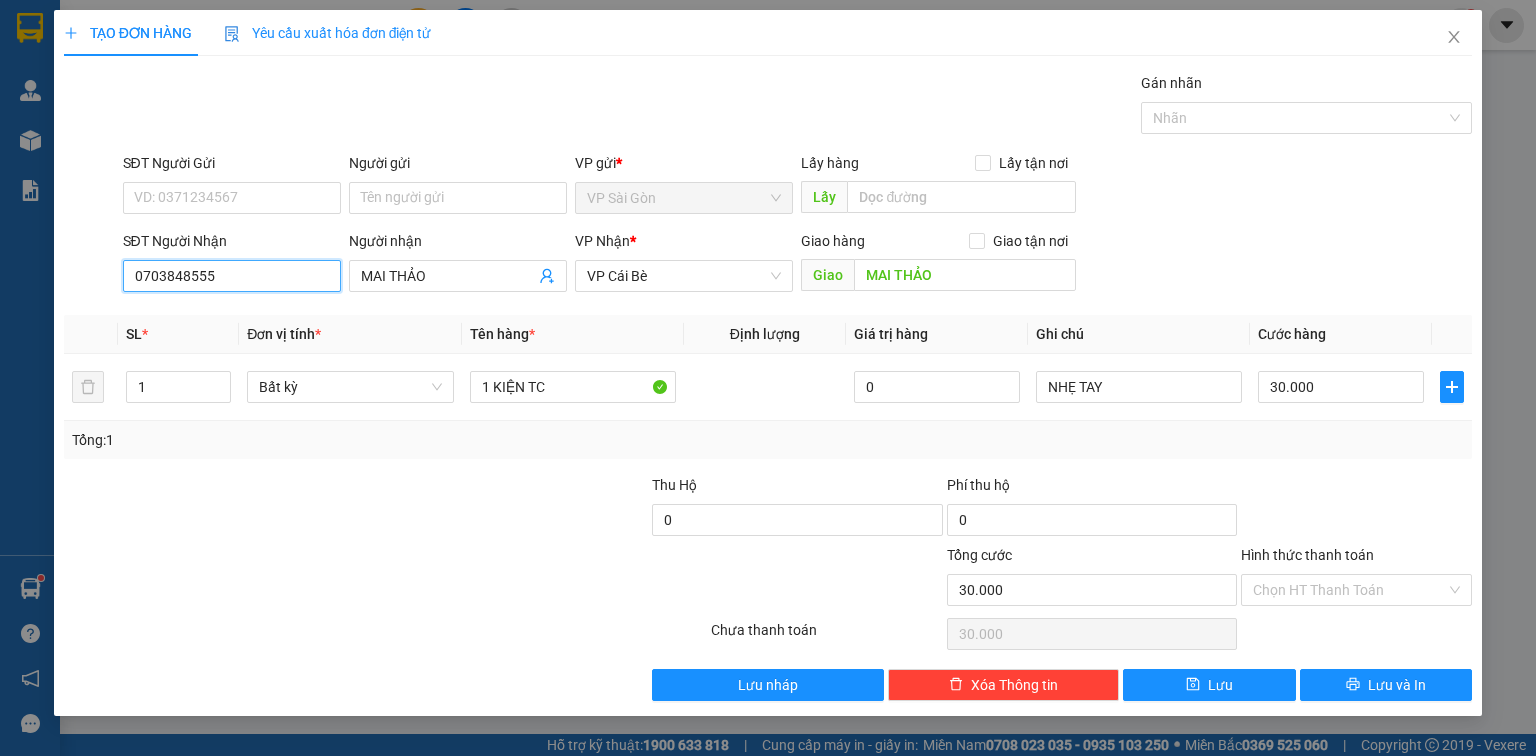 click on "0703848555" at bounding box center (232, 276) 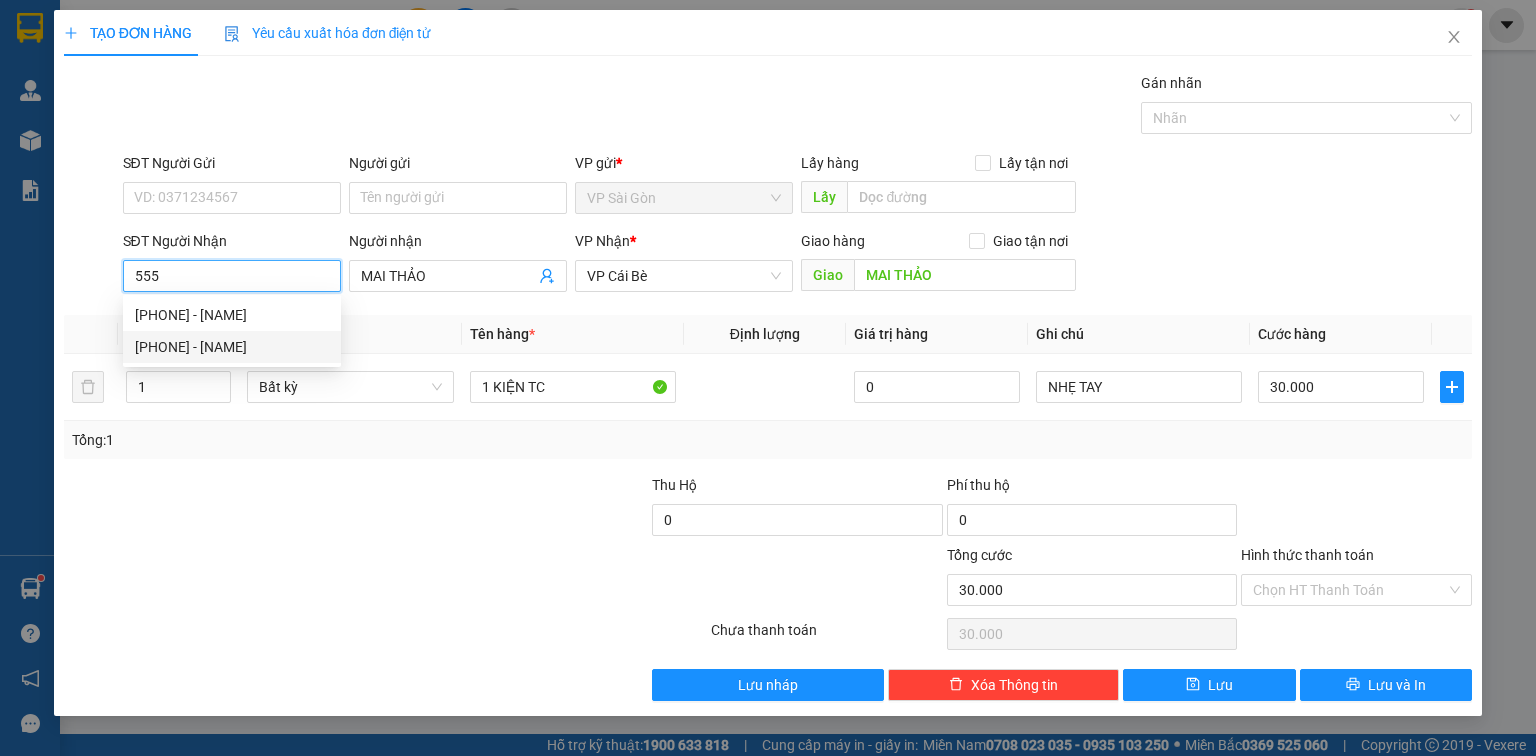 click on "[PHONE] - [NAME]" at bounding box center (232, 347) 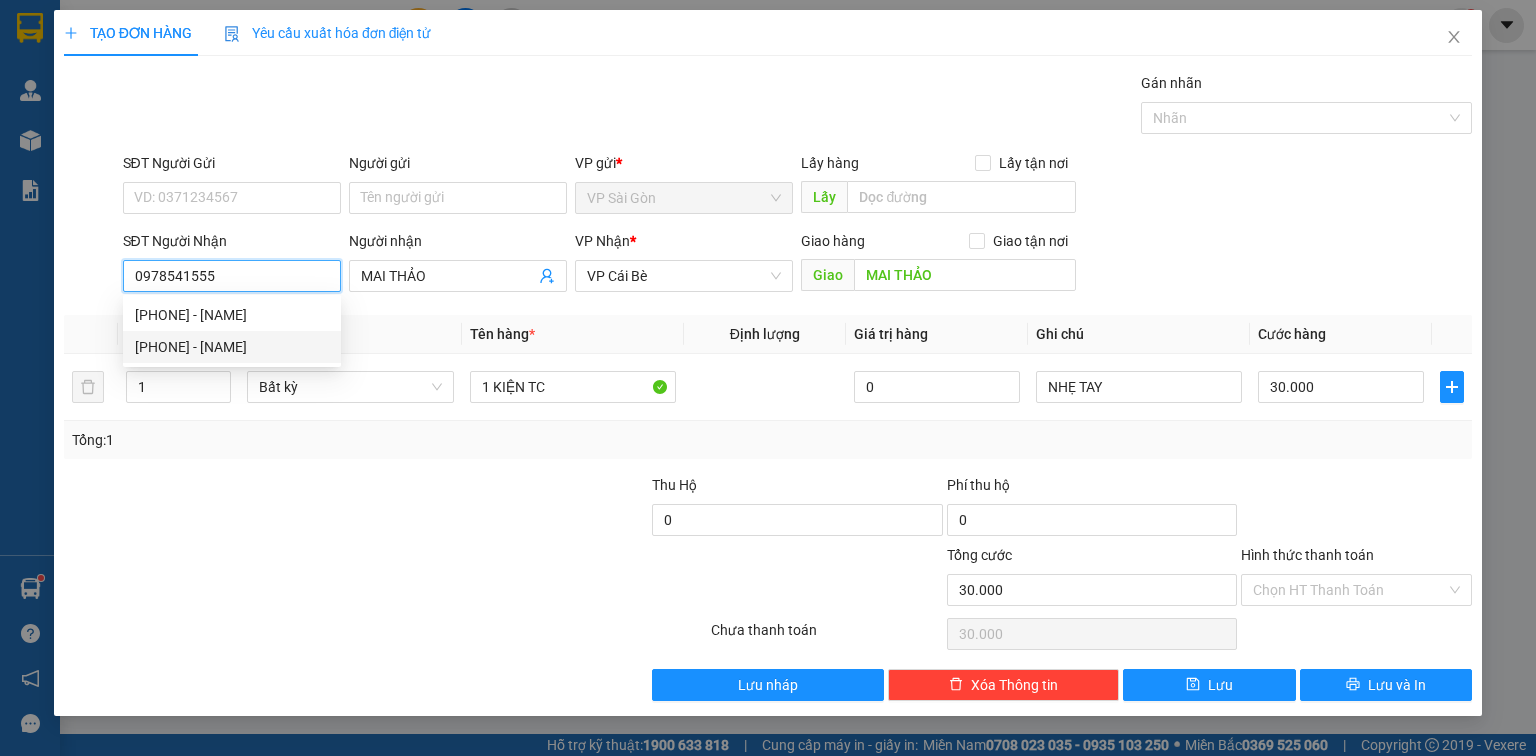 type on "HẢO" 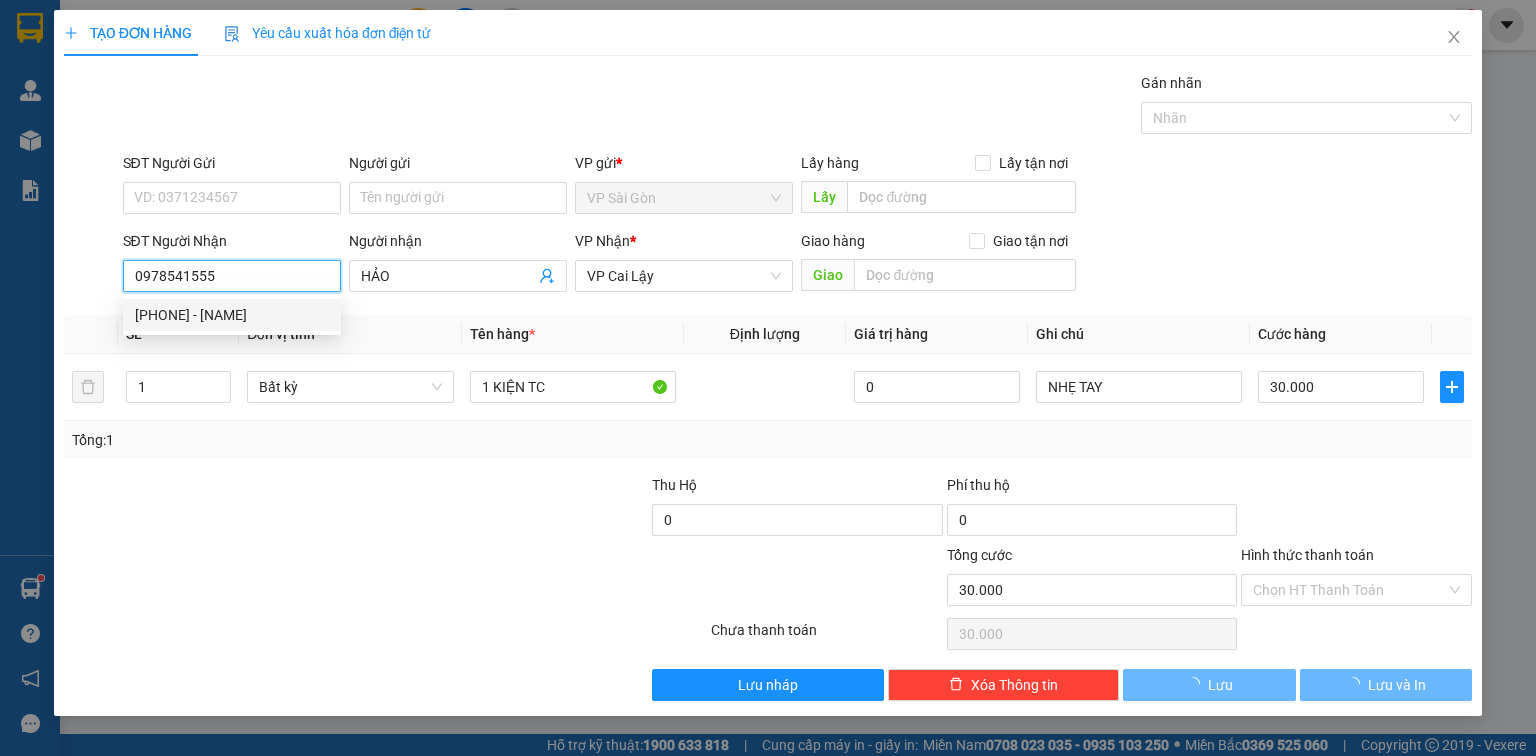 type on "20.000" 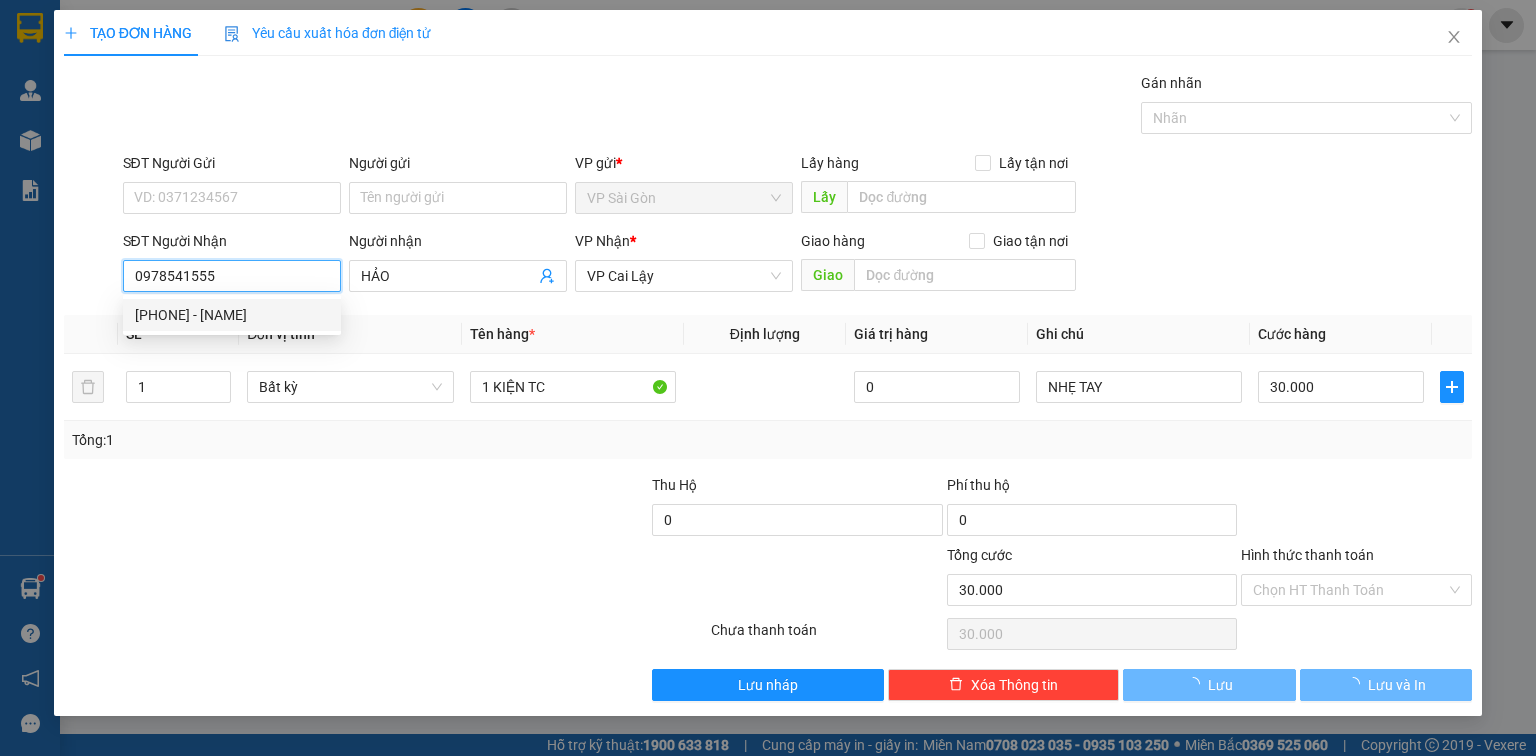 type on "20.000" 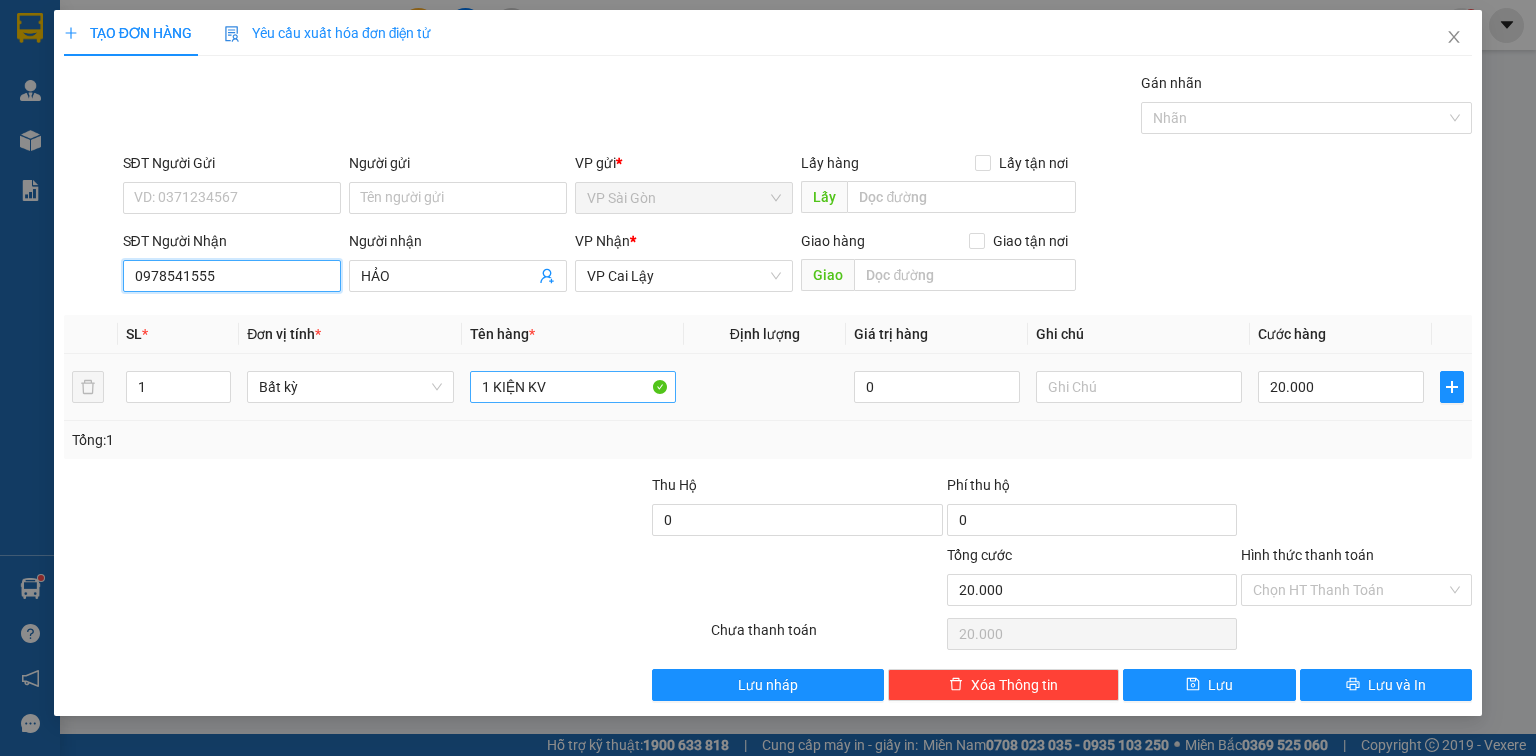 type on "0978541555" 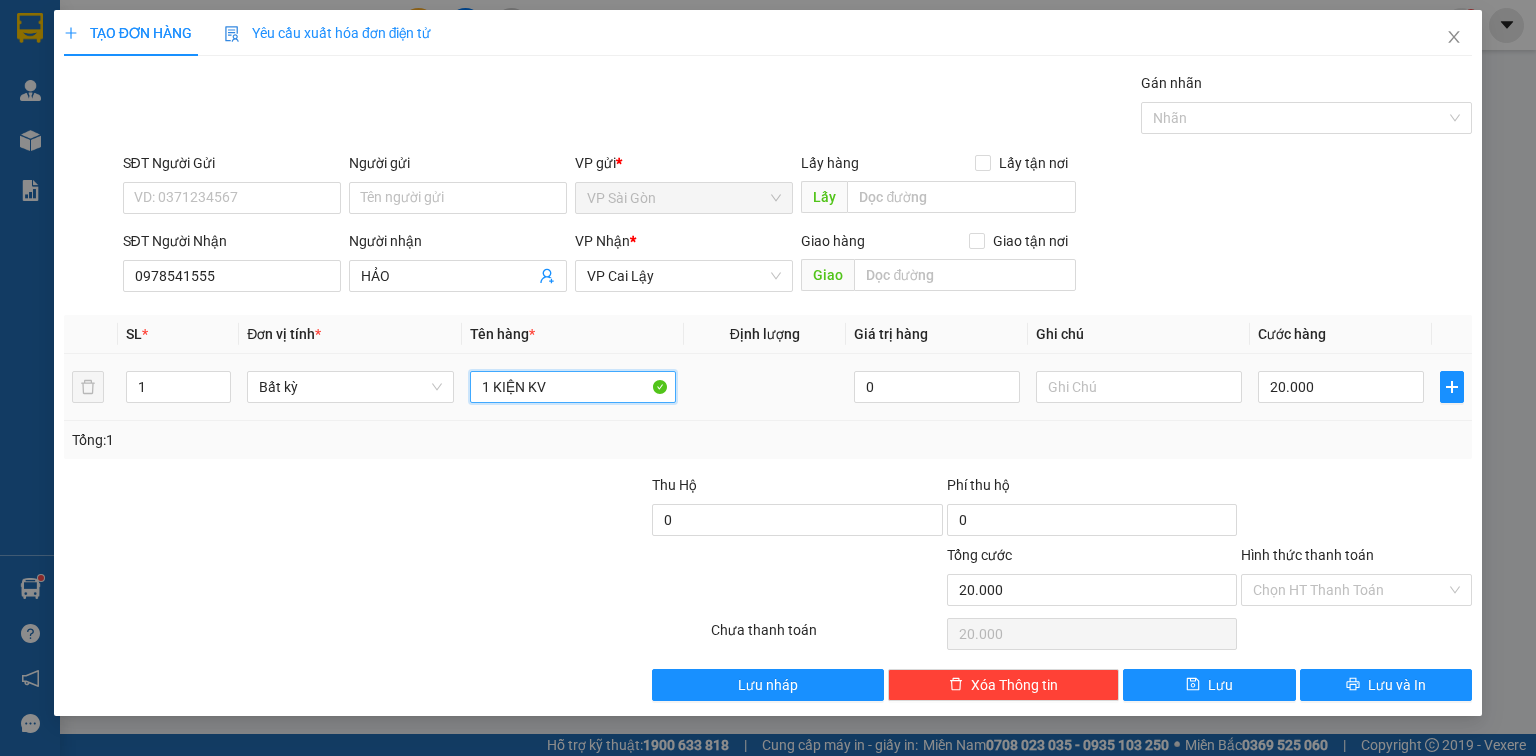 click on "1 KIỆN KV" at bounding box center [573, 387] 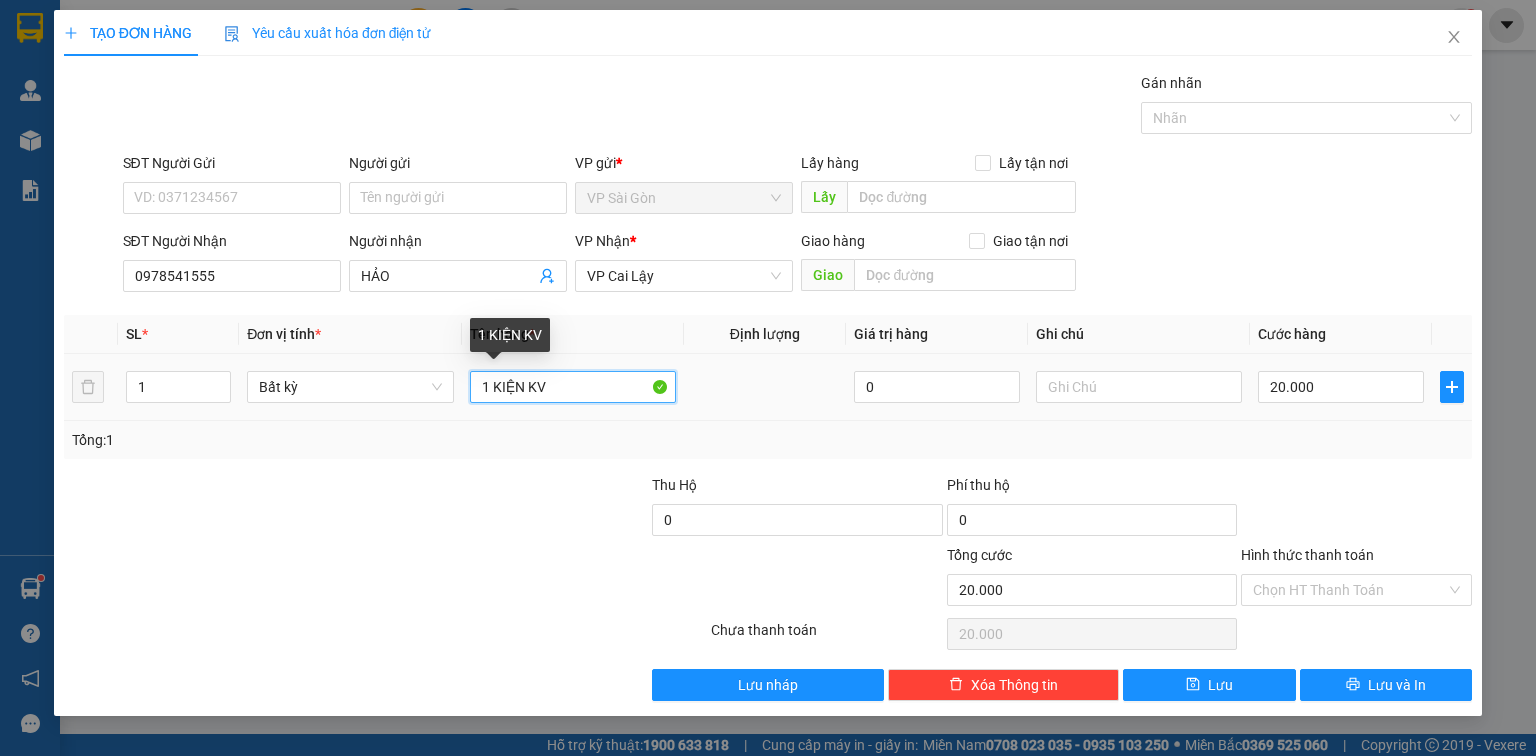 click on "1 KIỆN KV" at bounding box center [573, 387] 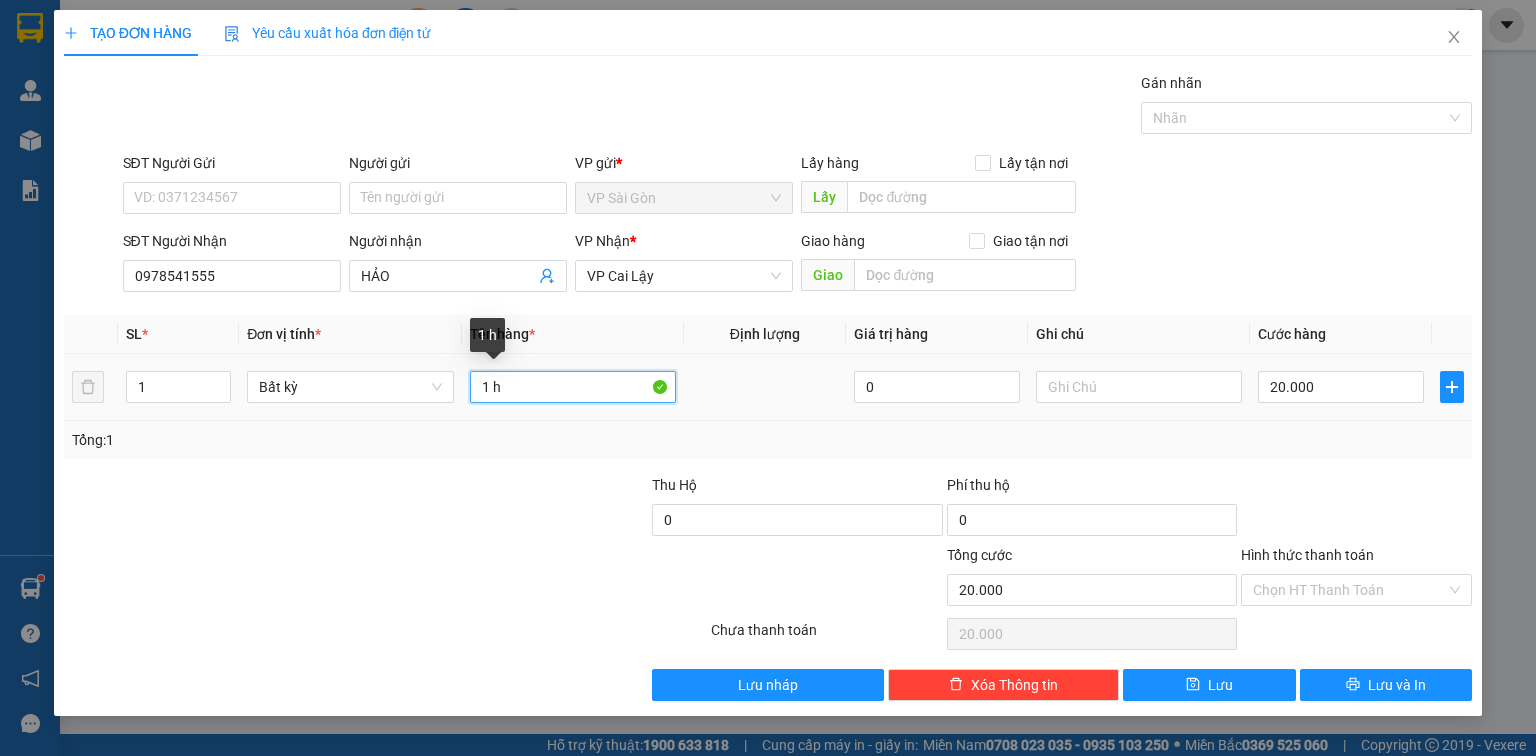 paste on "ô" 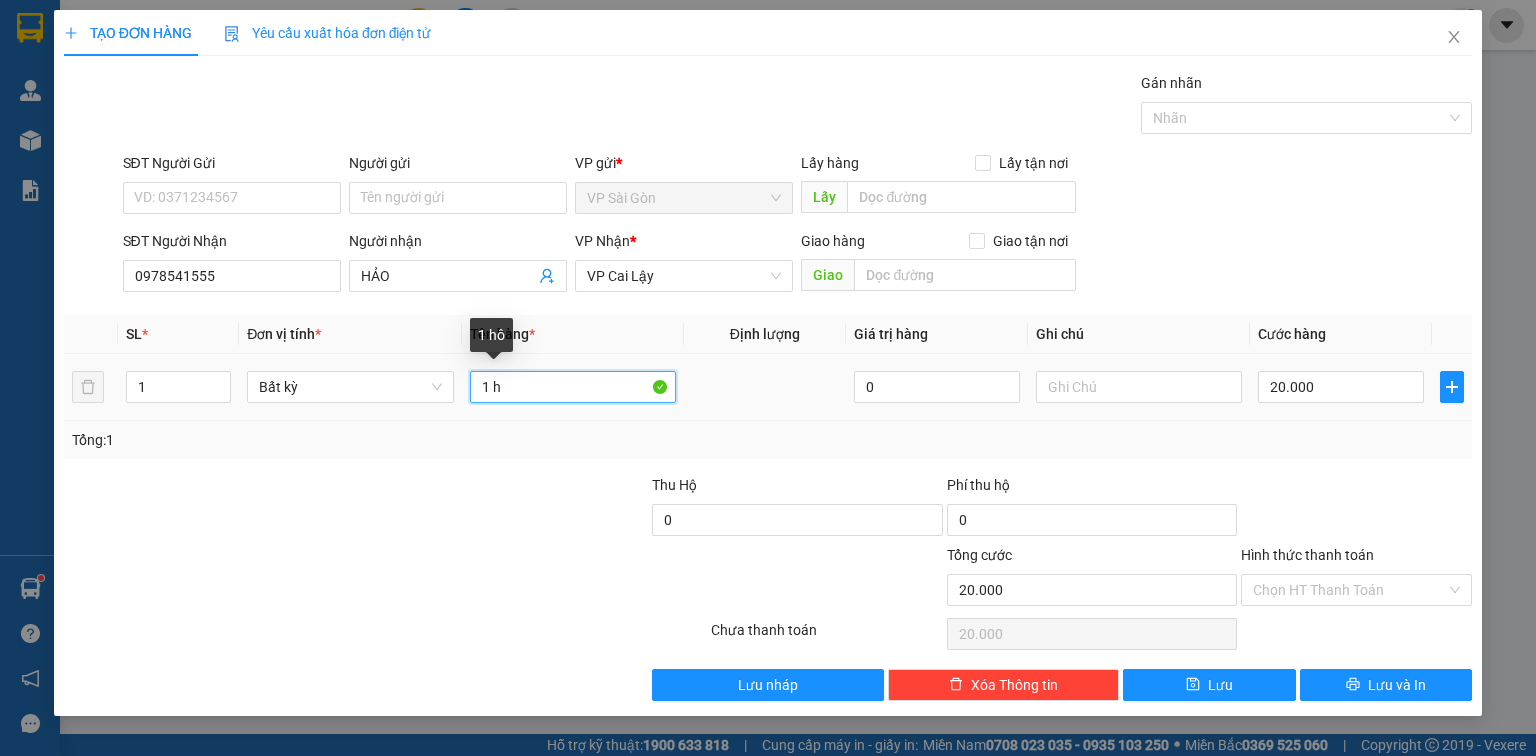 paste on "ộp" 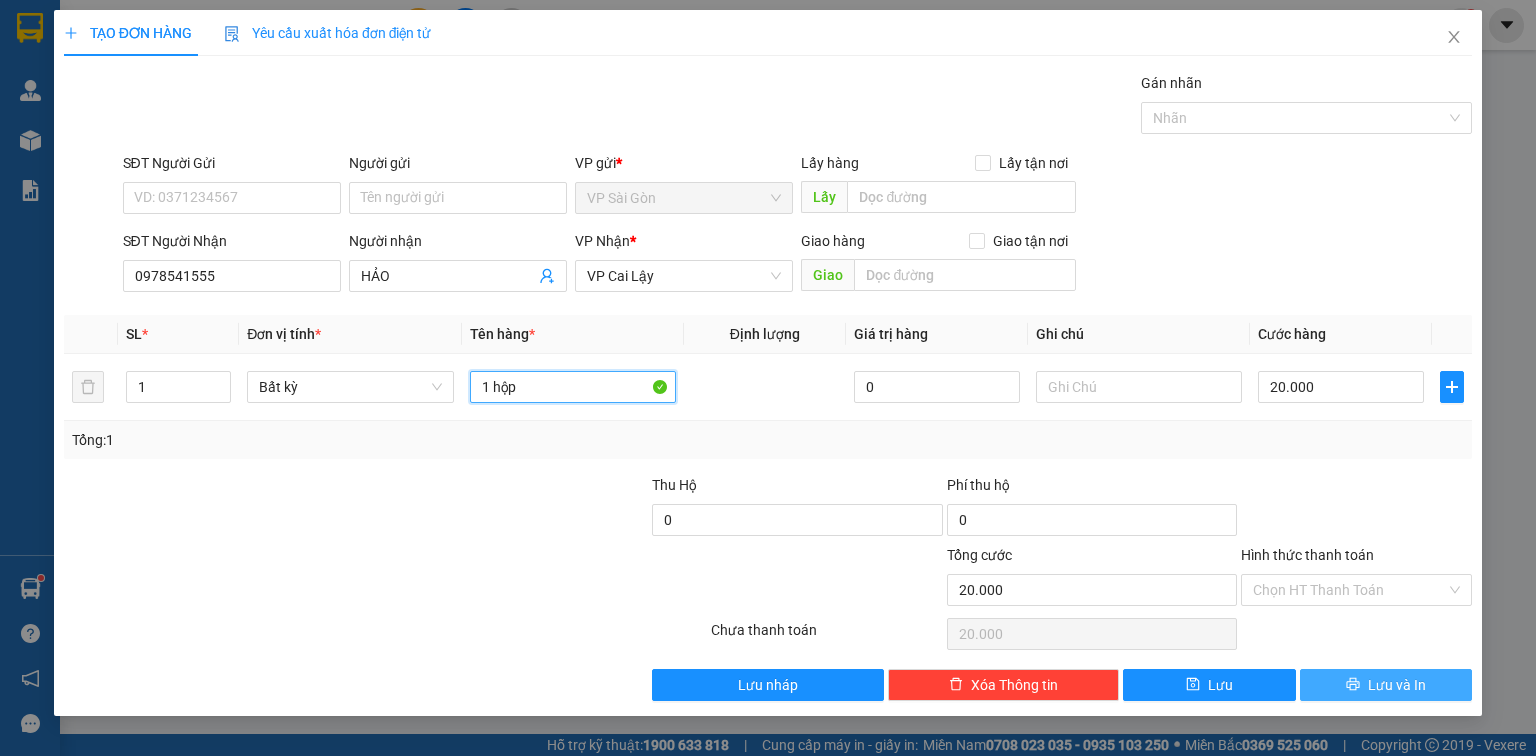 type on "1 hộp" 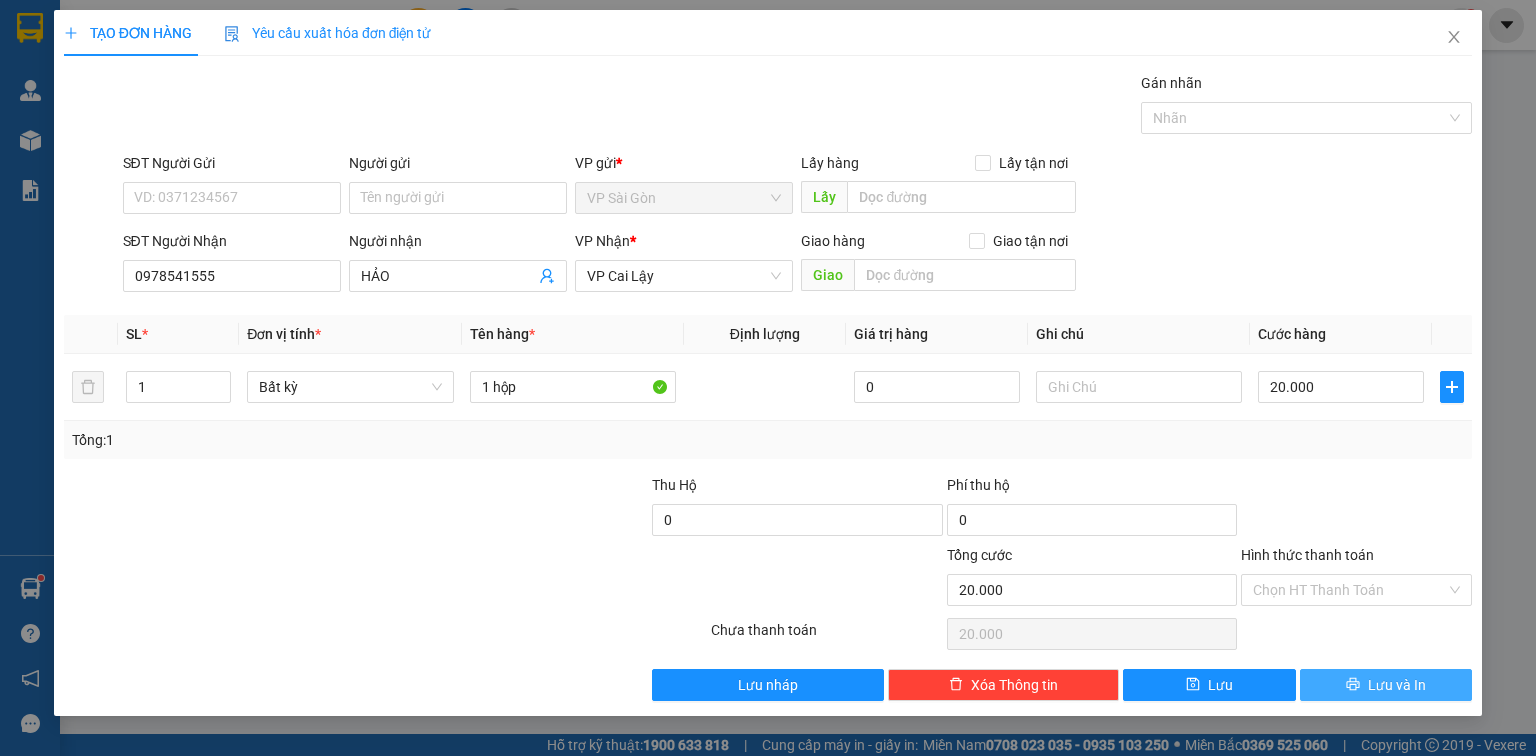 click on "Lưu và In" at bounding box center [1386, 685] 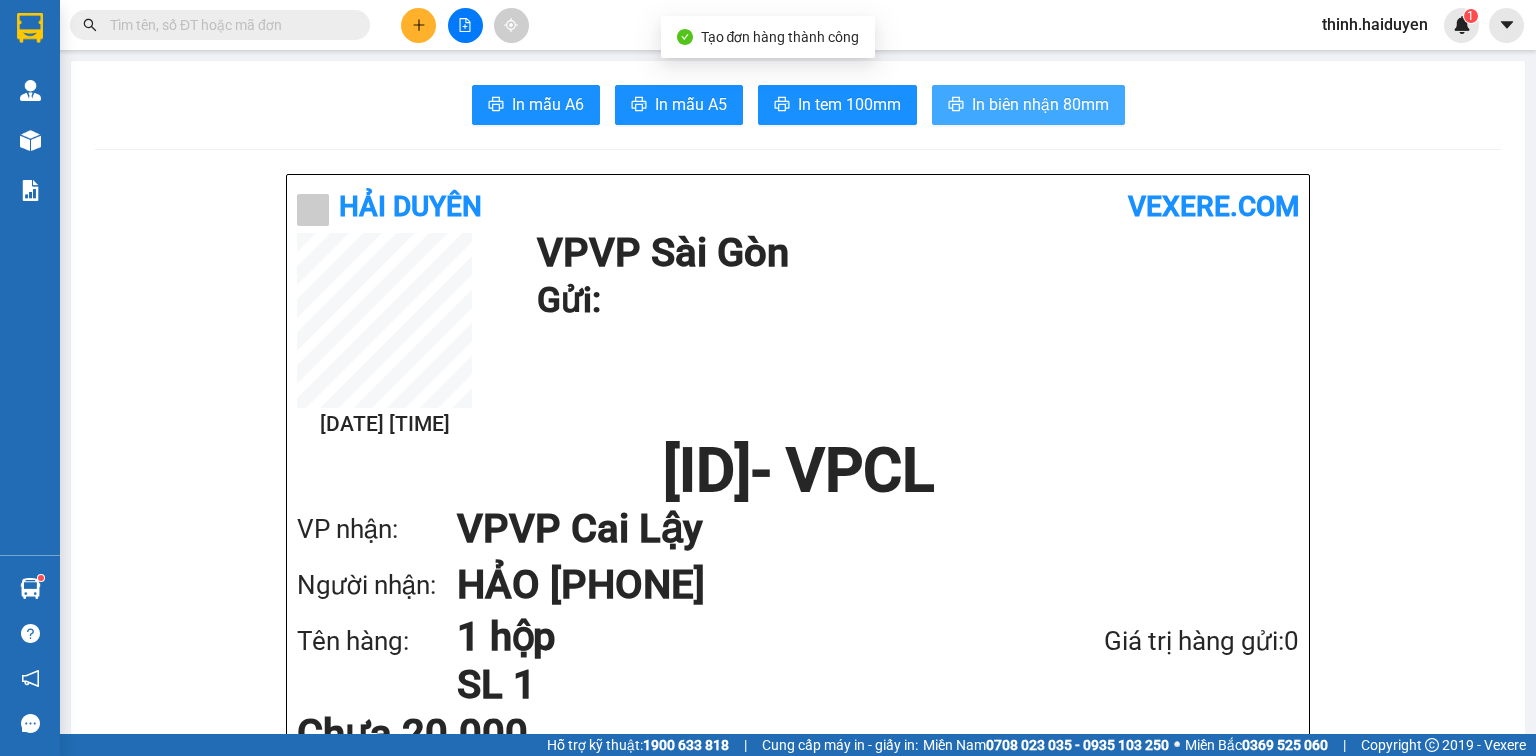 click on "In biên nhận 80mm" at bounding box center (1040, 104) 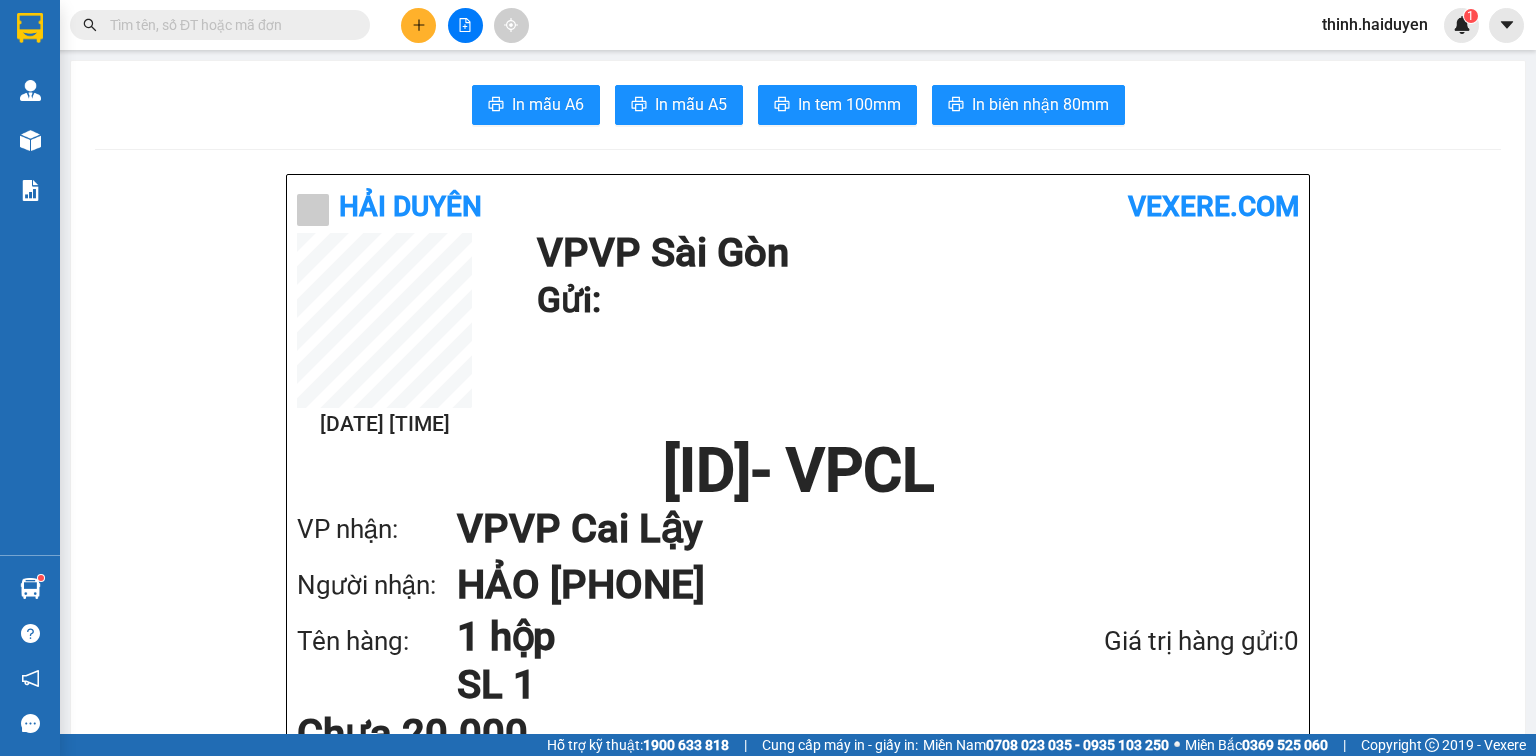 click on "In mẫu A6
In mẫu A5
In tem 100mm
In biên nhận 80mm Hải Duyên vexere.com [DATE] [TIME] VP  VP Sài Gòn Gửi:    [ID]  -   VPCL VP nhận: VP  VP Cai Lậy Người nhận: HẢO   [PHONE] Tên hàng: 1 hộp  SL 1 Giá trị hàng gửi:  0 Chưa   20.000 Tổng phải thu:   20.000 Hải Duyên VP VP Sài Gòn   97B Nguyễn Duy Dương, P9   [PHONE], [PHONE] VP VP Cai Lậy   12/12 đường ông Hiệu, KP1, Phường 4   [PHONE], [PHONE] Mã GD :  [ID] In ngày:  [DATE]   [TIME] Gửi khách hàng Gửi :       VP VP Sài Gòn Nhận :  HẢO - [PHONE]   VP VP Cai Lậy Tên (giá trị hàng) SL Cước món hàng 1 hộp    (0) 1 20.000 Tổng cộng 1 20.000 Loading... Chưa : 20.000 VND Tổng phải thu : 20.000 VND Người gửi hàng xác nhận Quy định nhận/gửi hàng : Không vận chuyển hàng hóa trái quy định pháp luật. Khi đến nhận hàng, quý khách cần mang theo  CMND.   Vexere.com" at bounding box center (798, 1635) 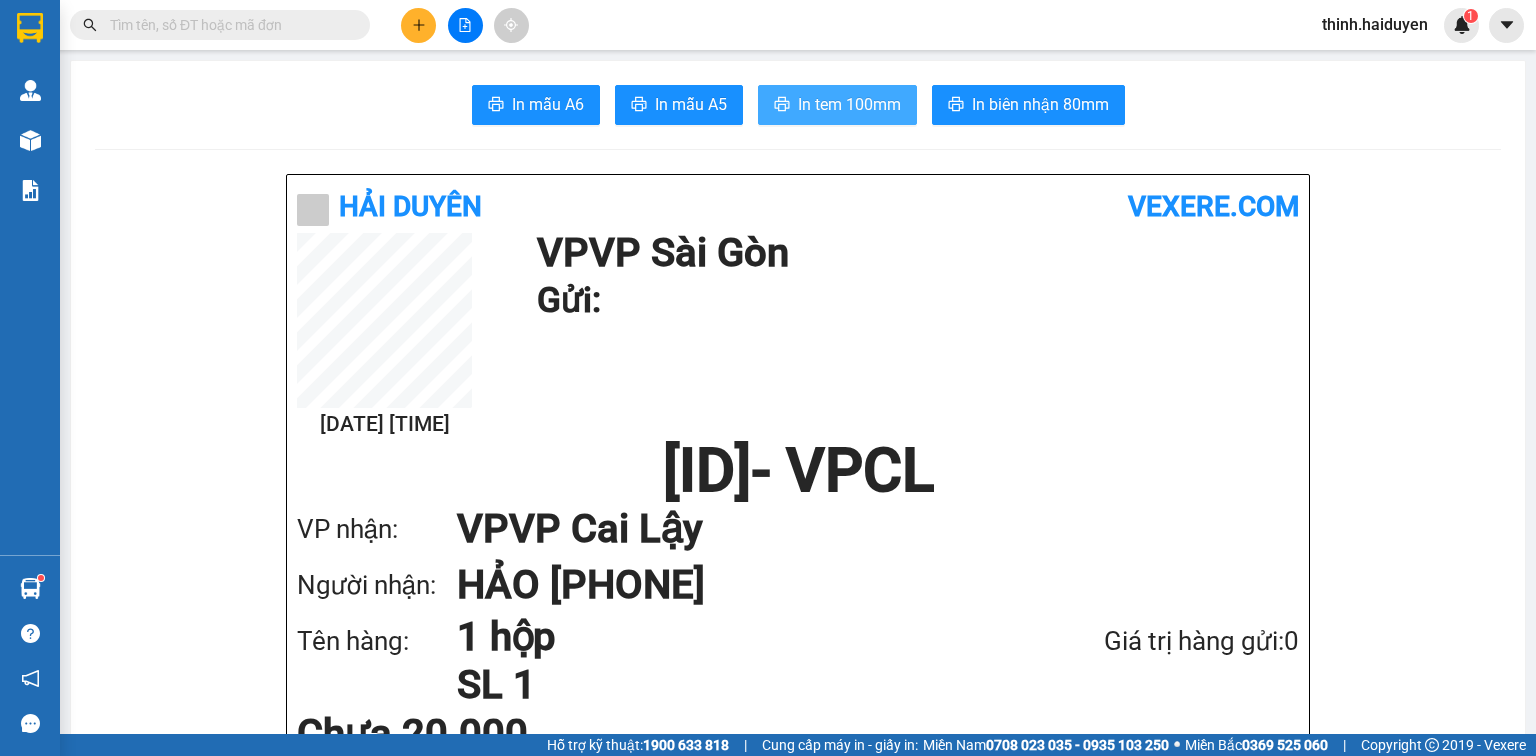click on "In tem 100mm" at bounding box center (837, 105) 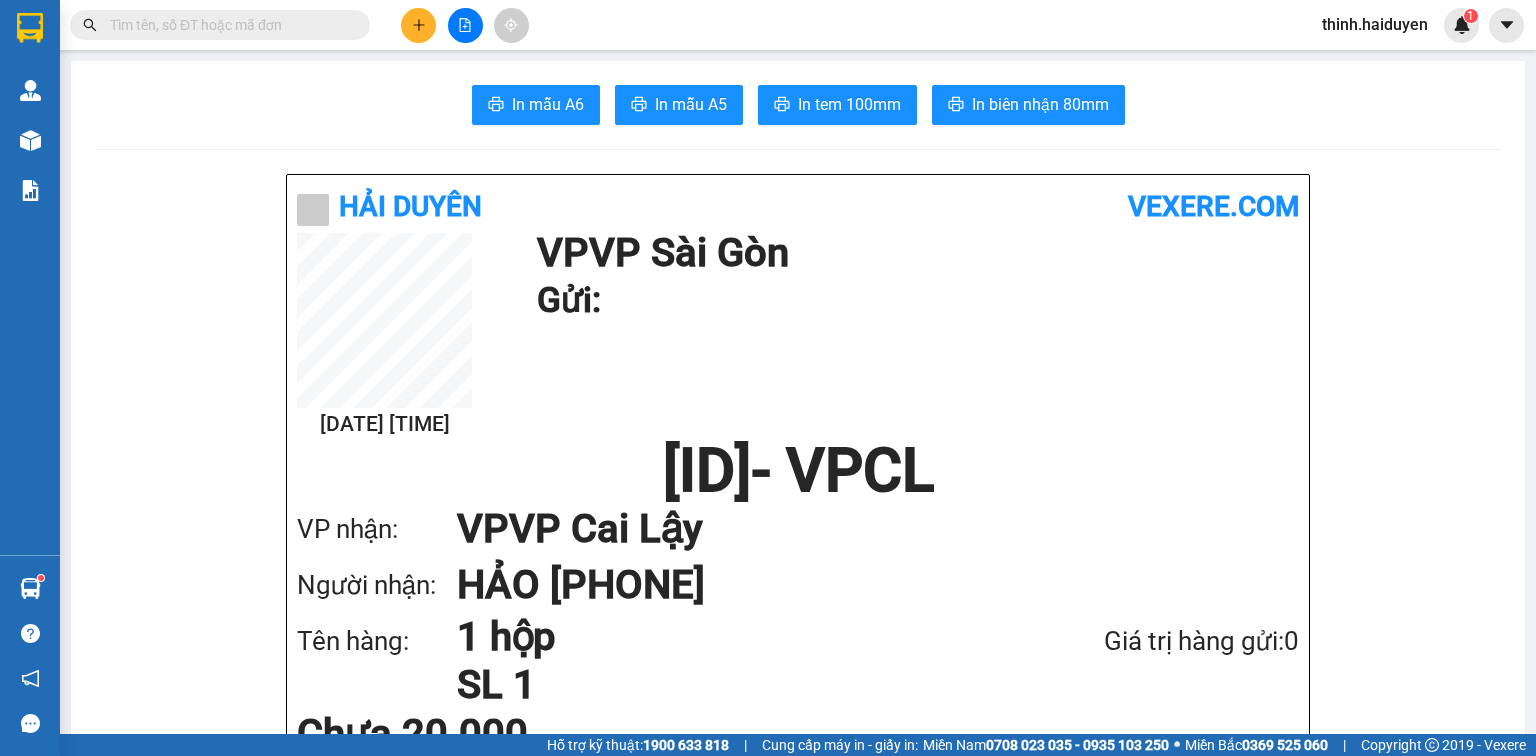 click at bounding box center [228, 25] 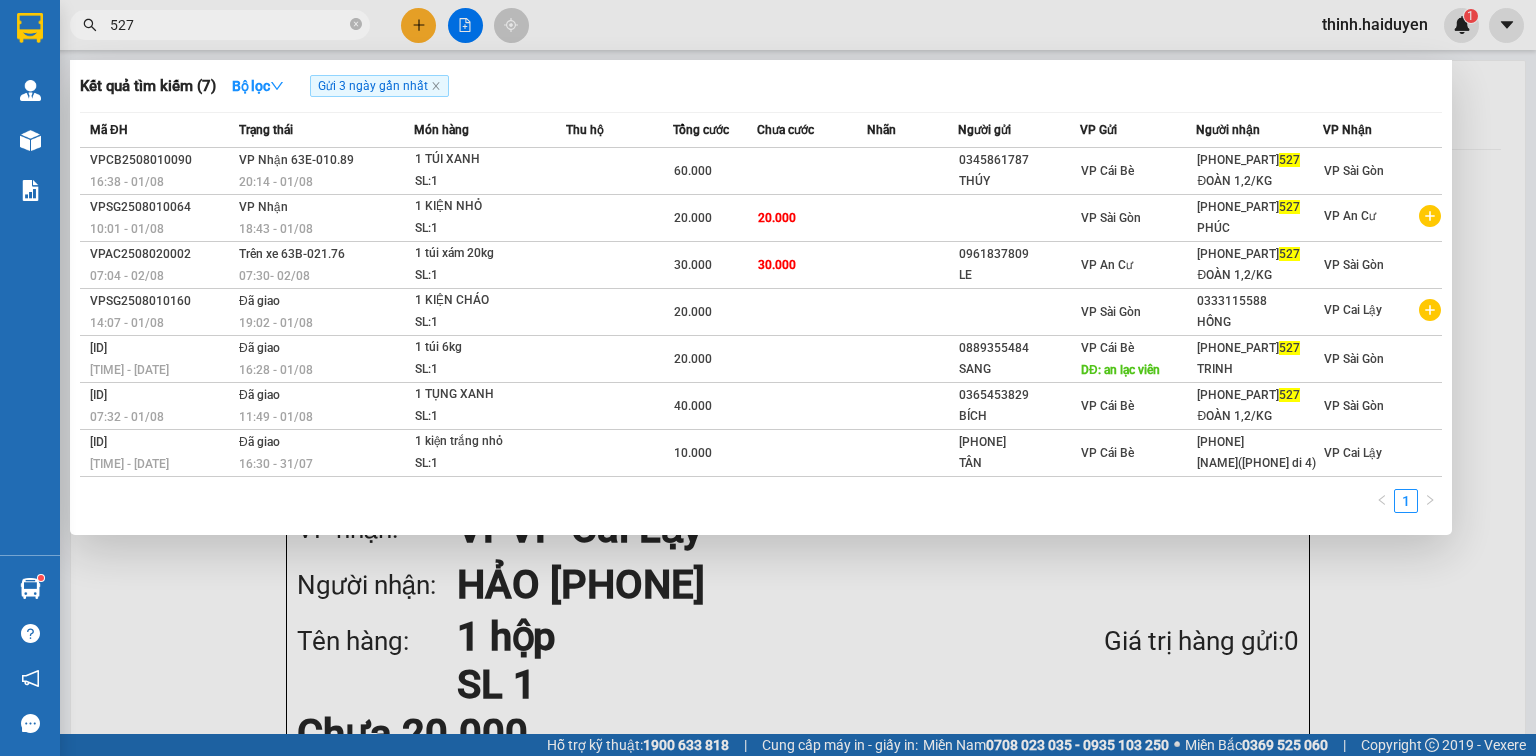 type on "527" 